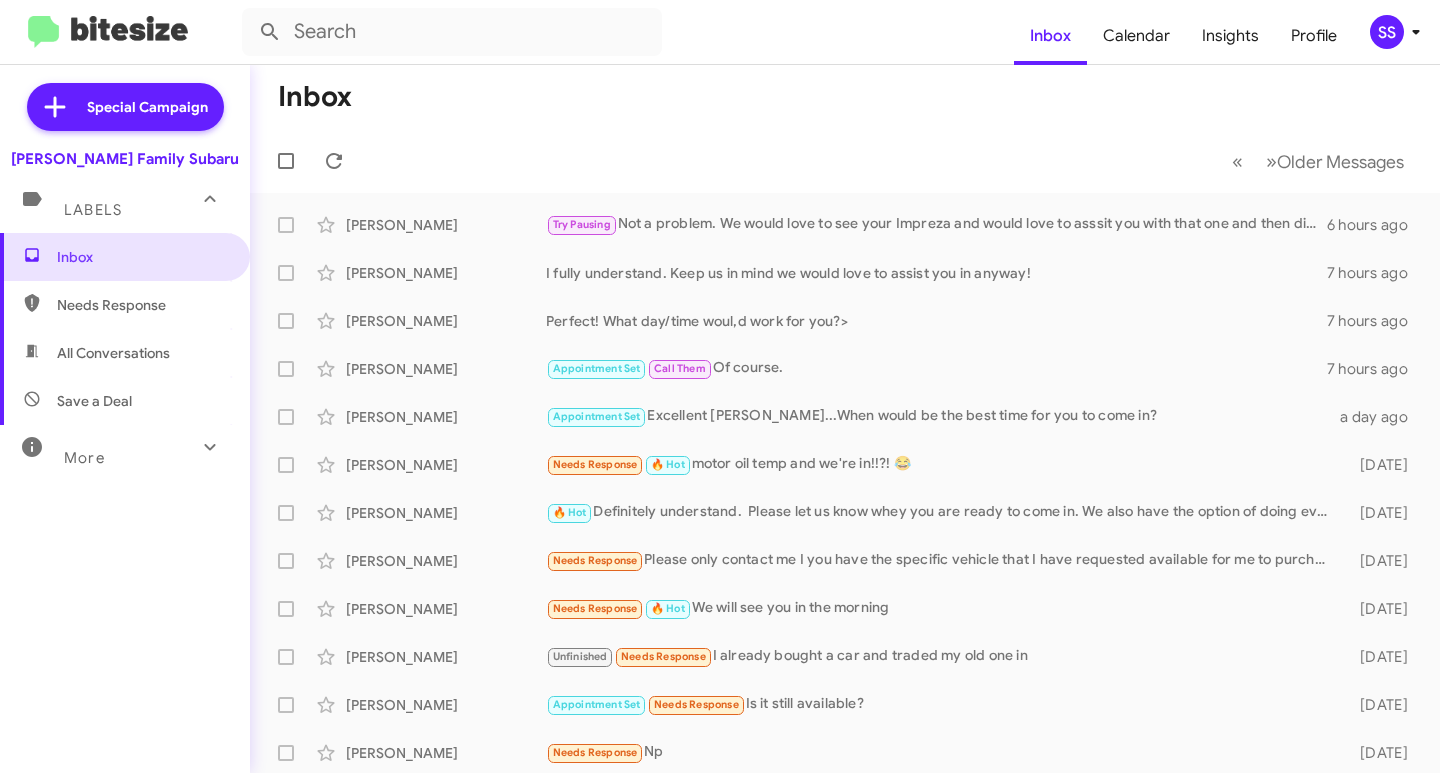 scroll, scrollTop: 0, scrollLeft: 0, axis: both 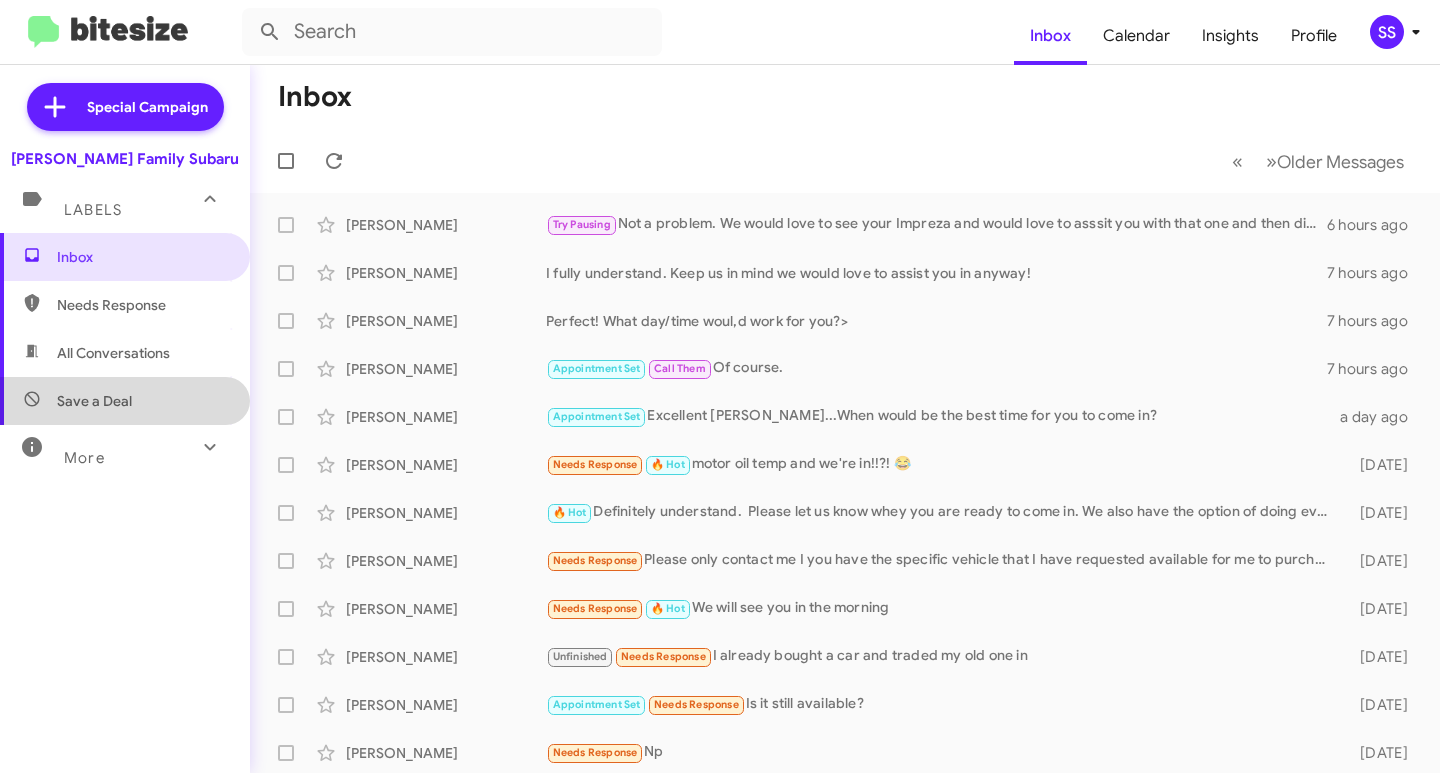 click on "Save a Deal" at bounding box center (125, 401) 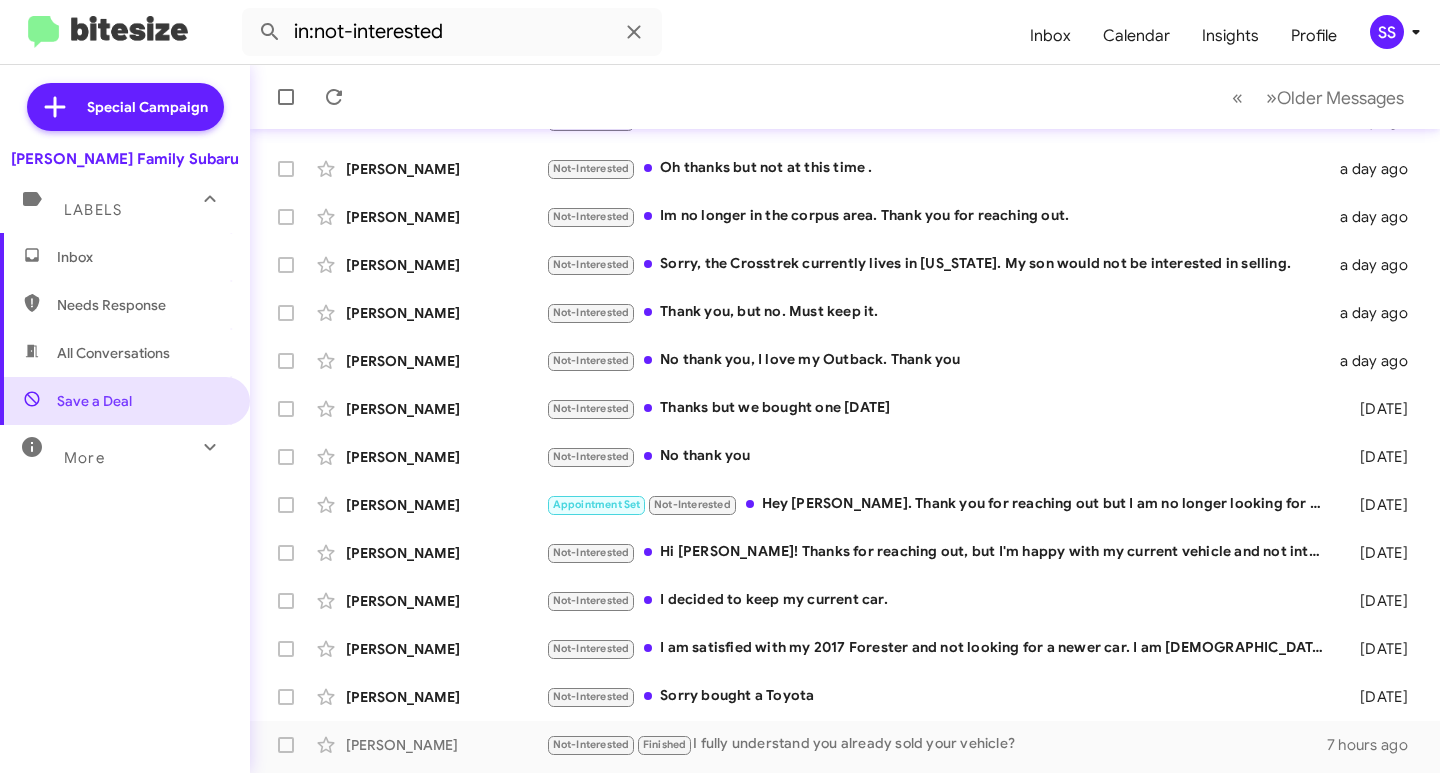 scroll, scrollTop: 388, scrollLeft: 0, axis: vertical 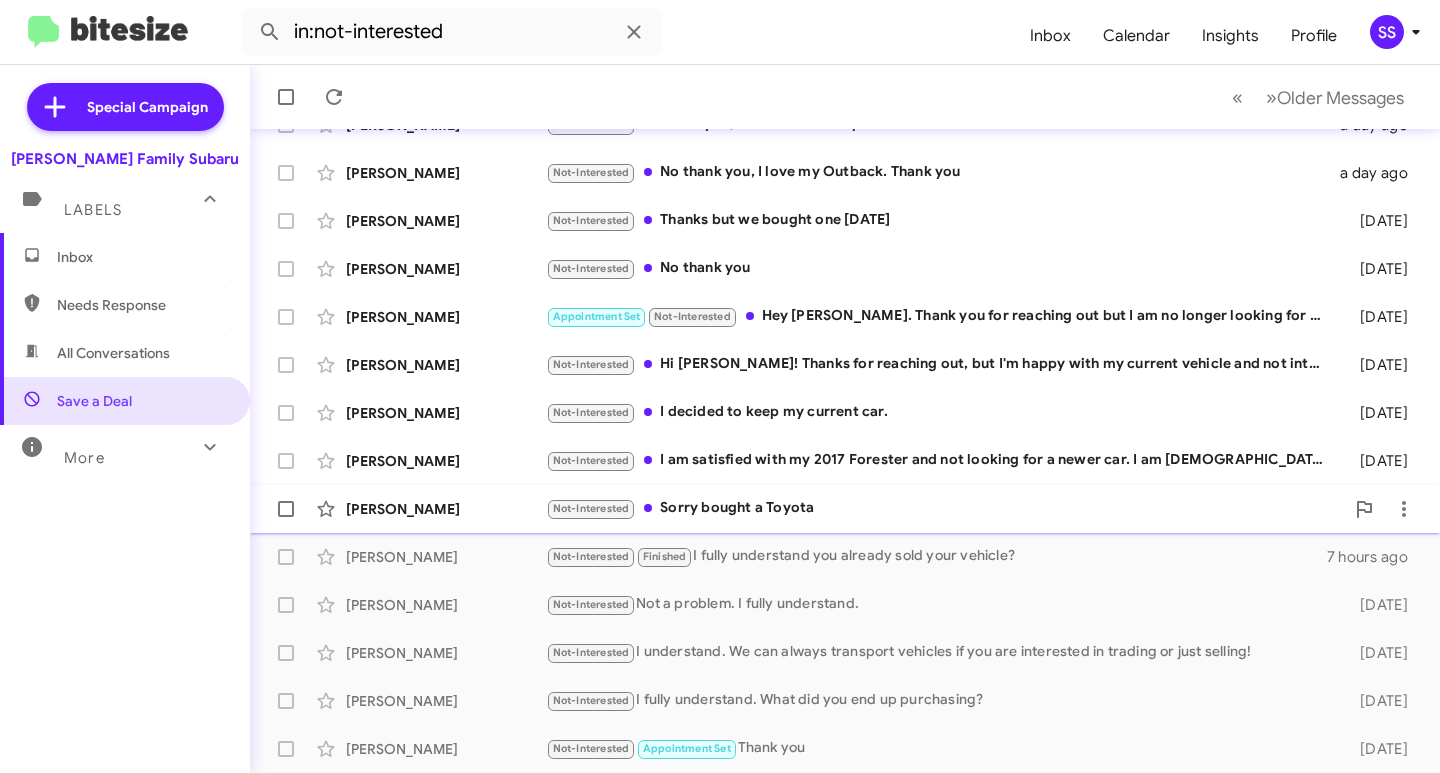 click on "[PERSON_NAME]" 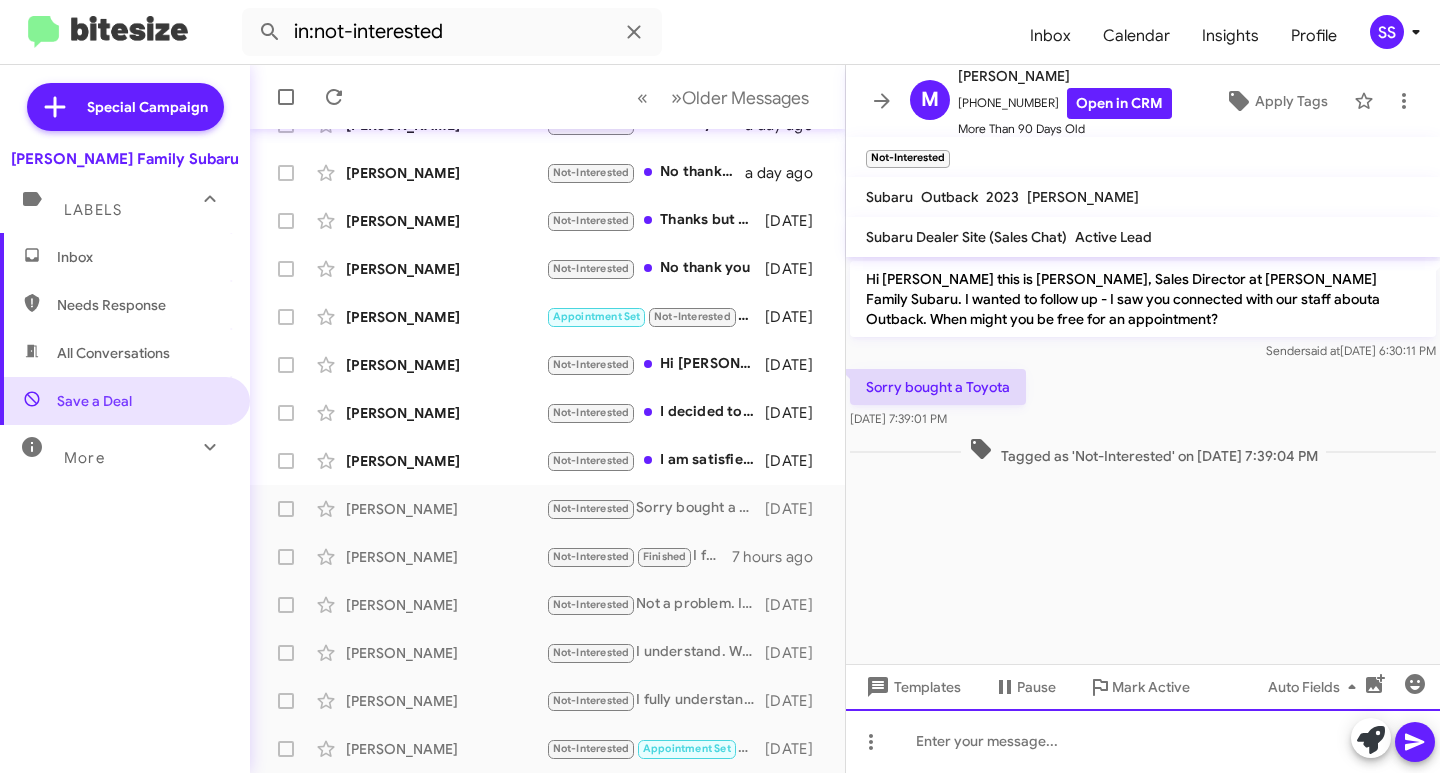 click 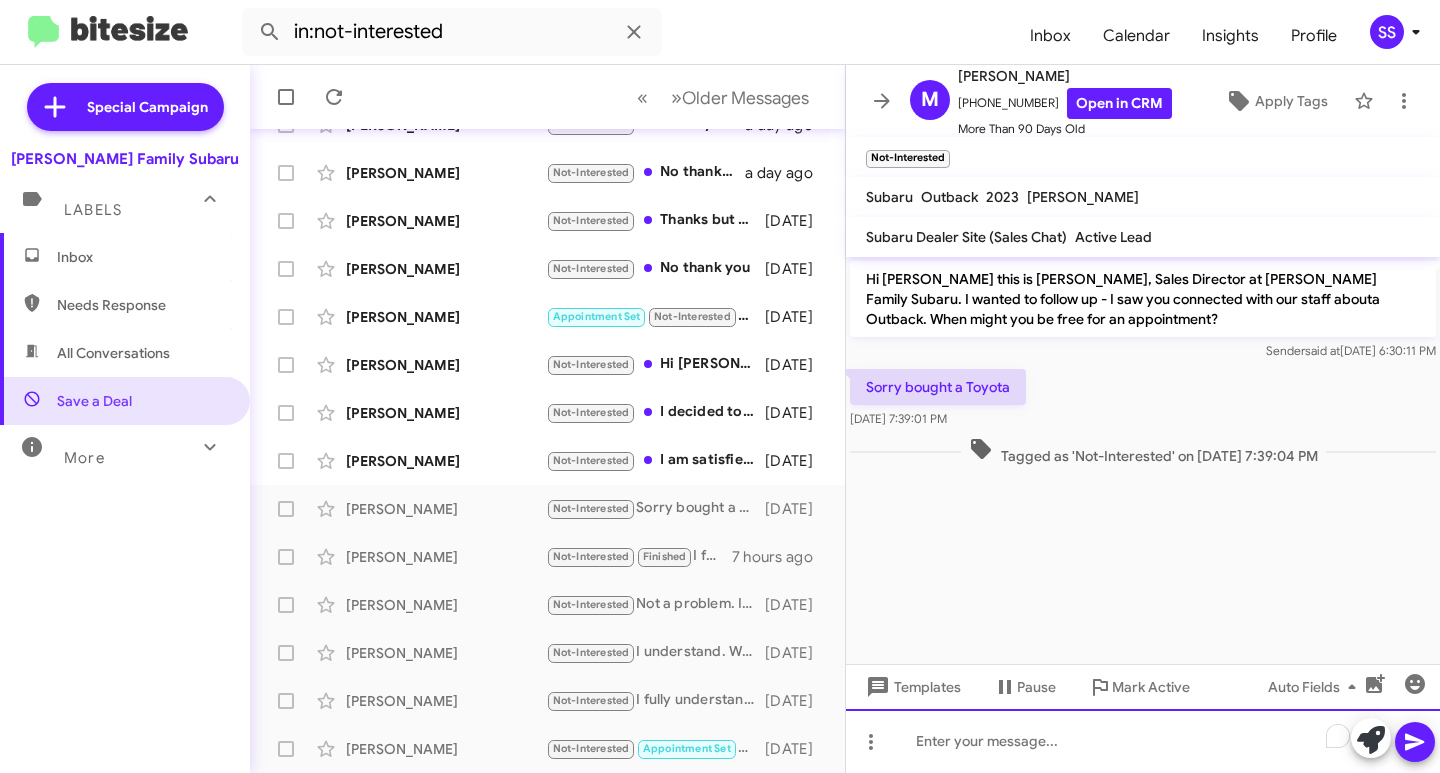 type 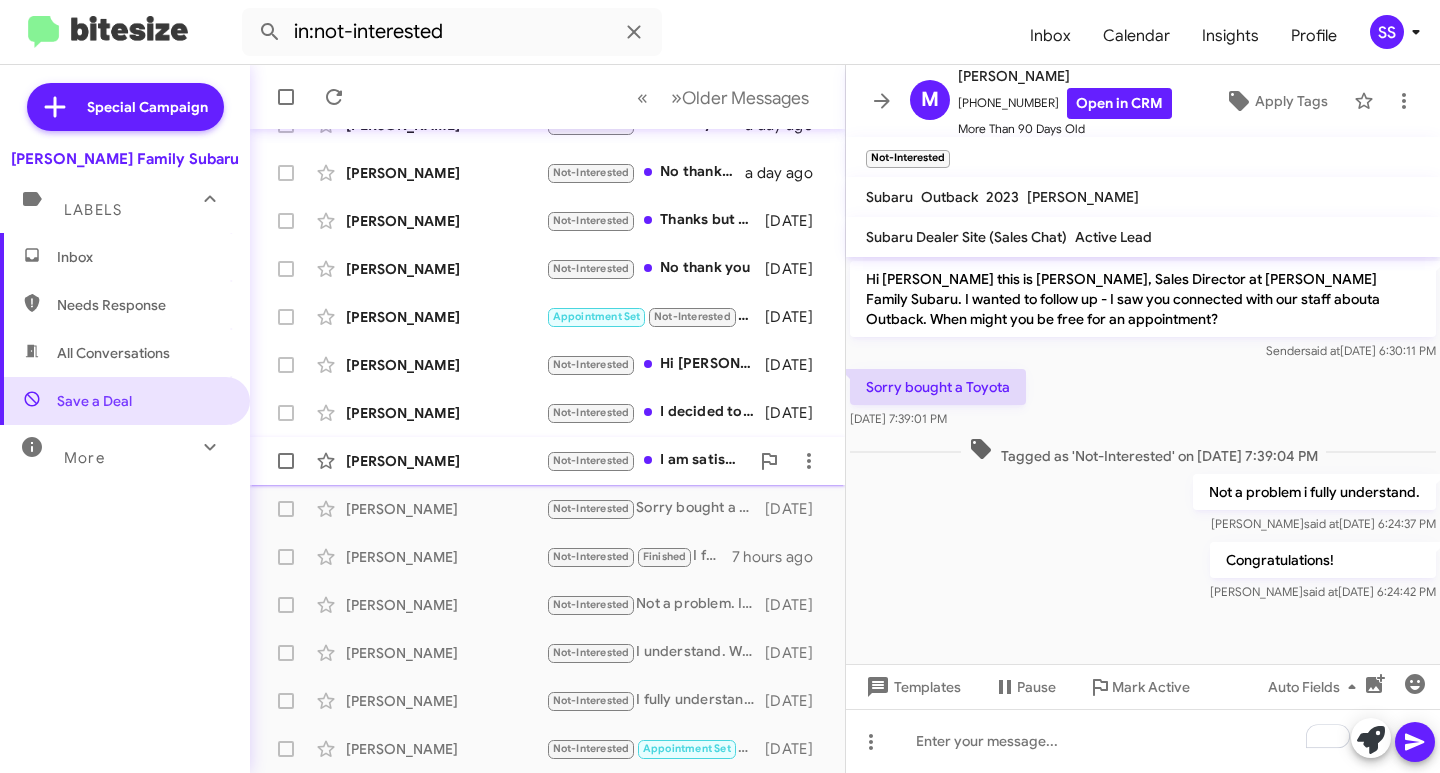 click on "[PERSON_NAME]  Not-Interested   I am satisfied with my 2017 Forester and not looking for a newer car.  I am [DEMOGRAPHIC_DATA] and I think this one will drive until I don't drive any more.   [DATE]" 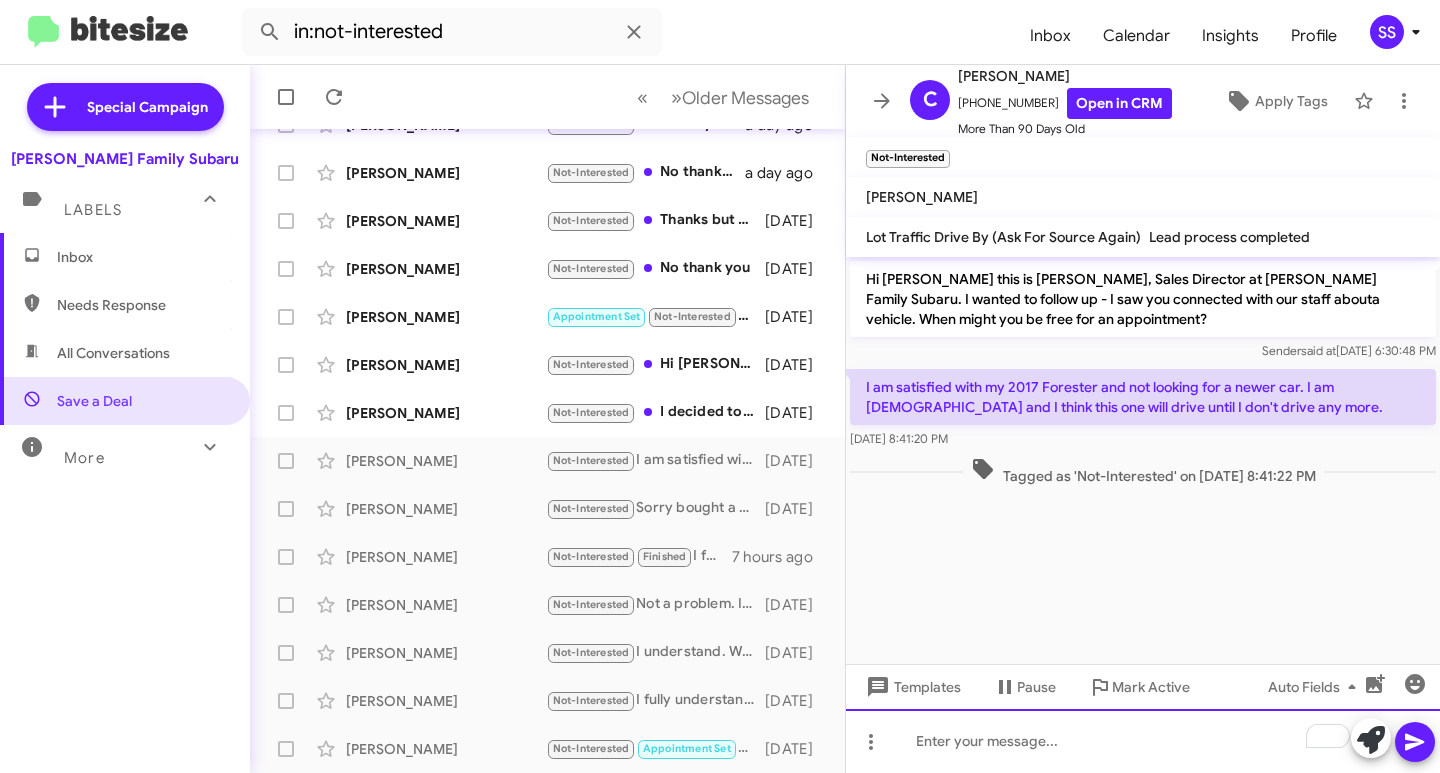 click 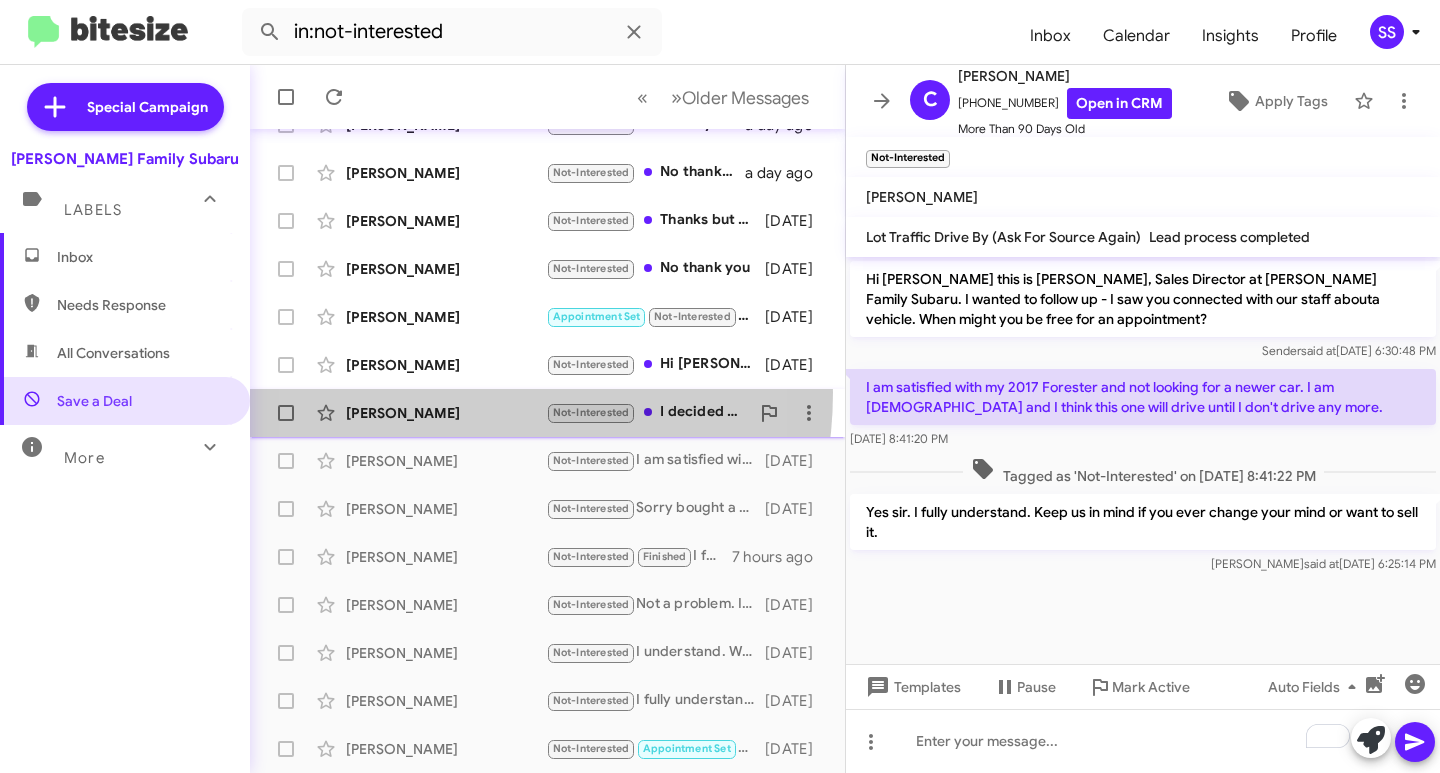 click on "[PERSON_NAME]  Not-Interested   I decided to keep my current car.   [DATE]" 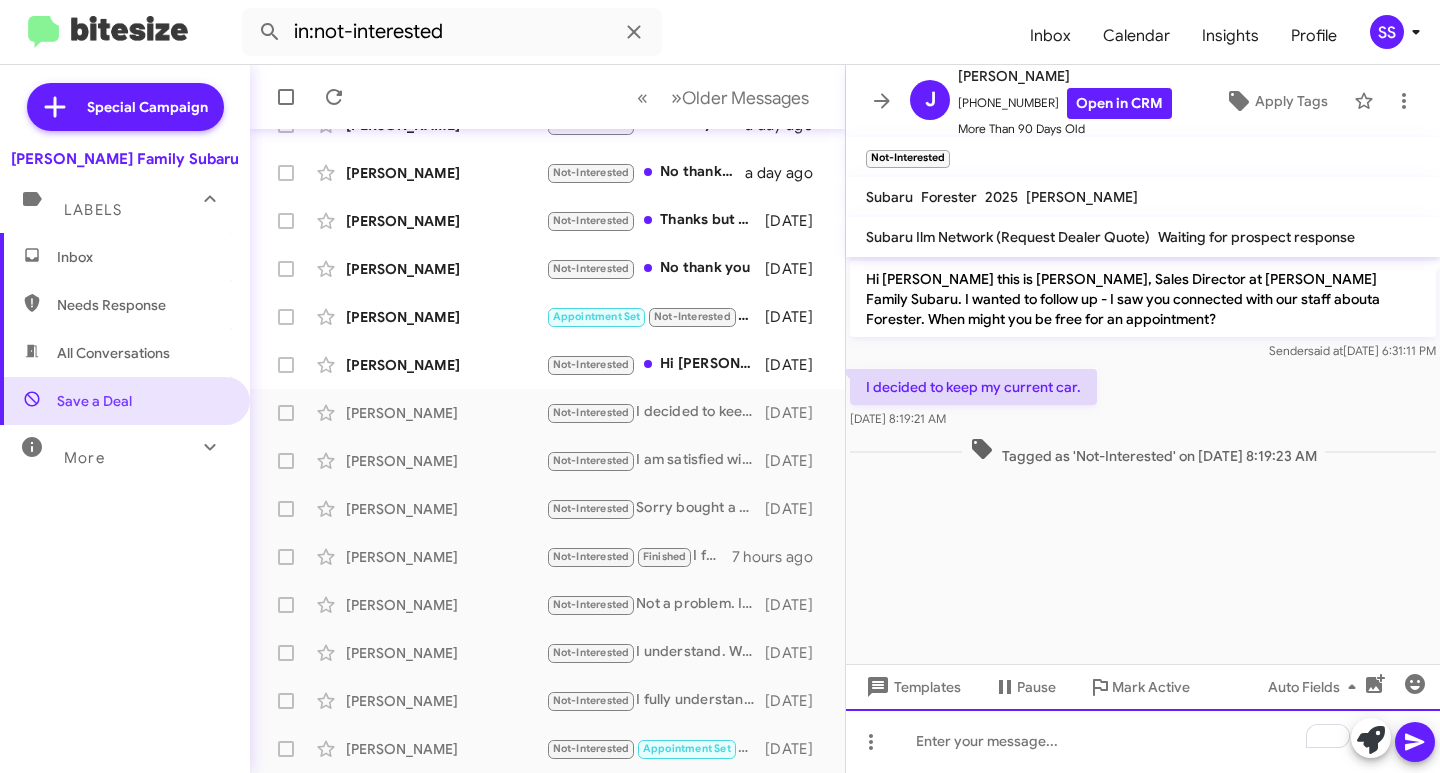 click 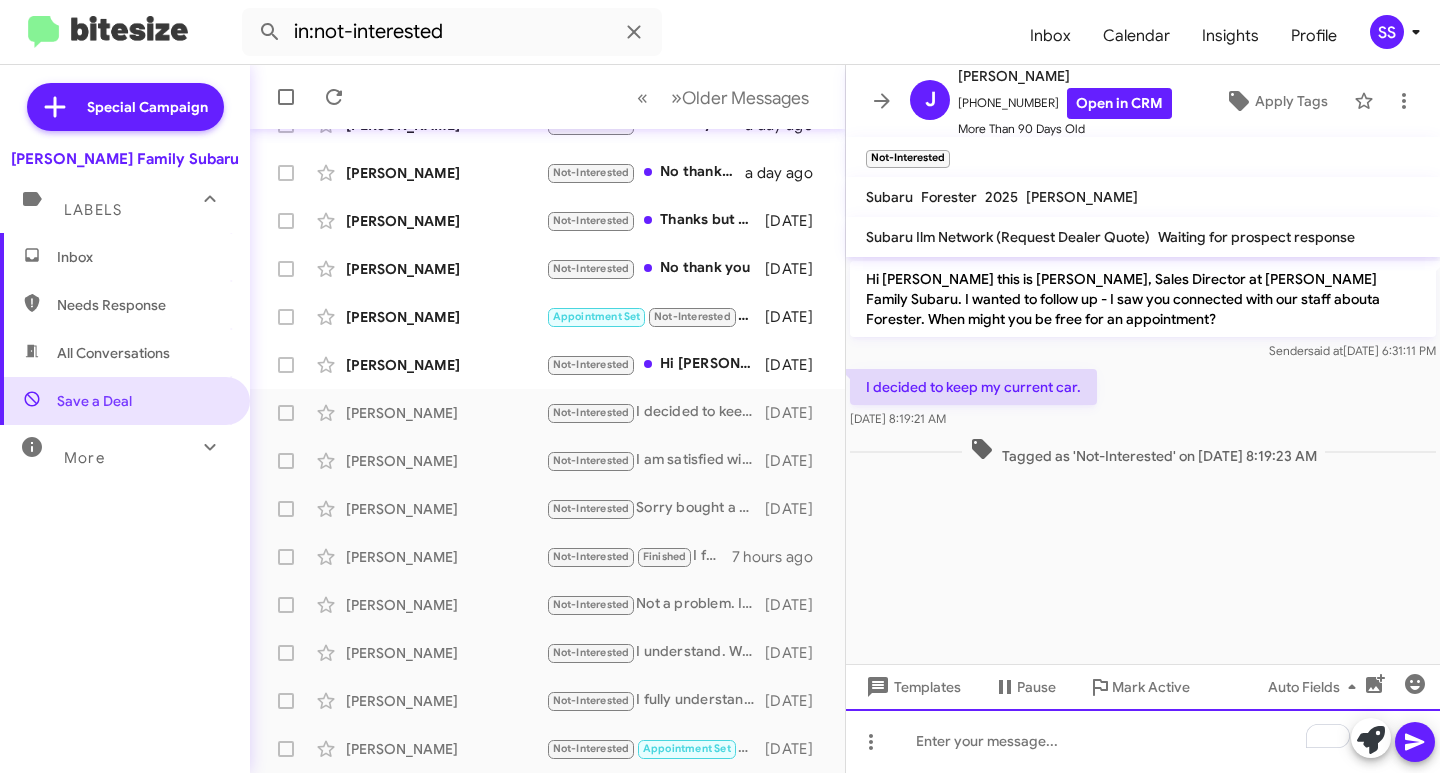 click 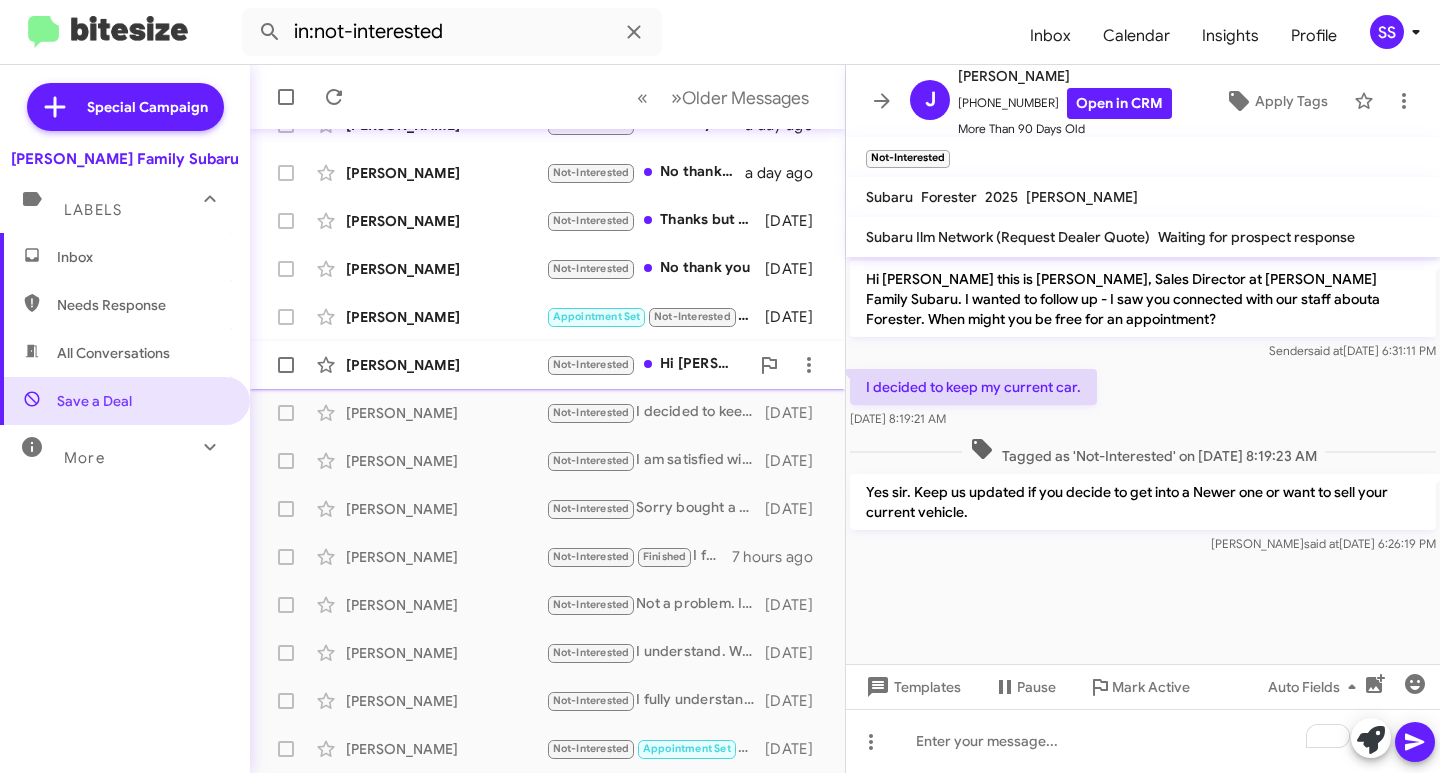 click on "[PERSON_NAME]" 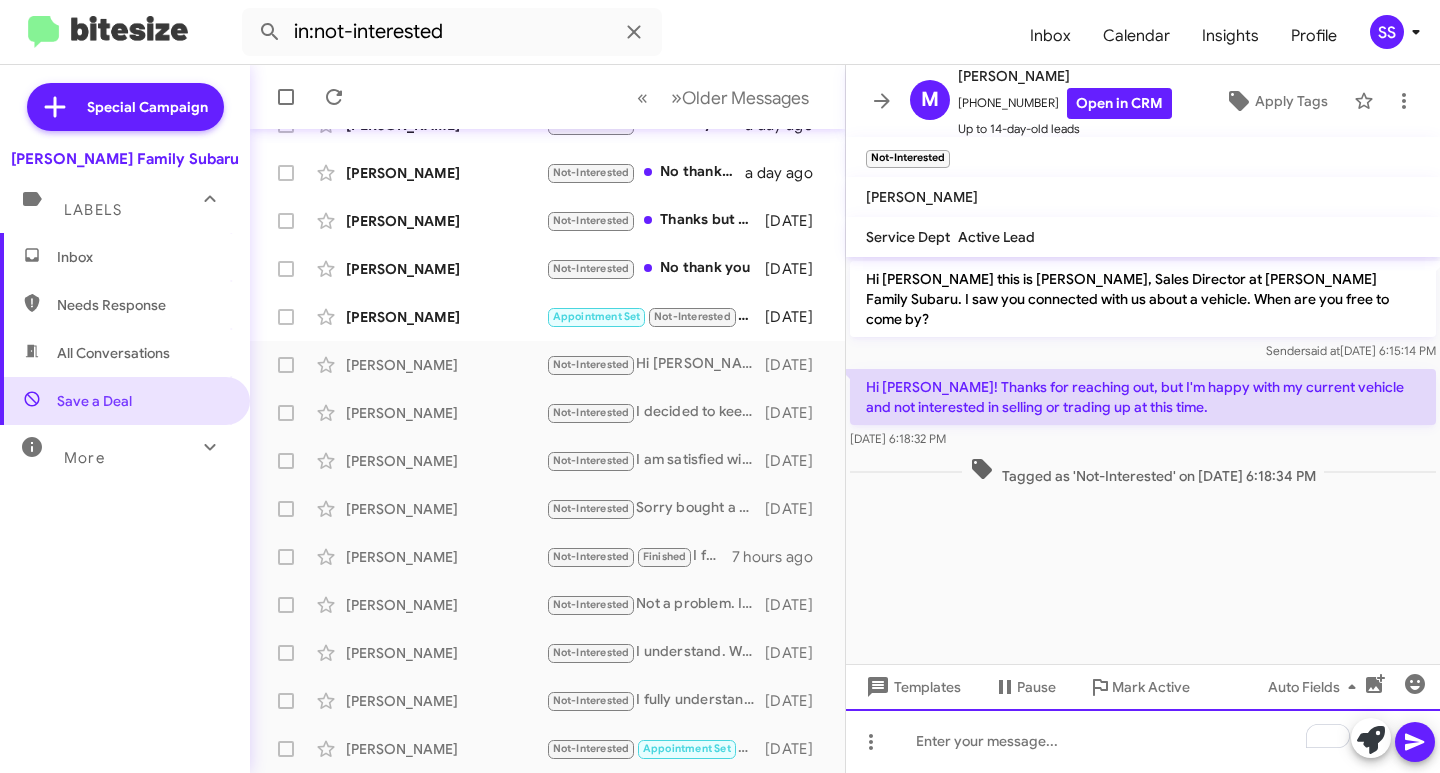 click 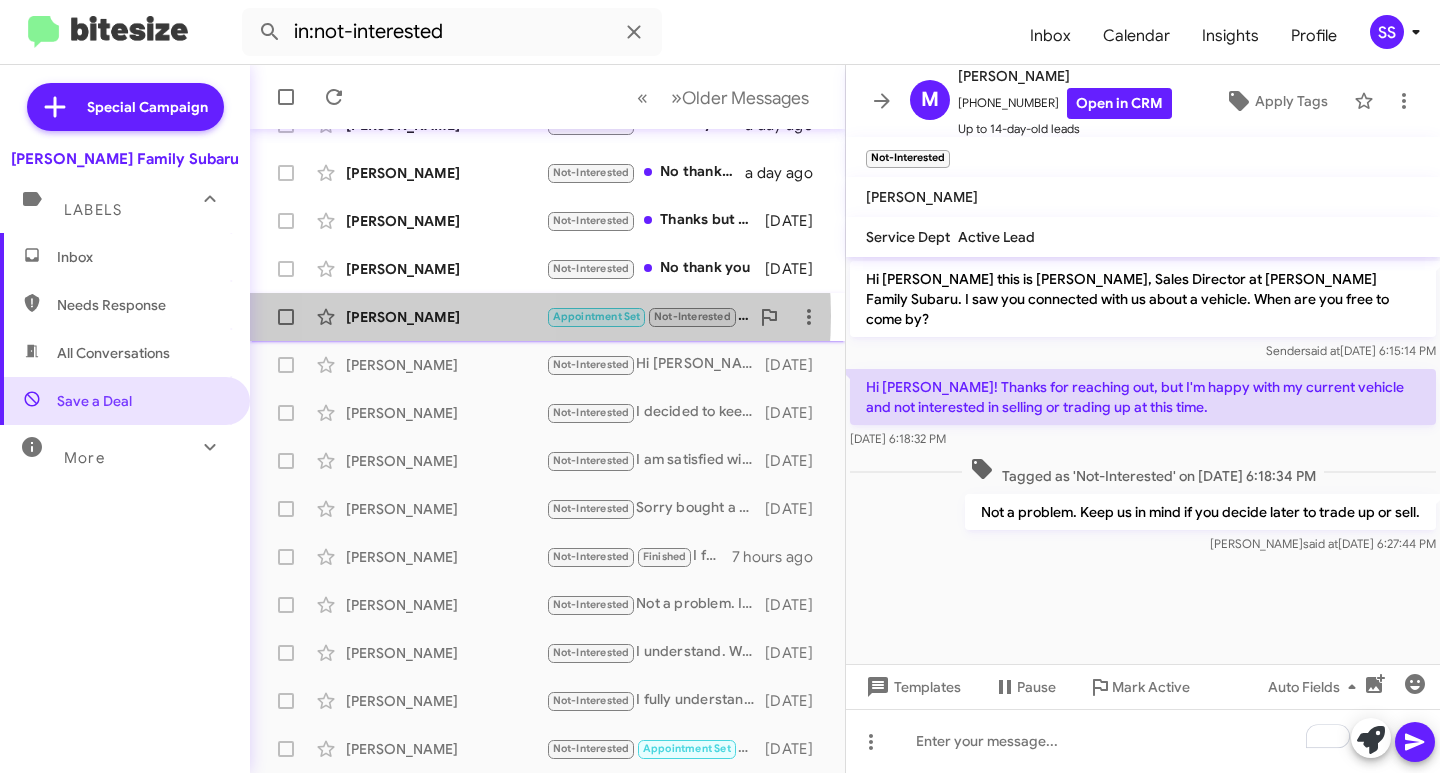click on "[PERSON_NAME]" 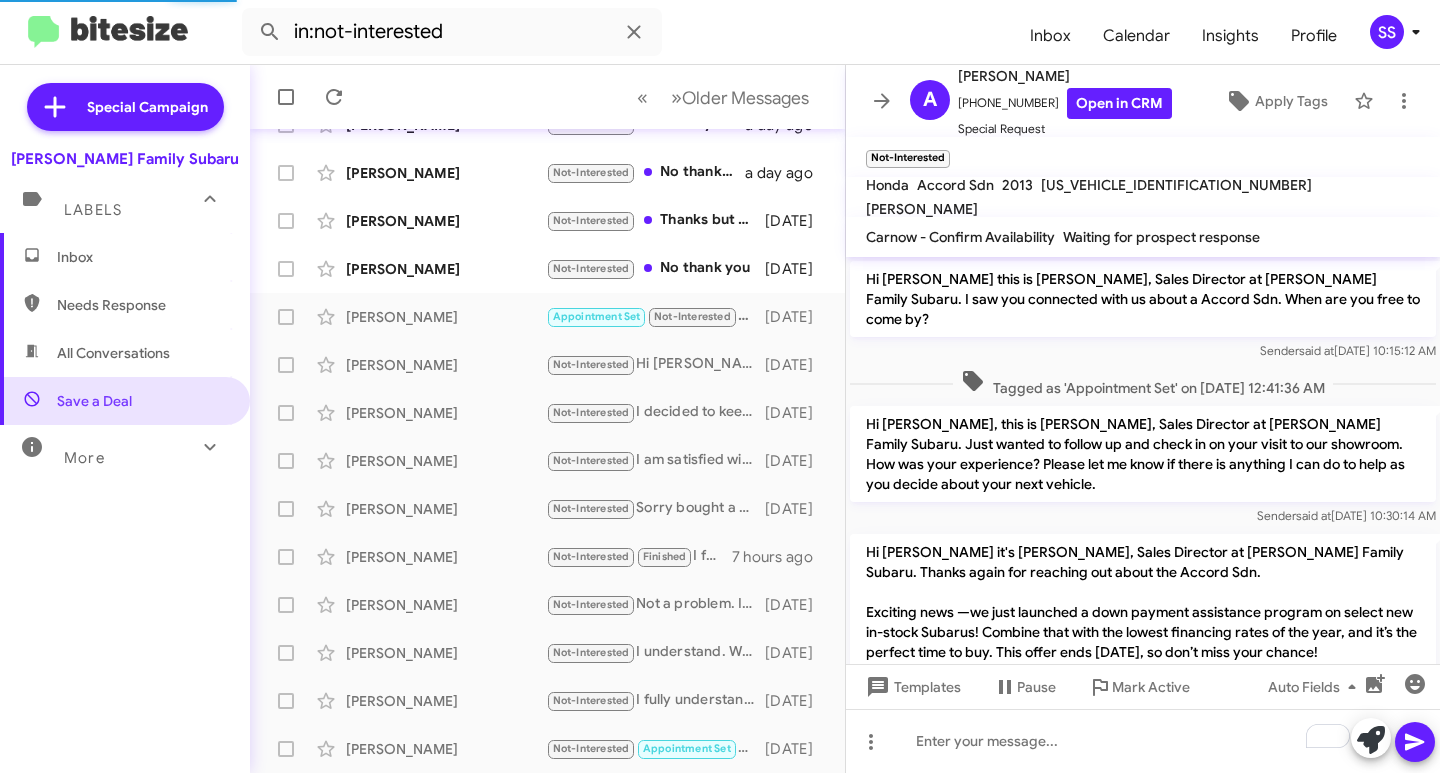 scroll, scrollTop: 668, scrollLeft: 0, axis: vertical 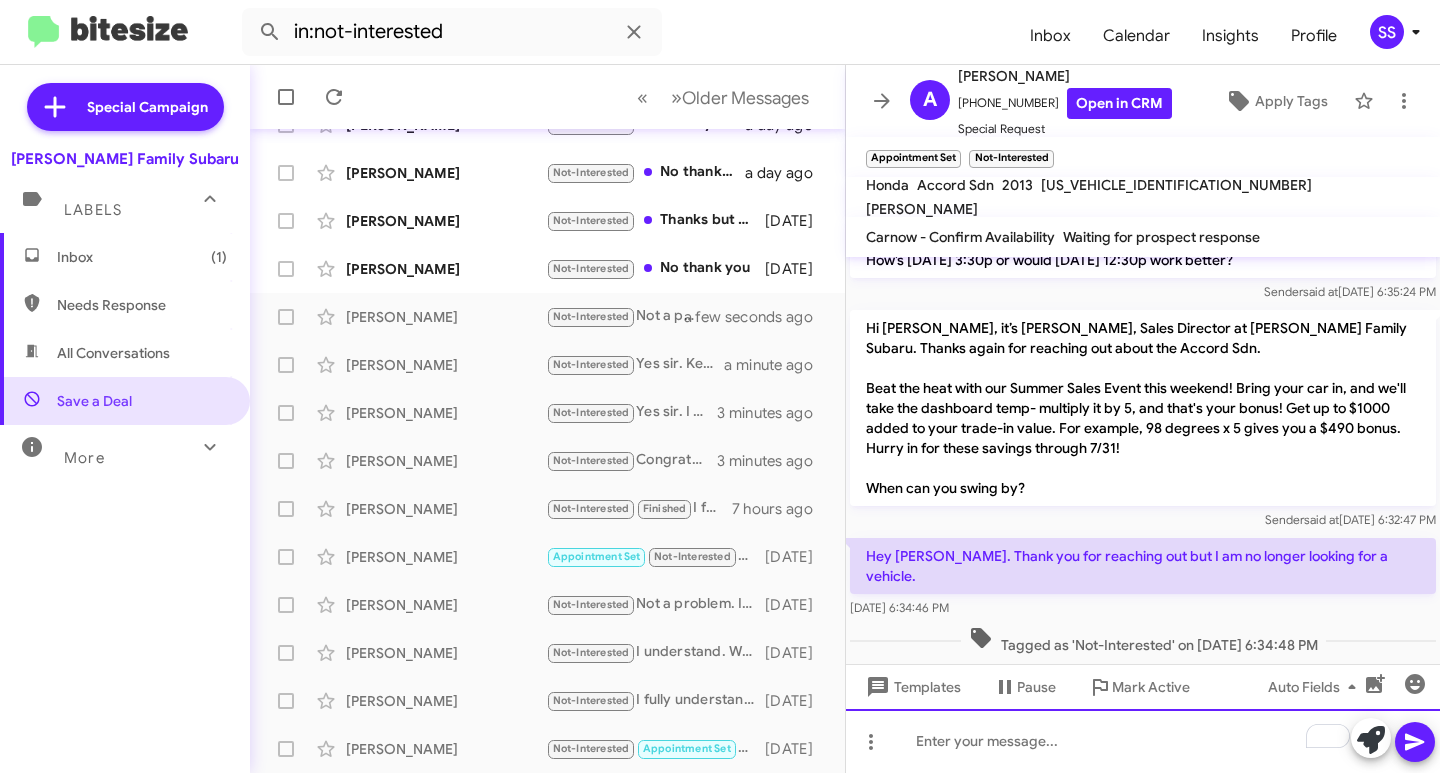 click 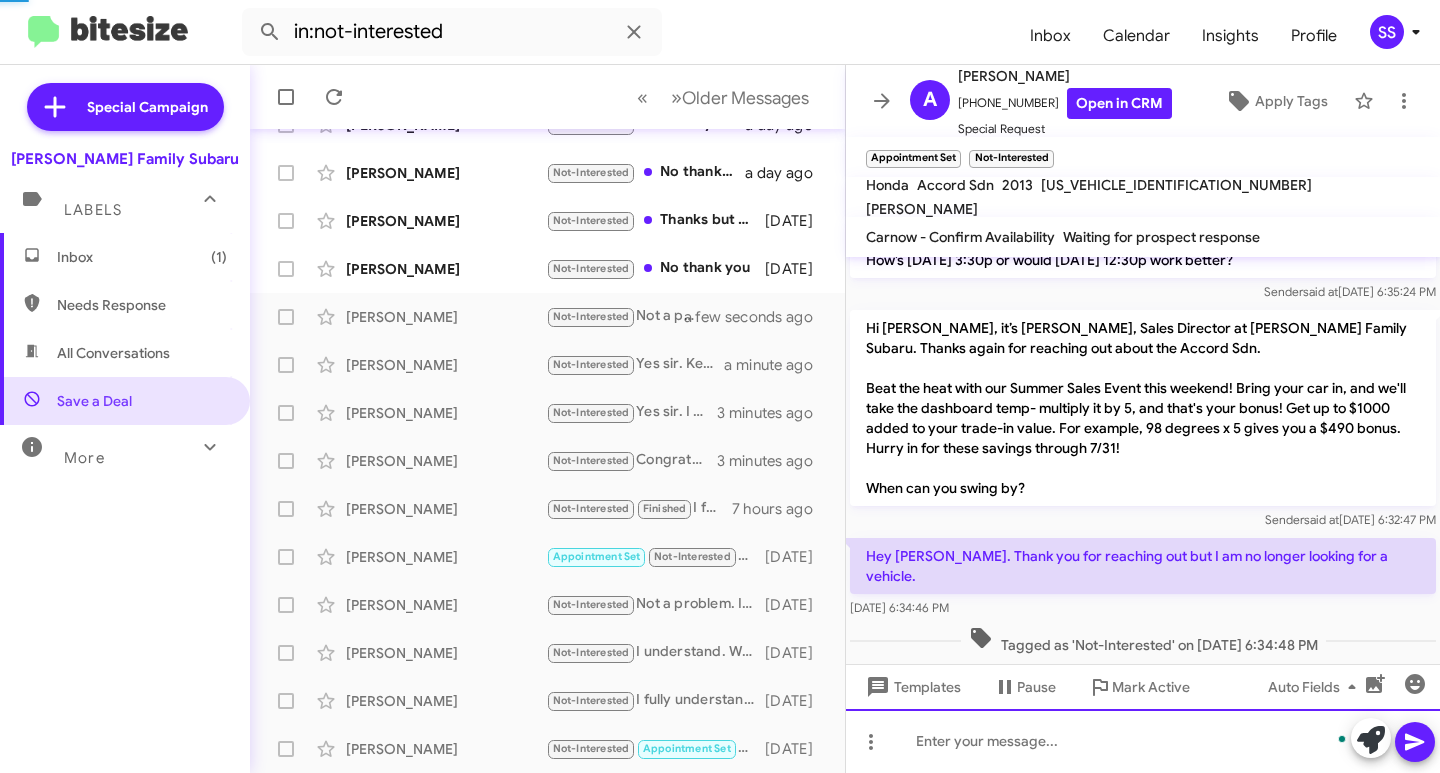 scroll, scrollTop: 741, scrollLeft: 0, axis: vertical 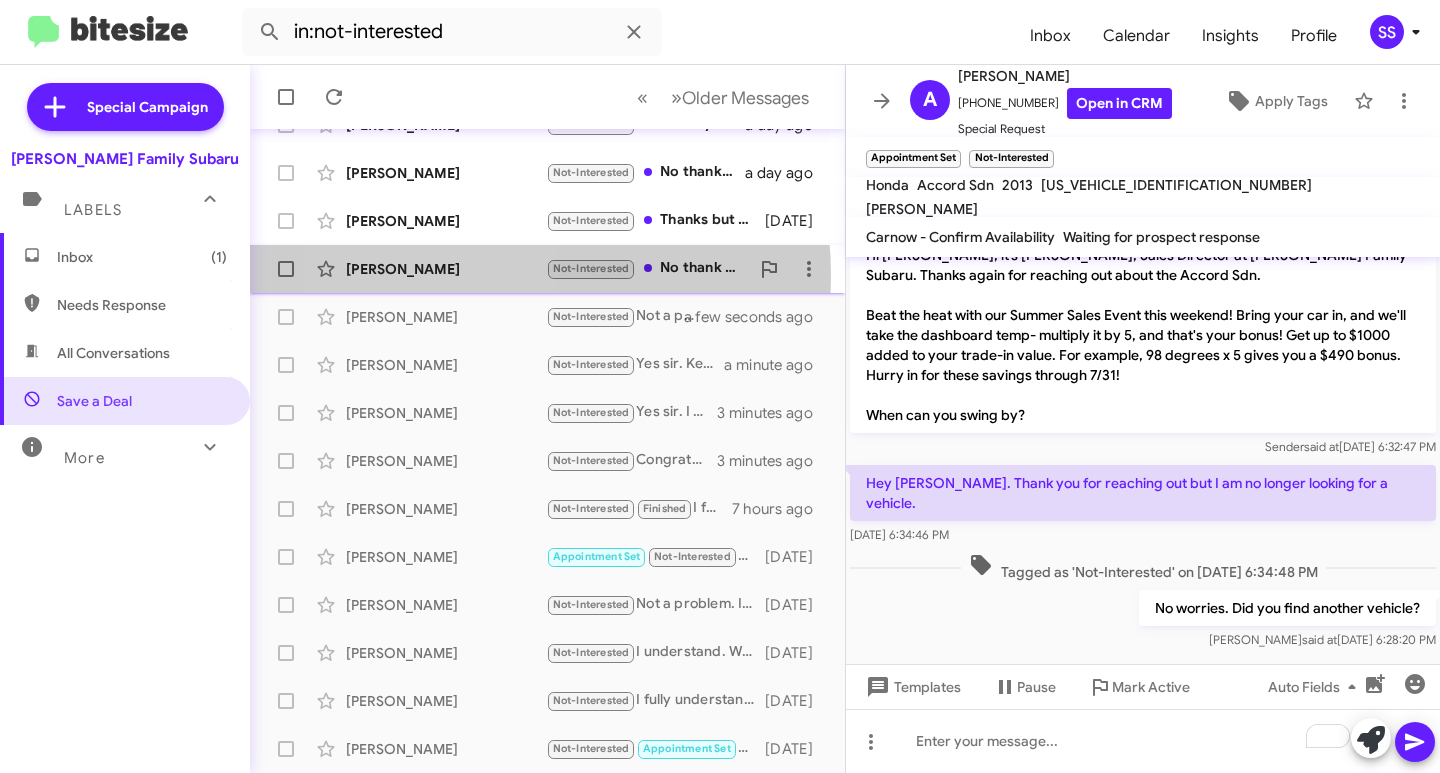 click on "[PERSON_NAME]" 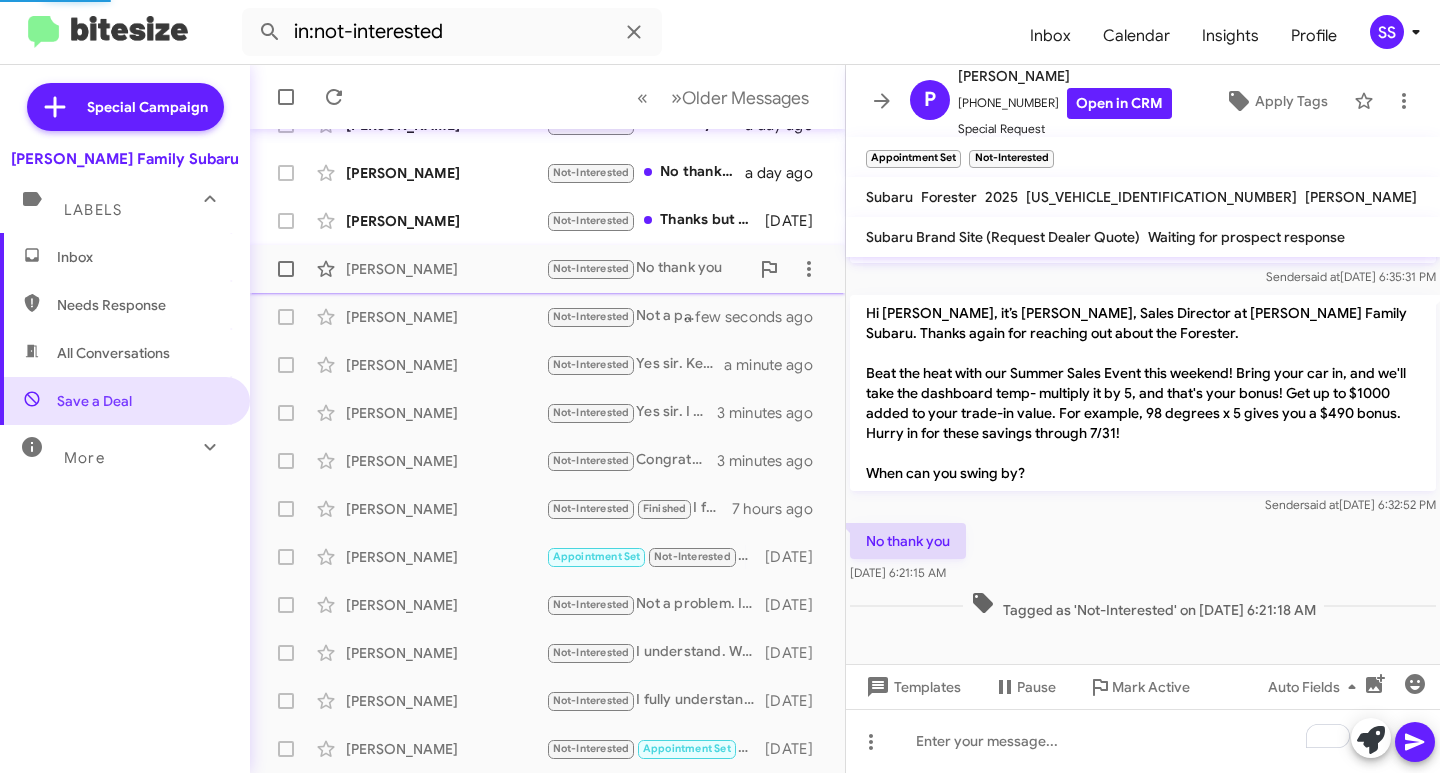 scroll, scrollTop: 626, scrollLeft: 0, axis: vertical 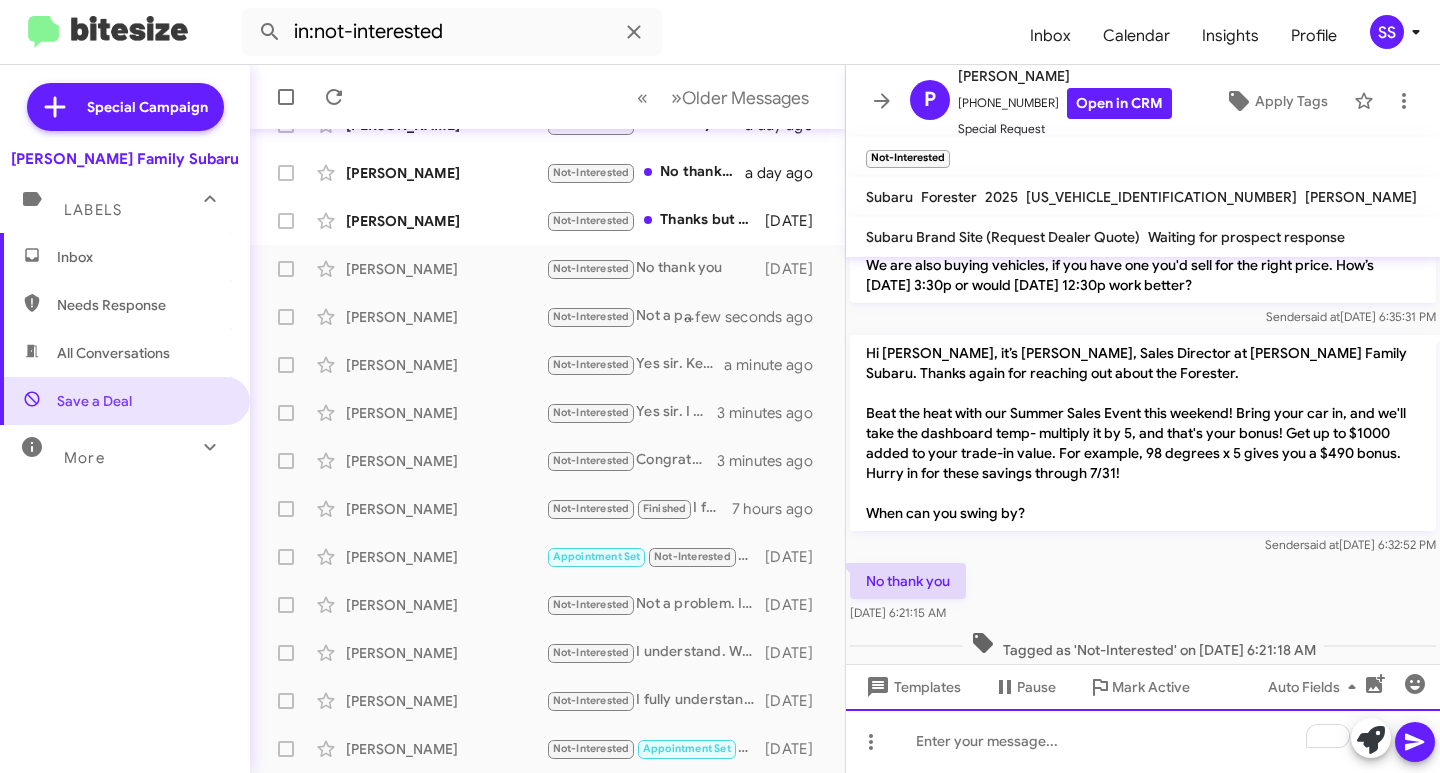 click 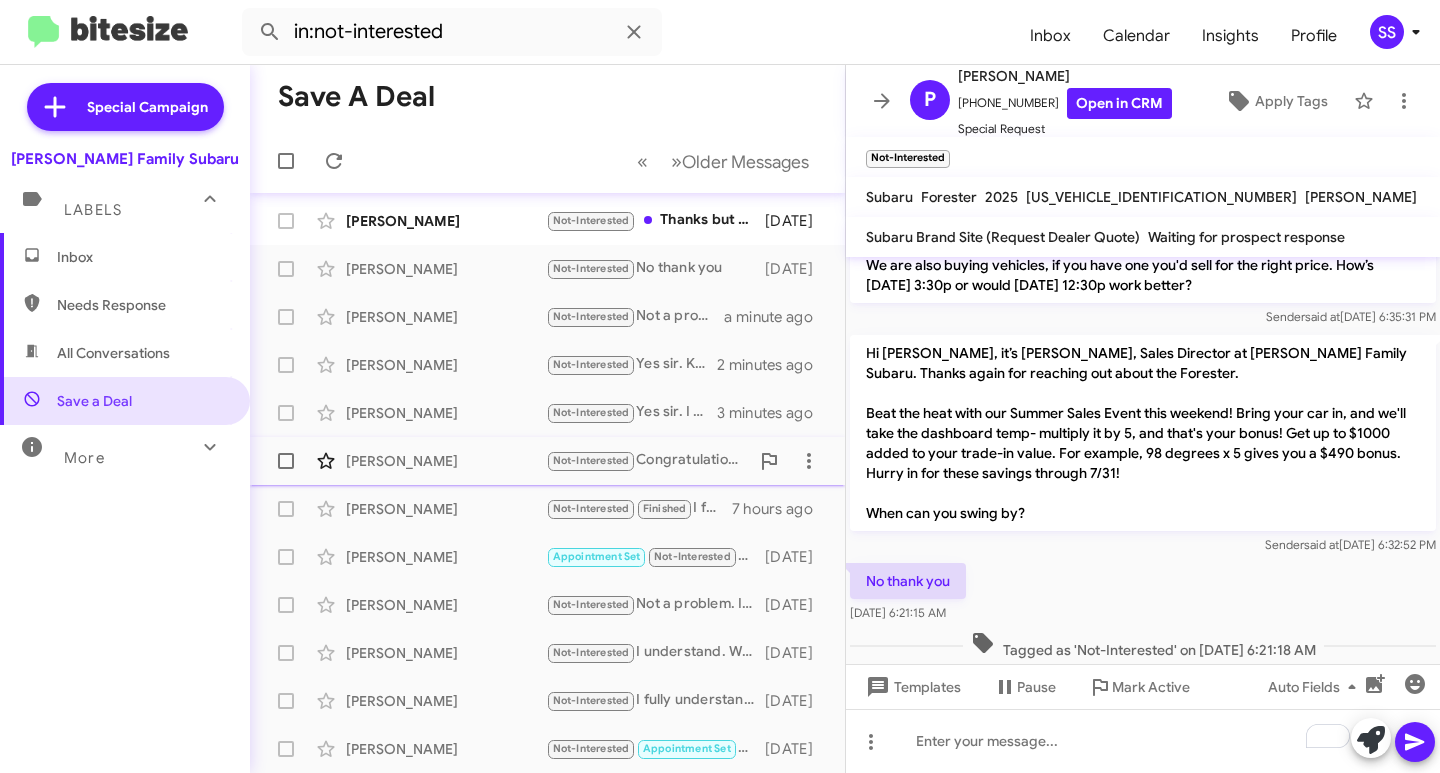 scroll, scrollTop: 0, scrollLeft: 0, axis: both 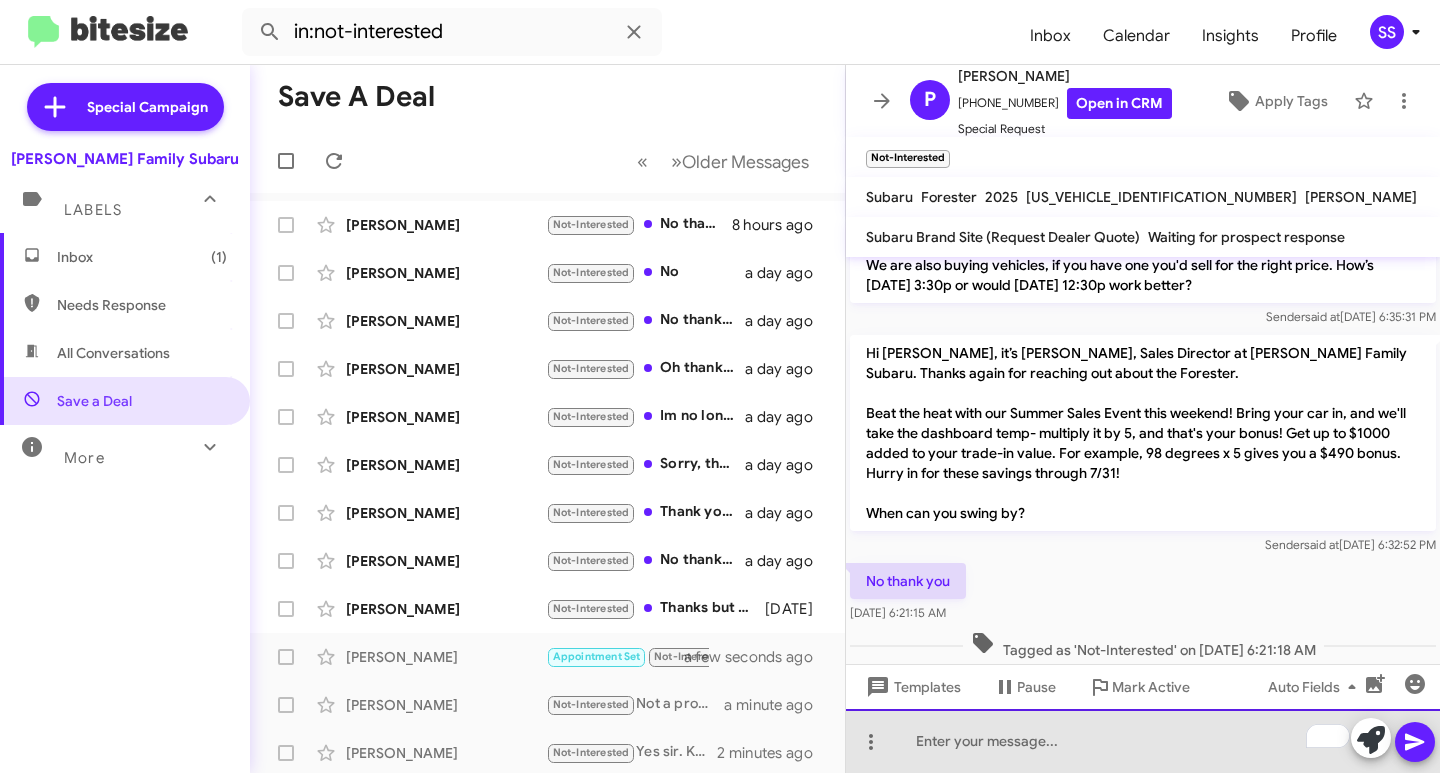 click 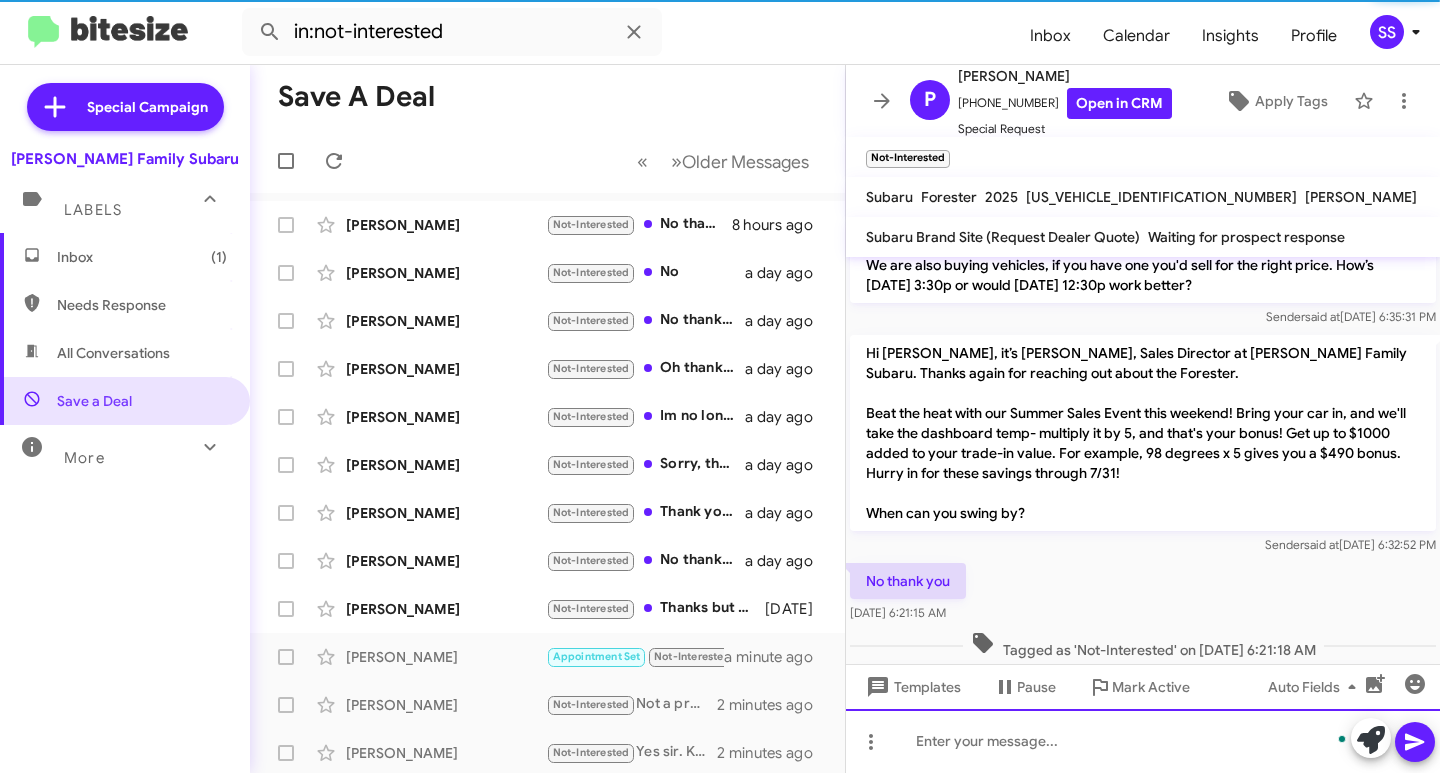 scroll, scrollTop: 719, scrollLeft: 0, axis: vertical 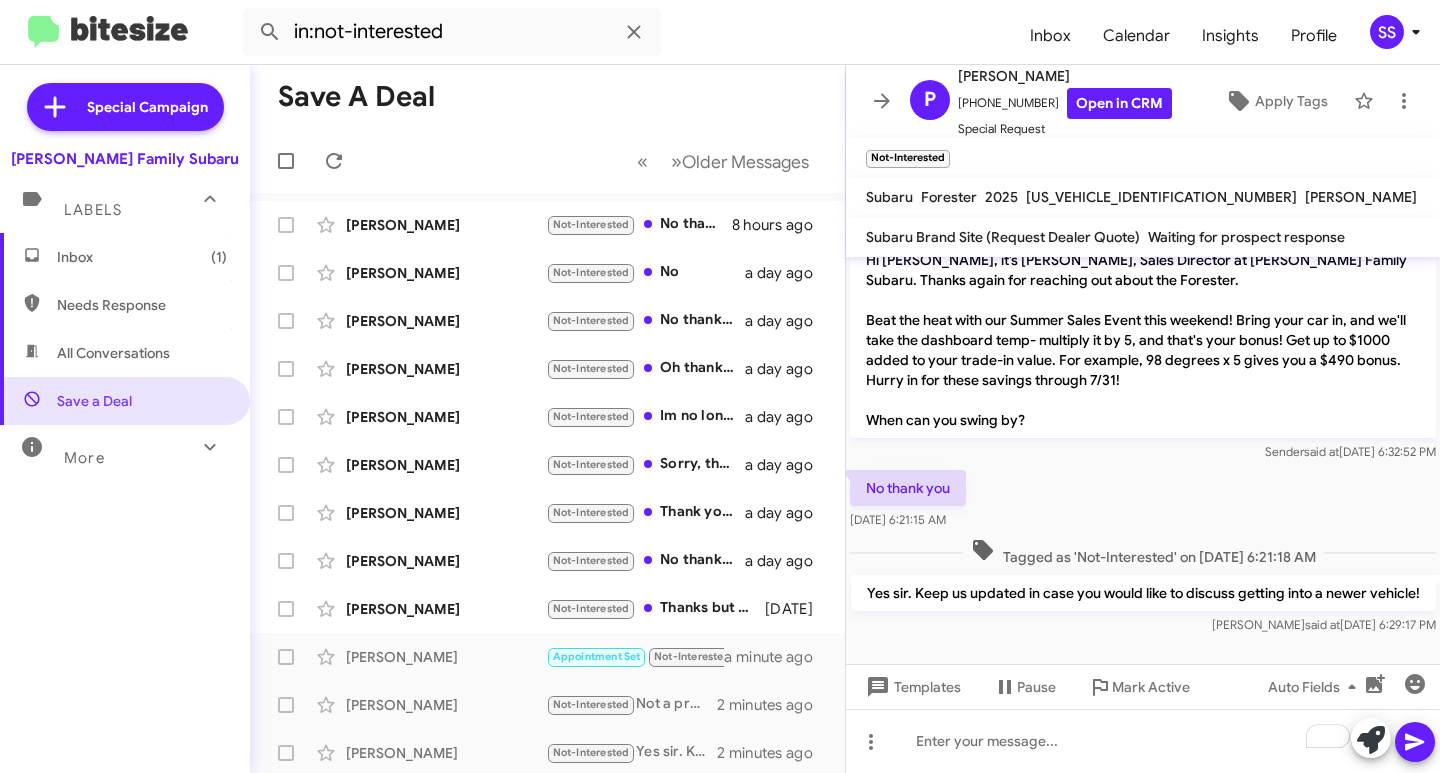 click on "Inbox  (1)" at bounding box center [142, 257] 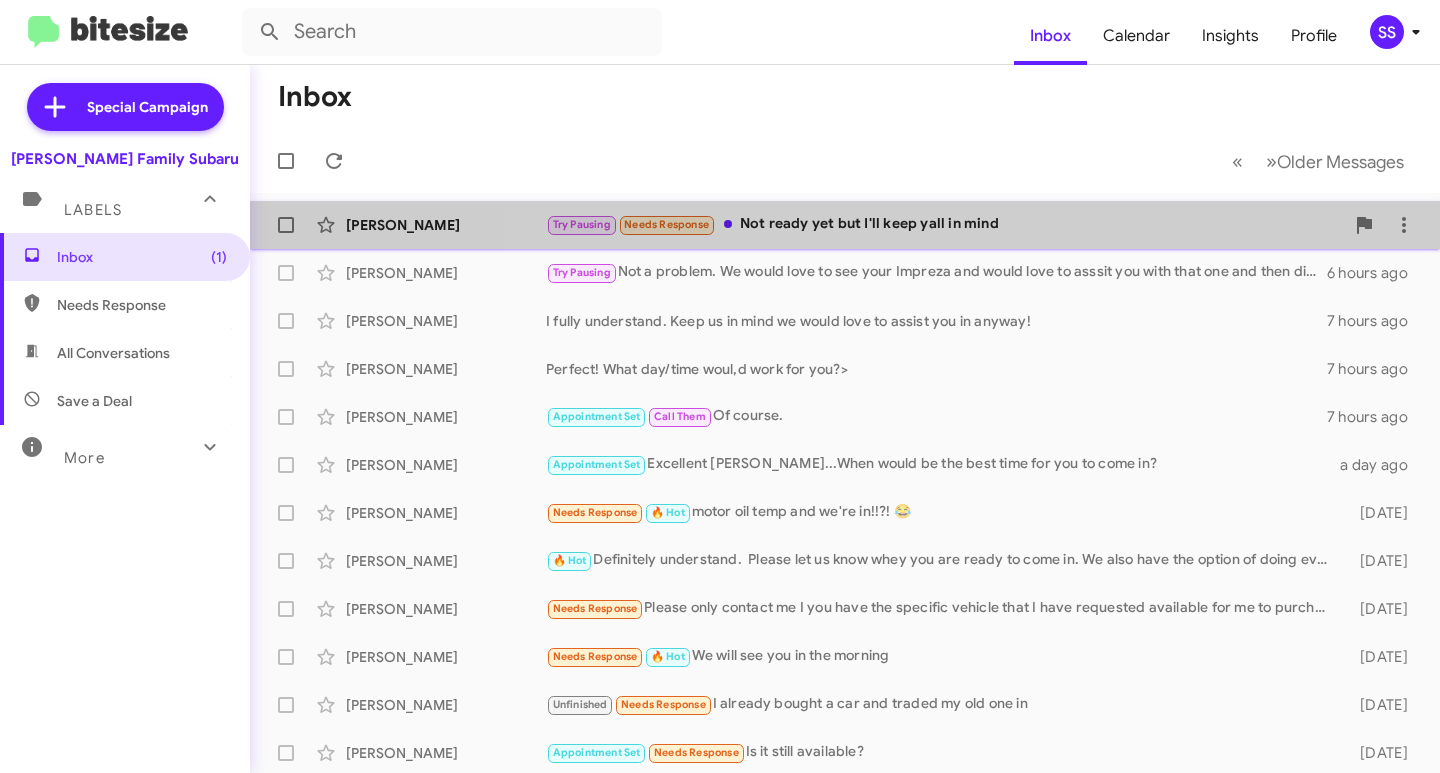 click on "[PERSON_NAME]  Try Pausing   Needs Response   Not ready yet but I'll keep yall in mind   a minute ago" 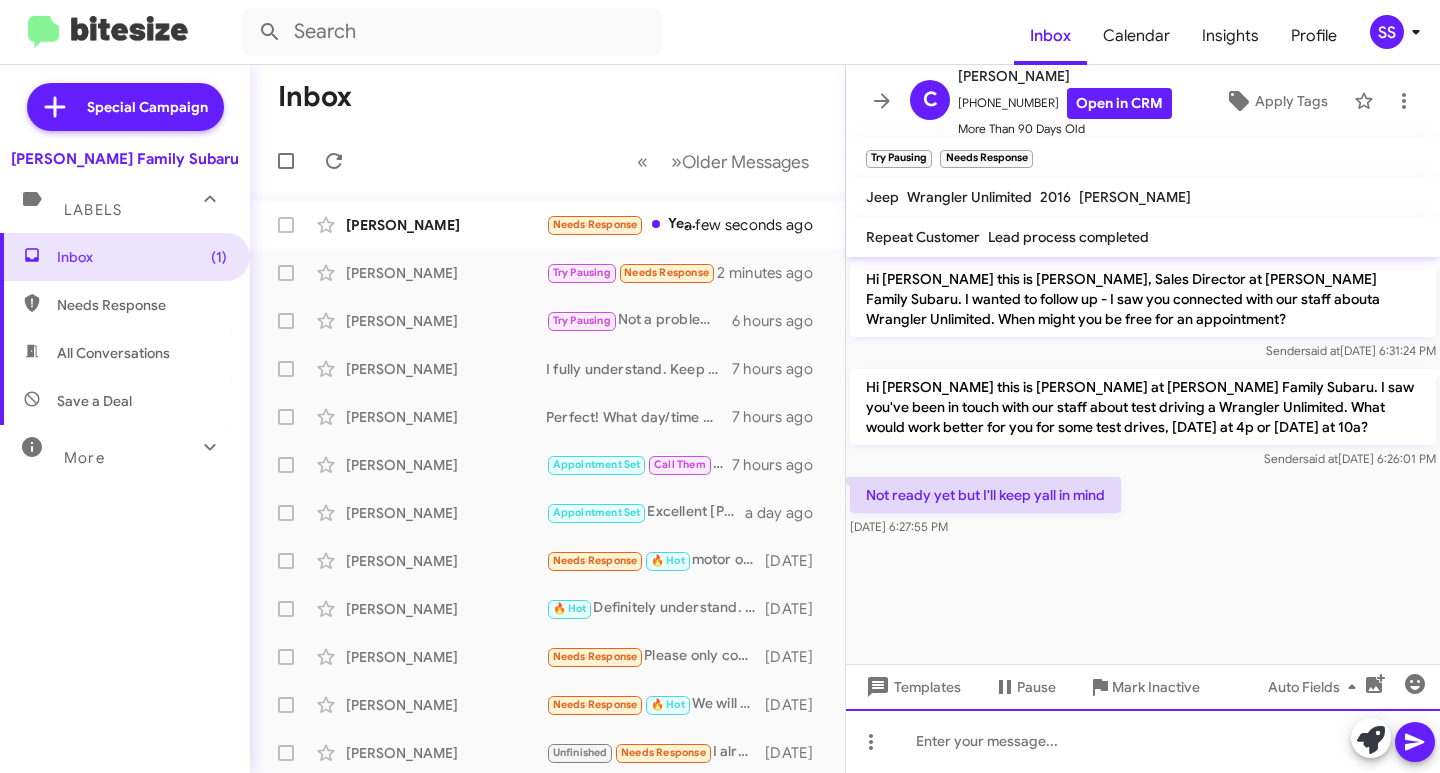 click 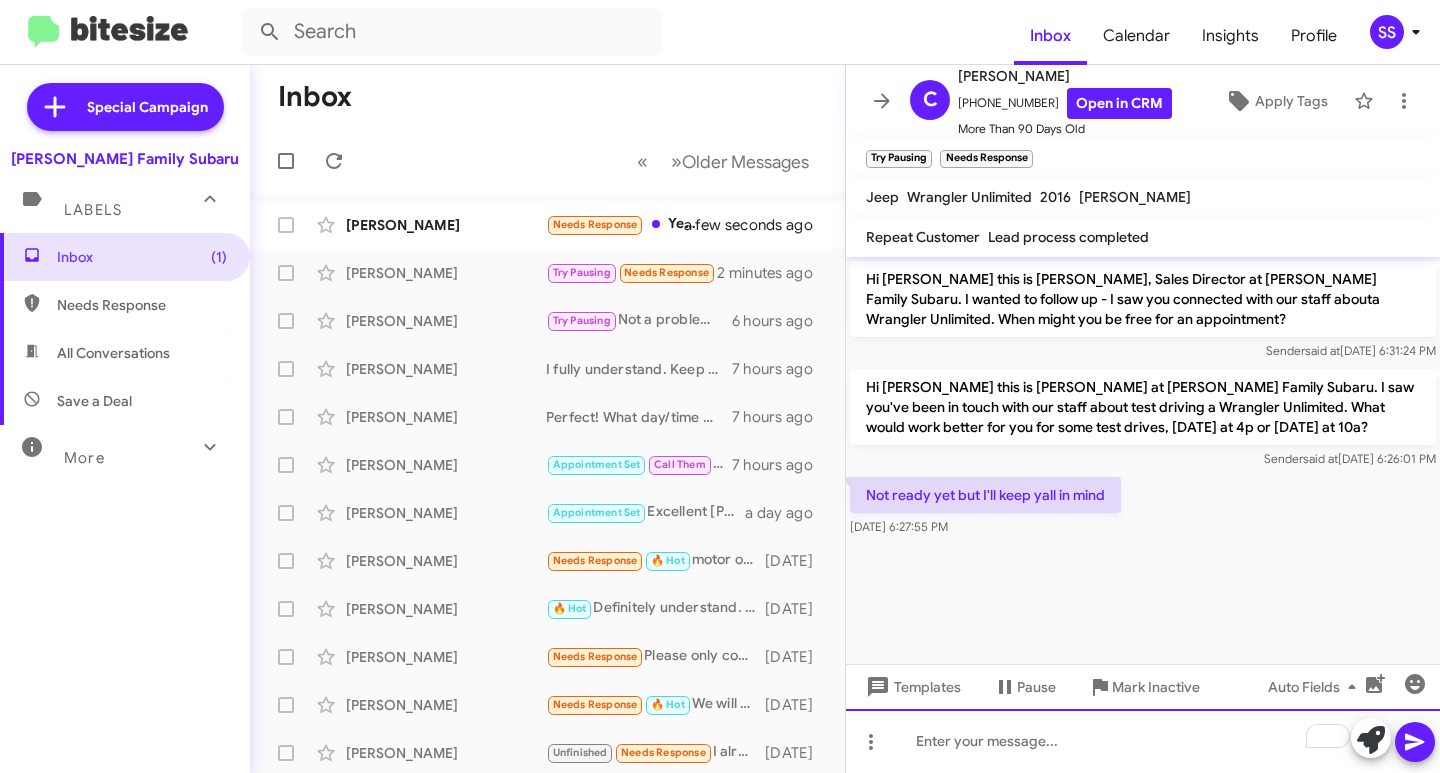 type 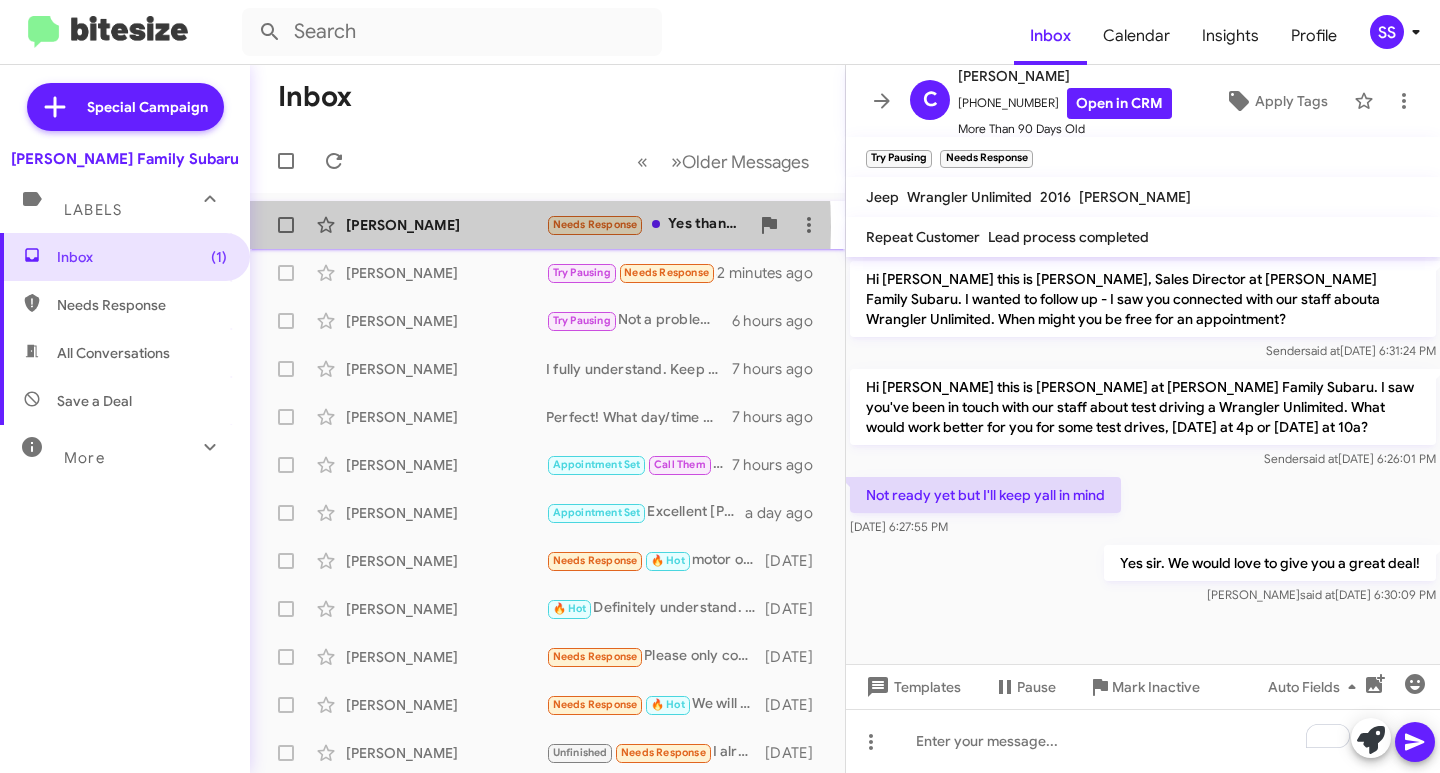 click on "[PERSON_NAME]" 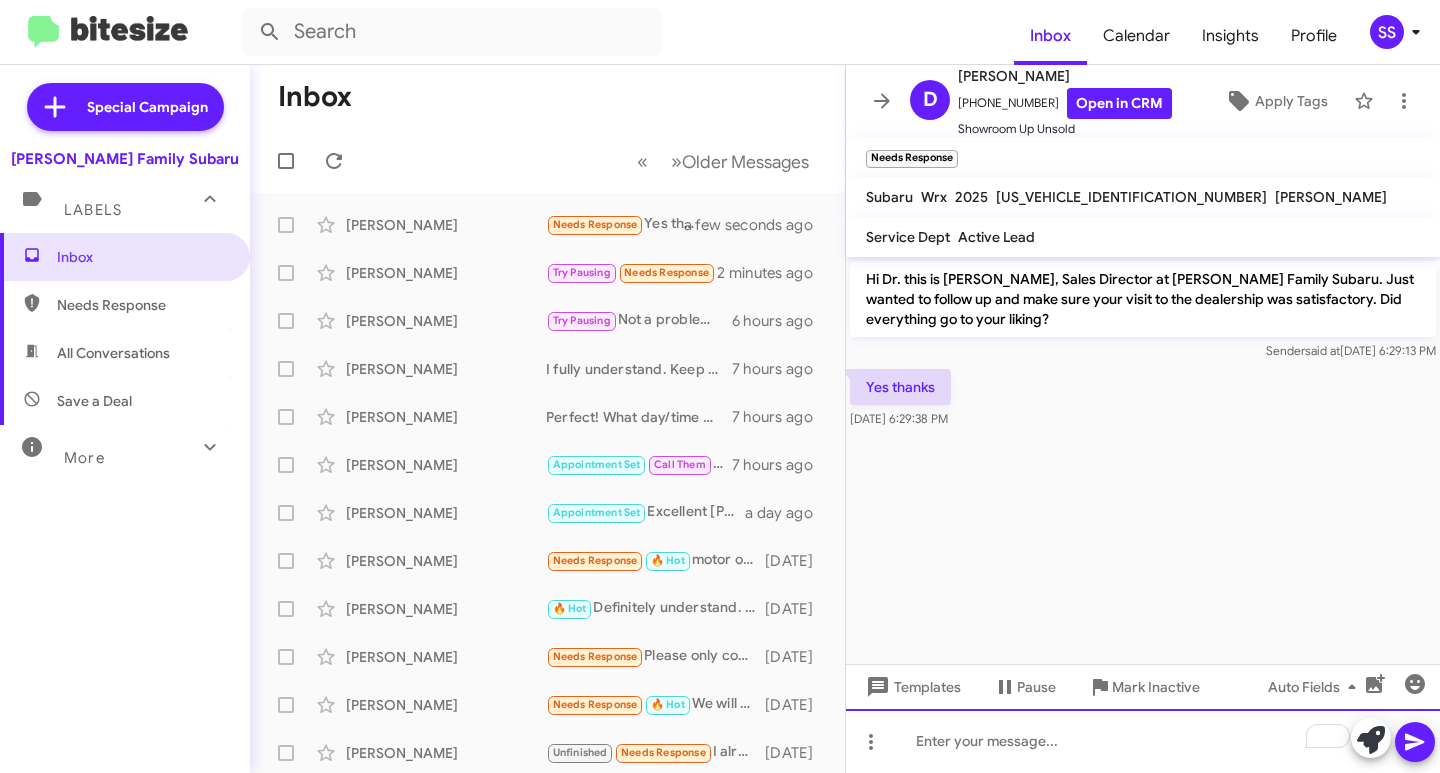 click 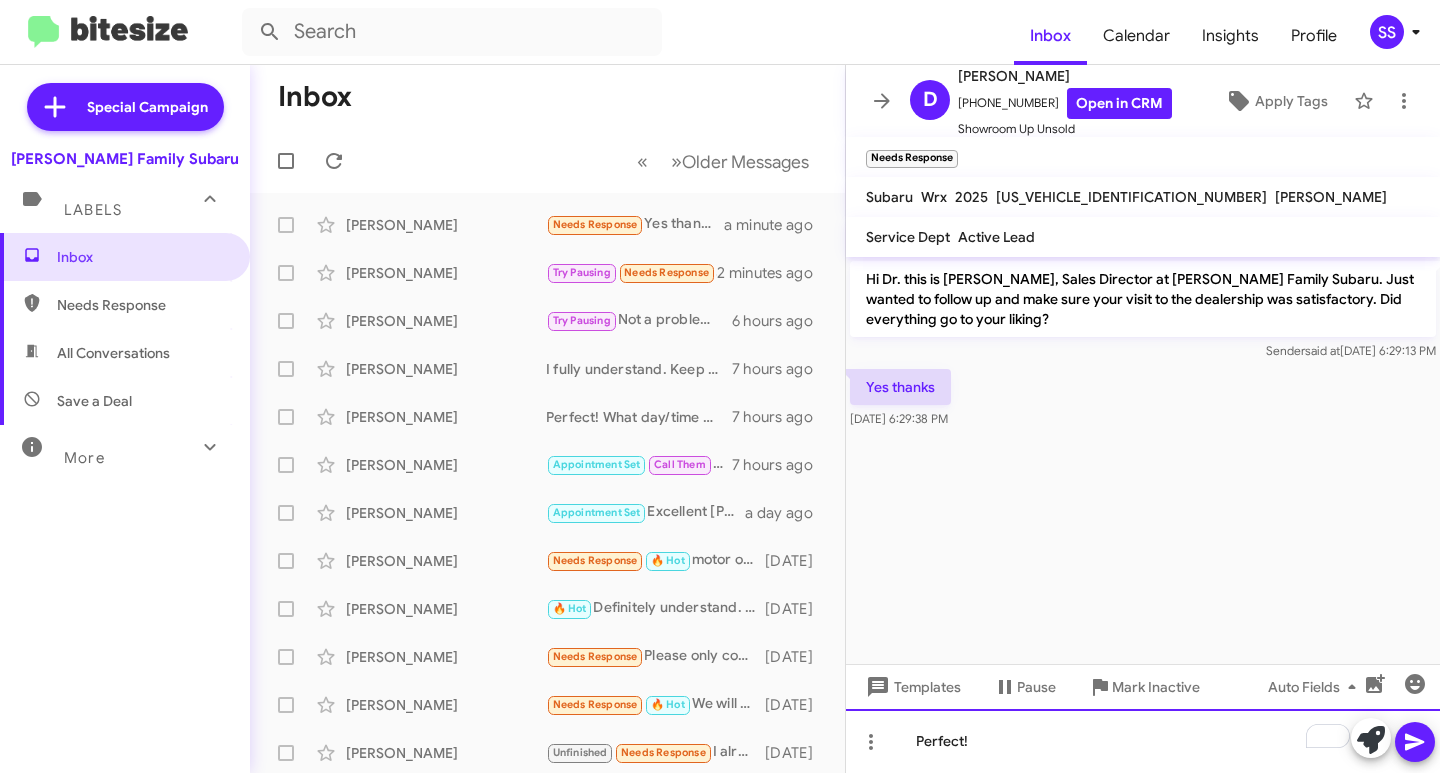 click on "Perfect!" 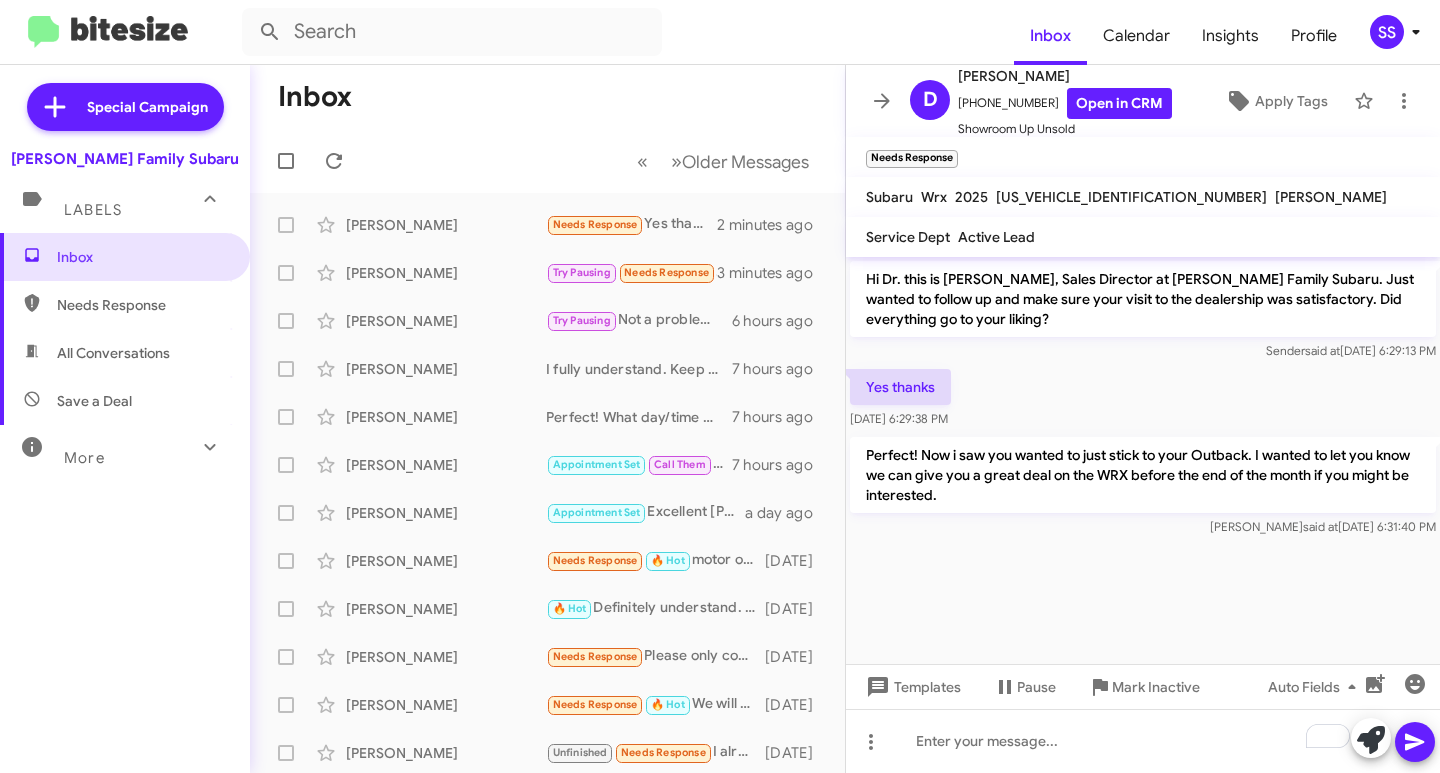 click on "Save a Deal" at bounding box center (94, 401) 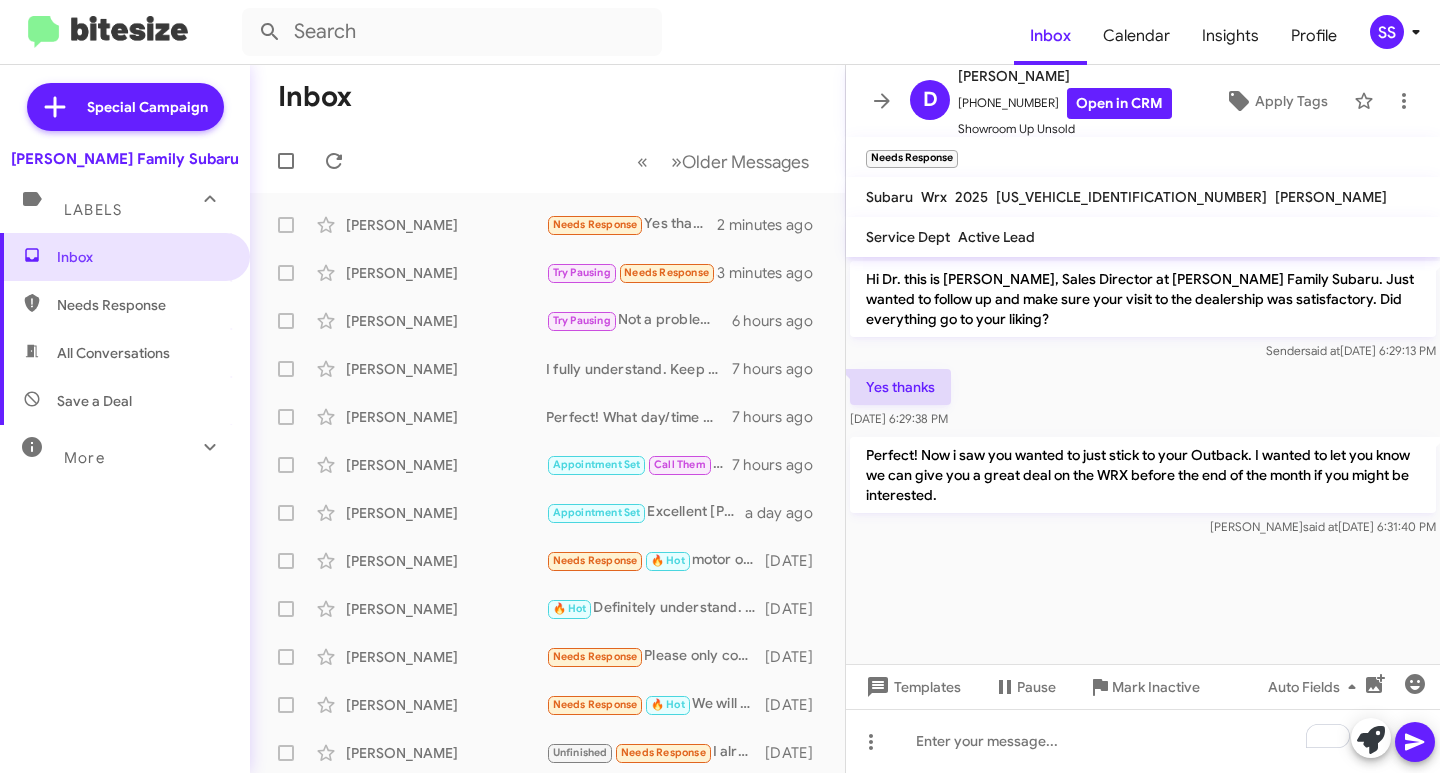 type on "in:not-interested" 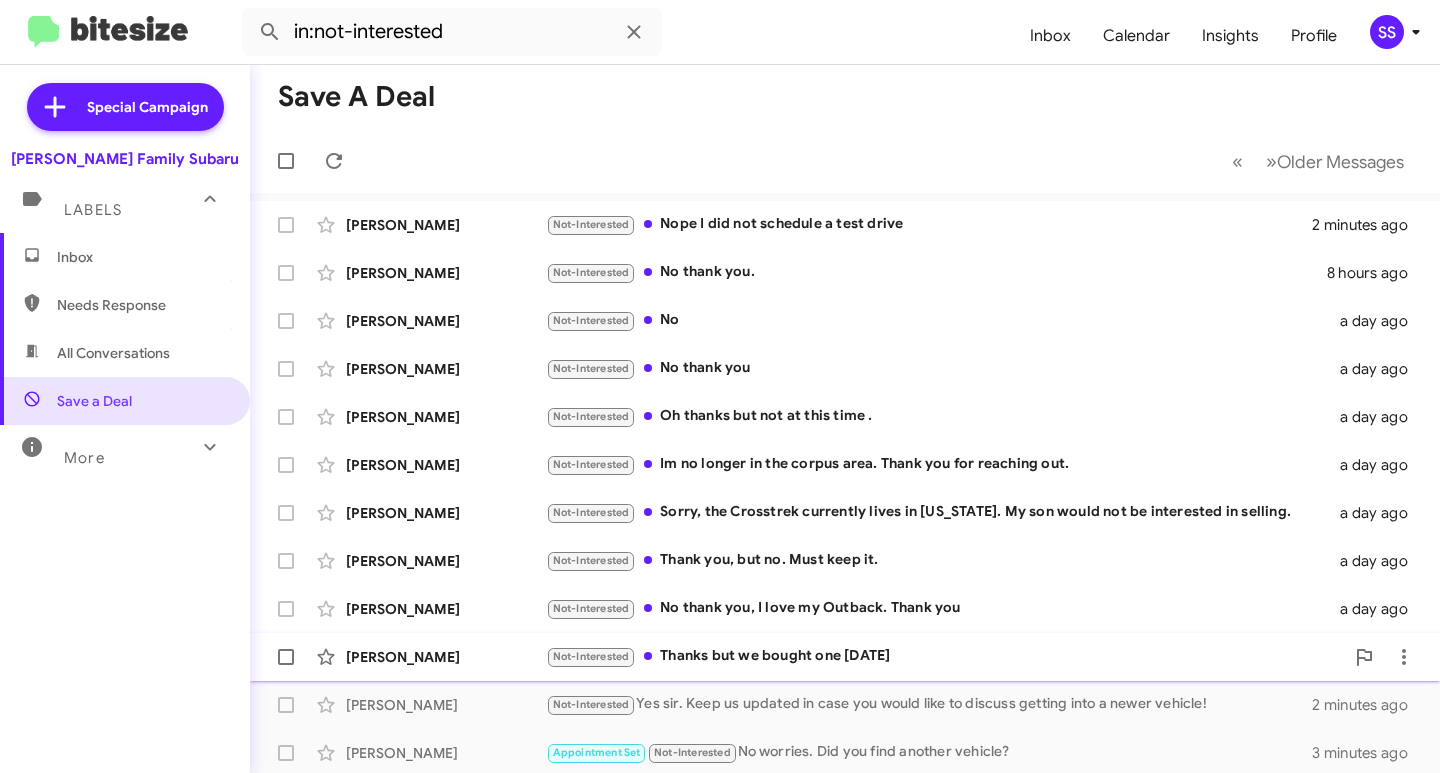 click on "Not-Interested   Thanks but we bought one [DATE]" 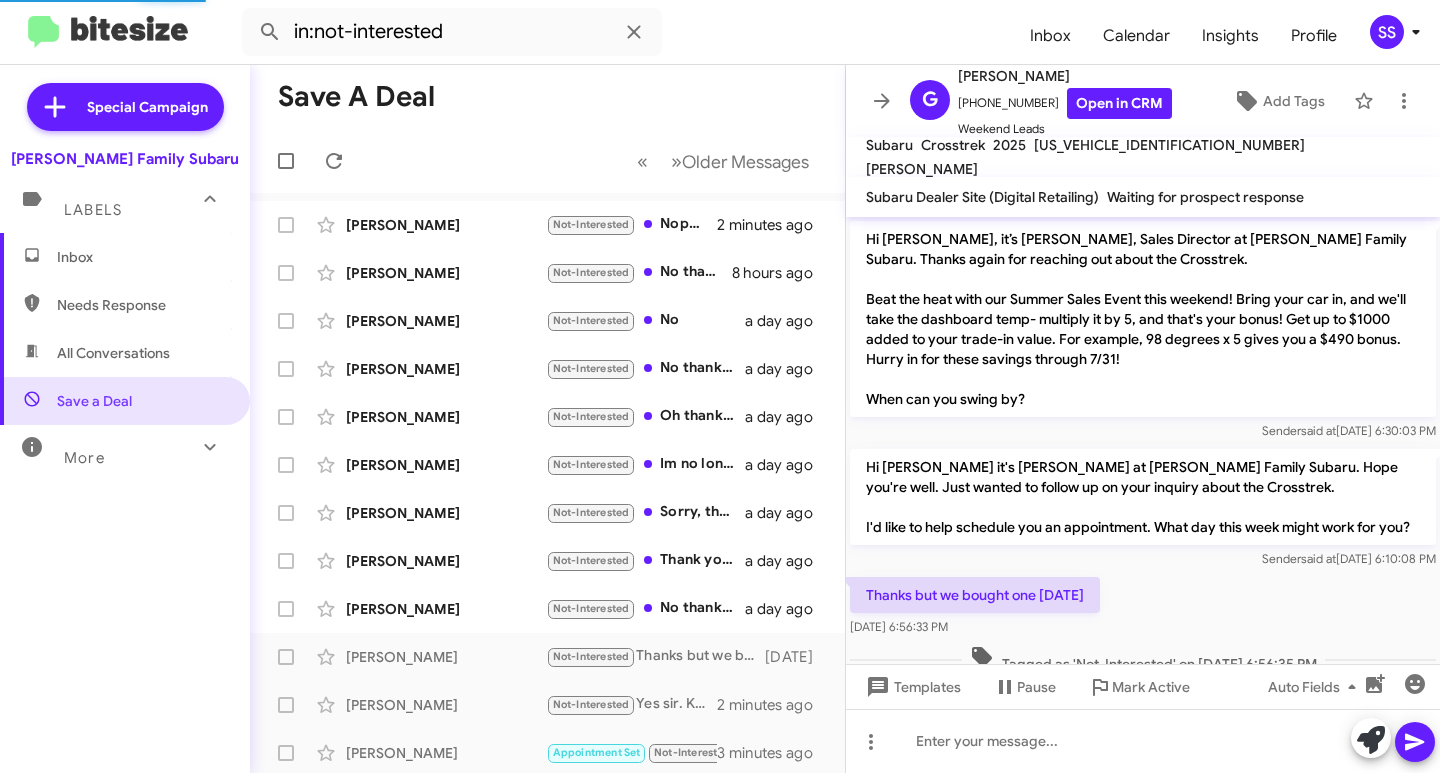 scroll, scrollTop: 54, scrollLeft: 0, axis: vertical 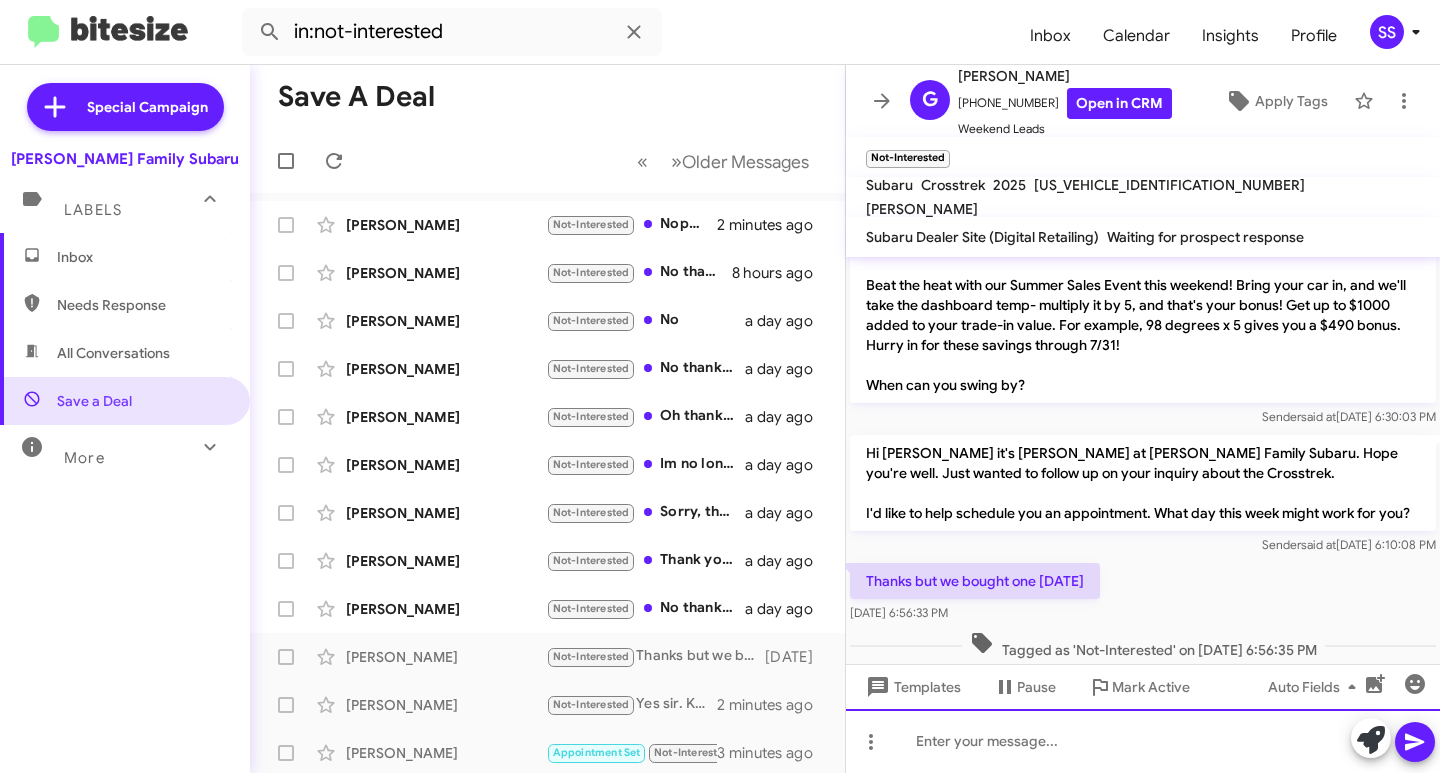 click 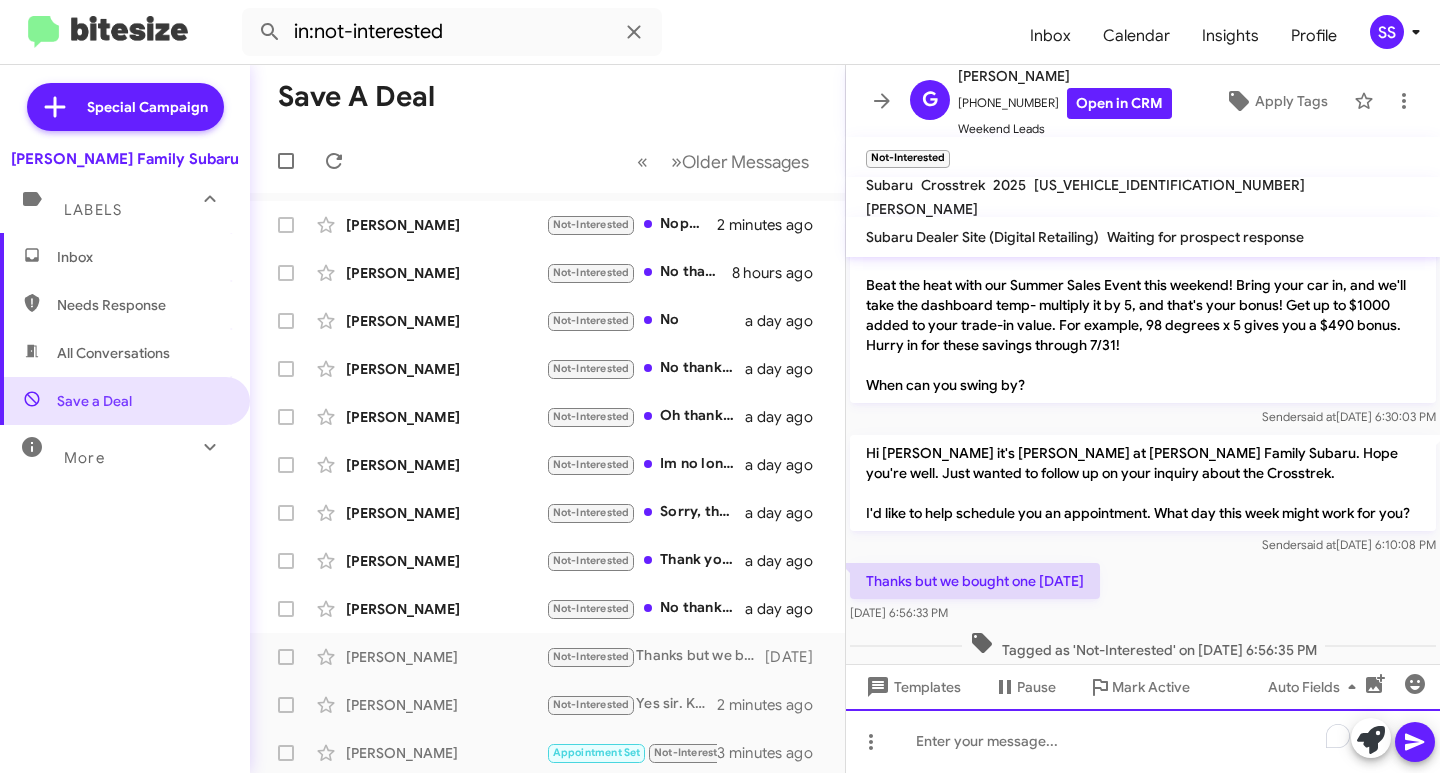 type 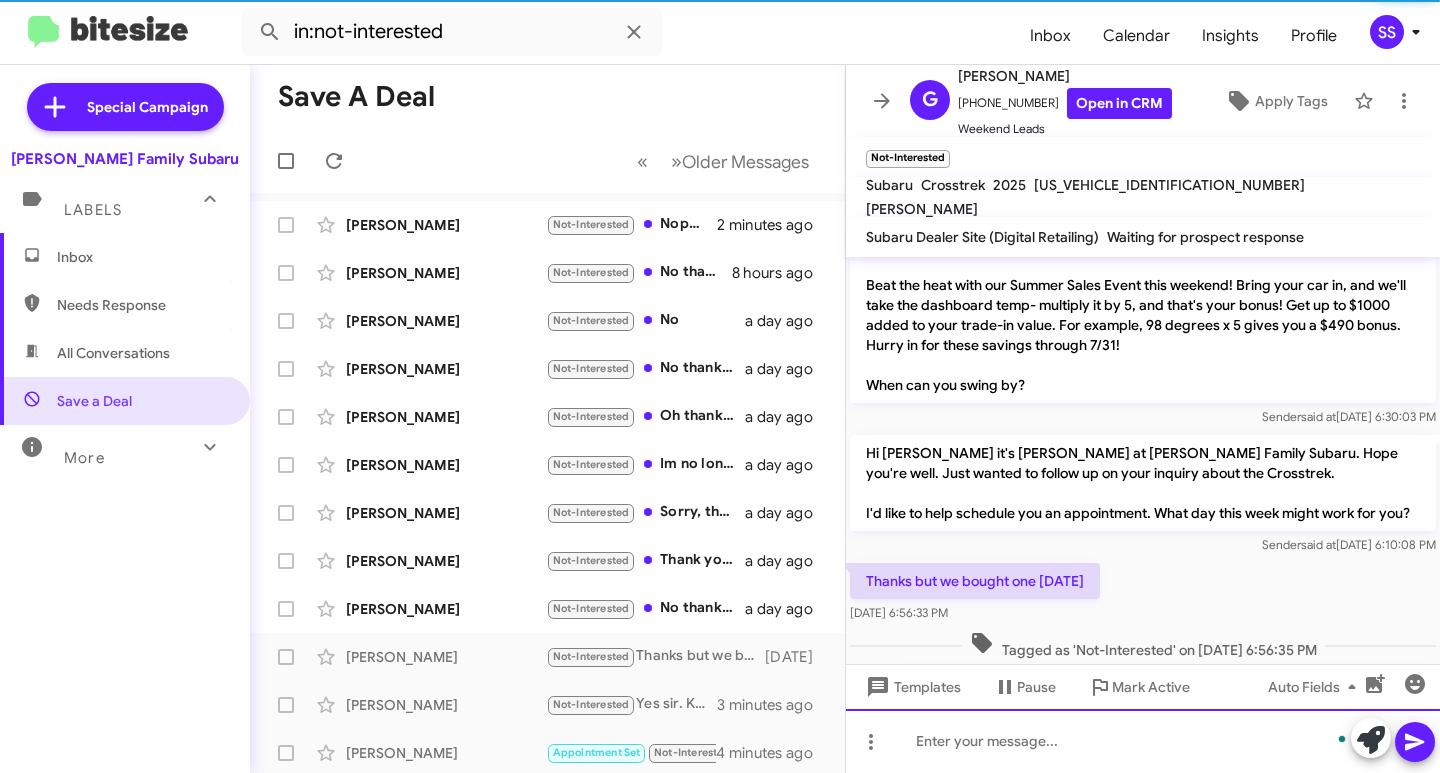 scroll, scrollTop: 167, scrollLeft: 0, axis: vertical 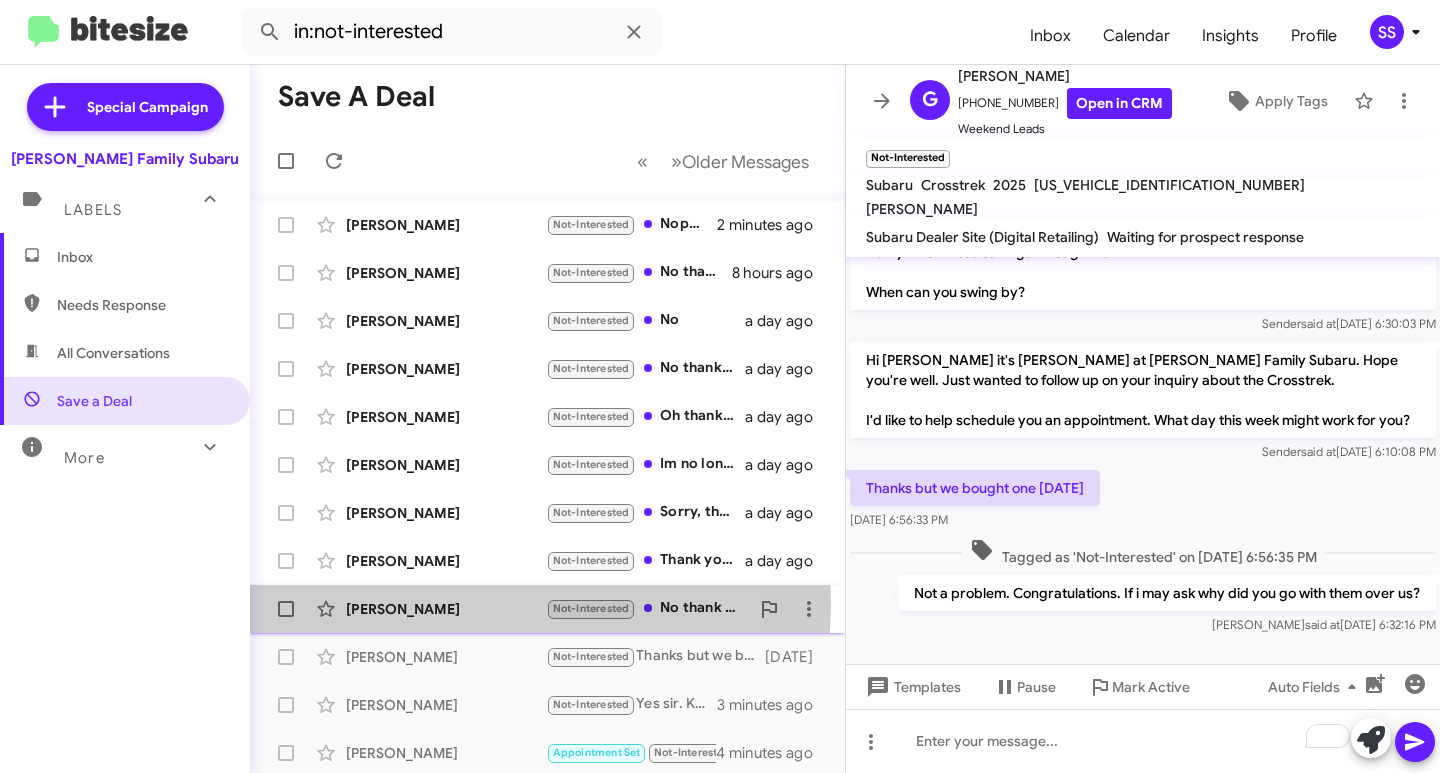 click on "[PERSON_NAME]" 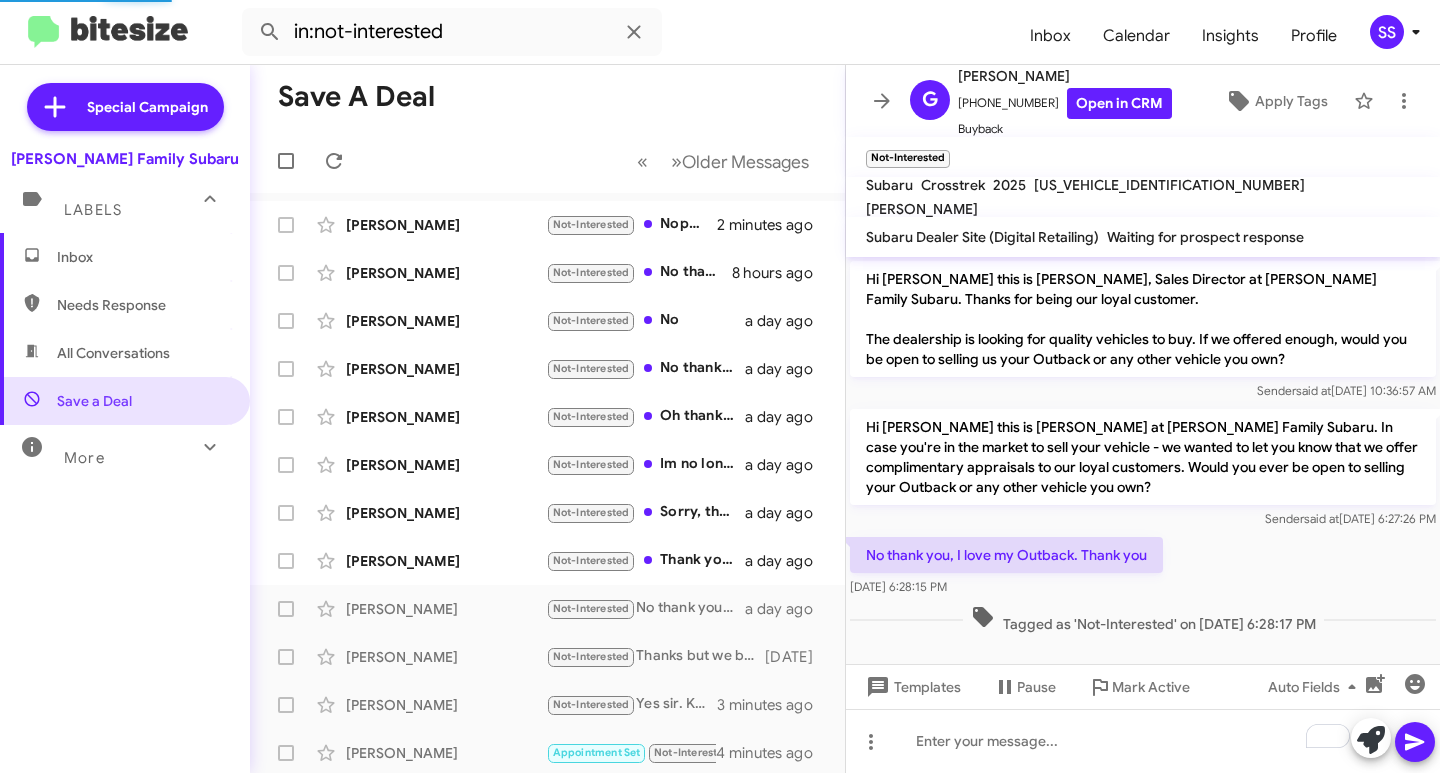 scroll, scrollTop: 0, scrollLeft: 0, axis: both 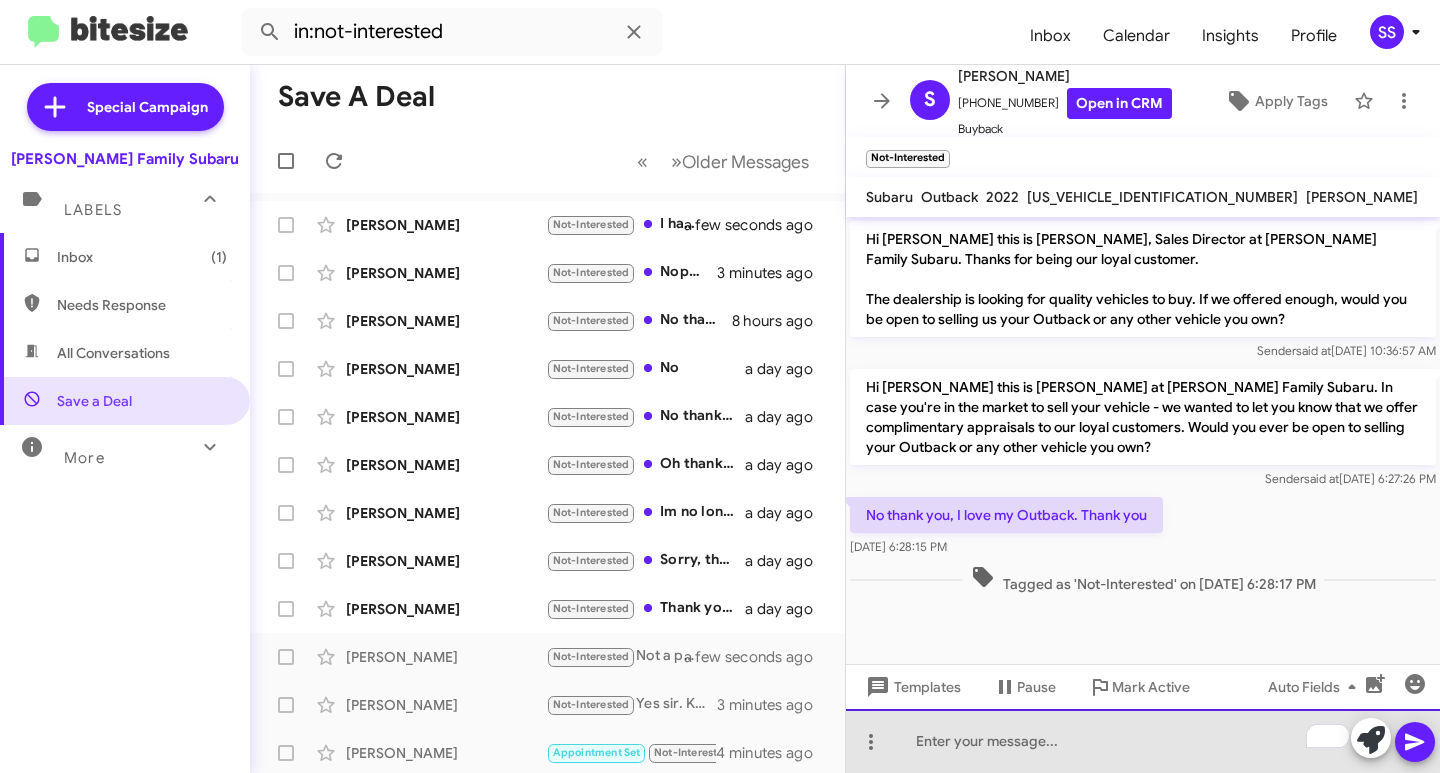 click 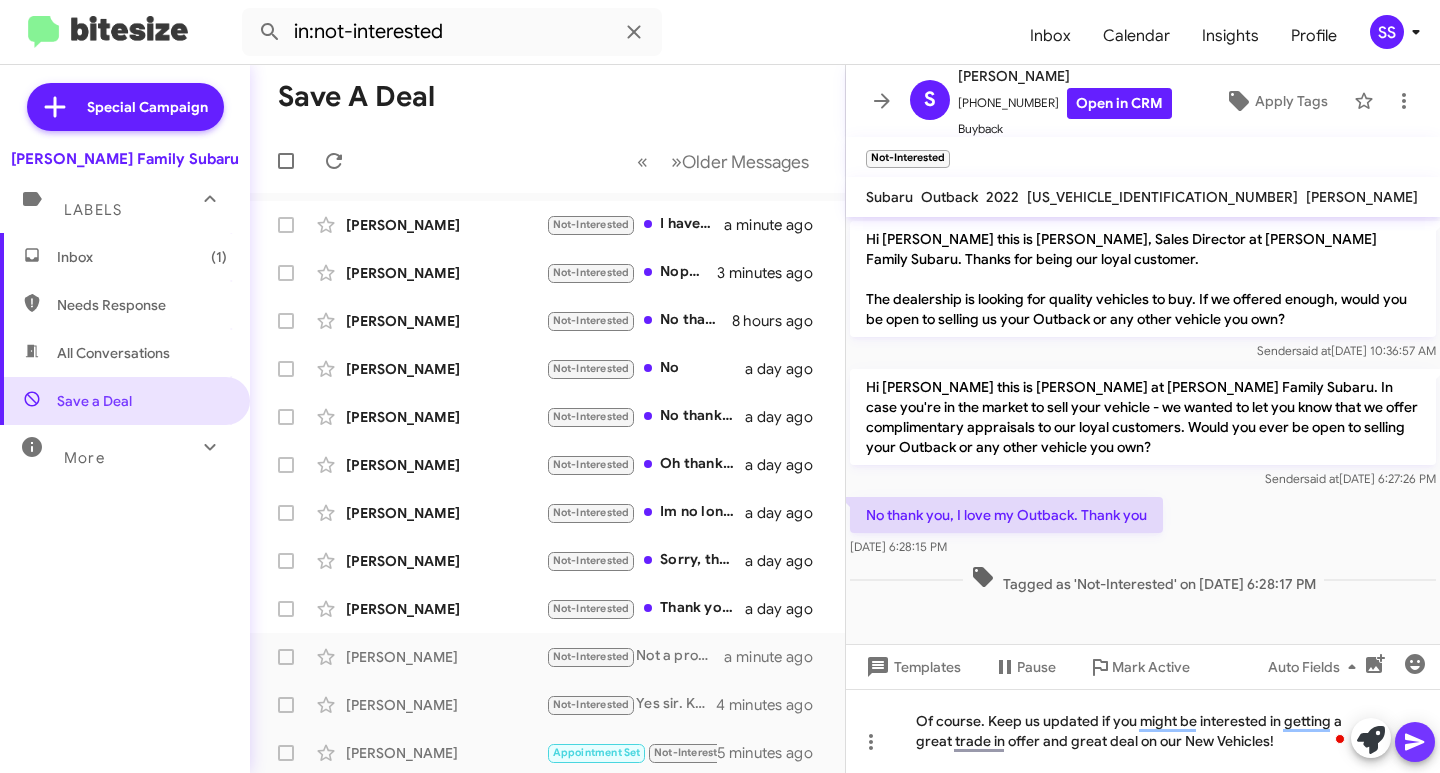 click 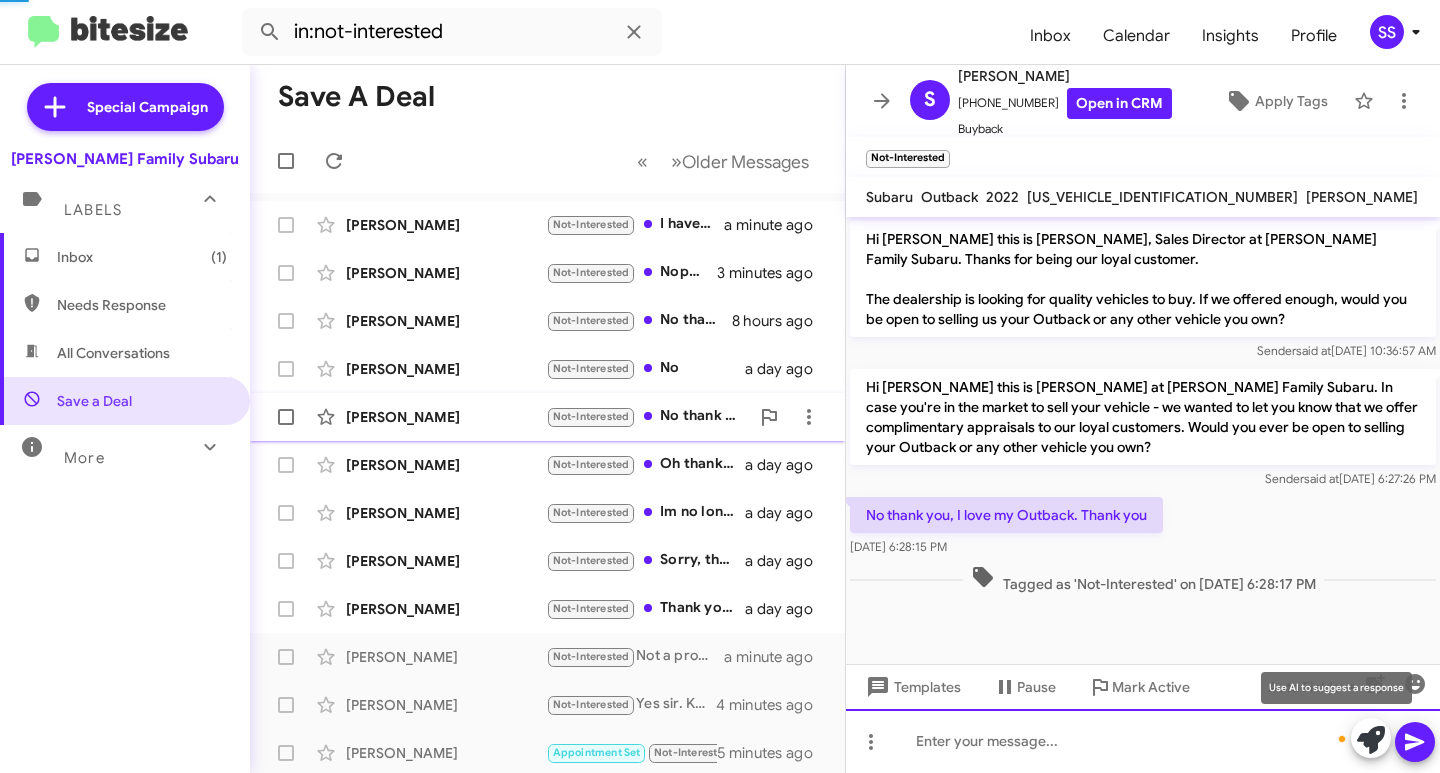 scroll, scrollTop: 47, scrollLeft: 0, axis: vertical 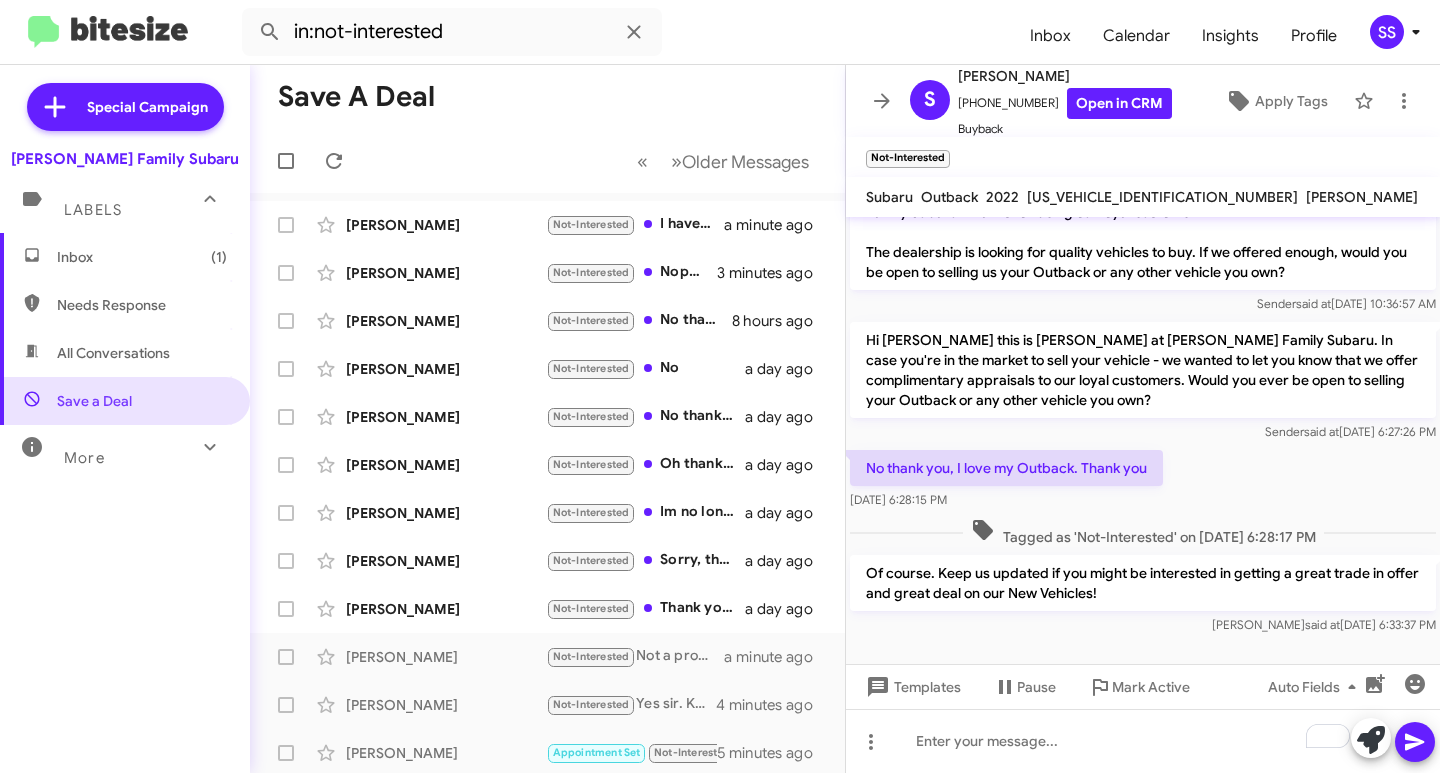 click on "Inbox  (1)" at bounding box center [142, 257] 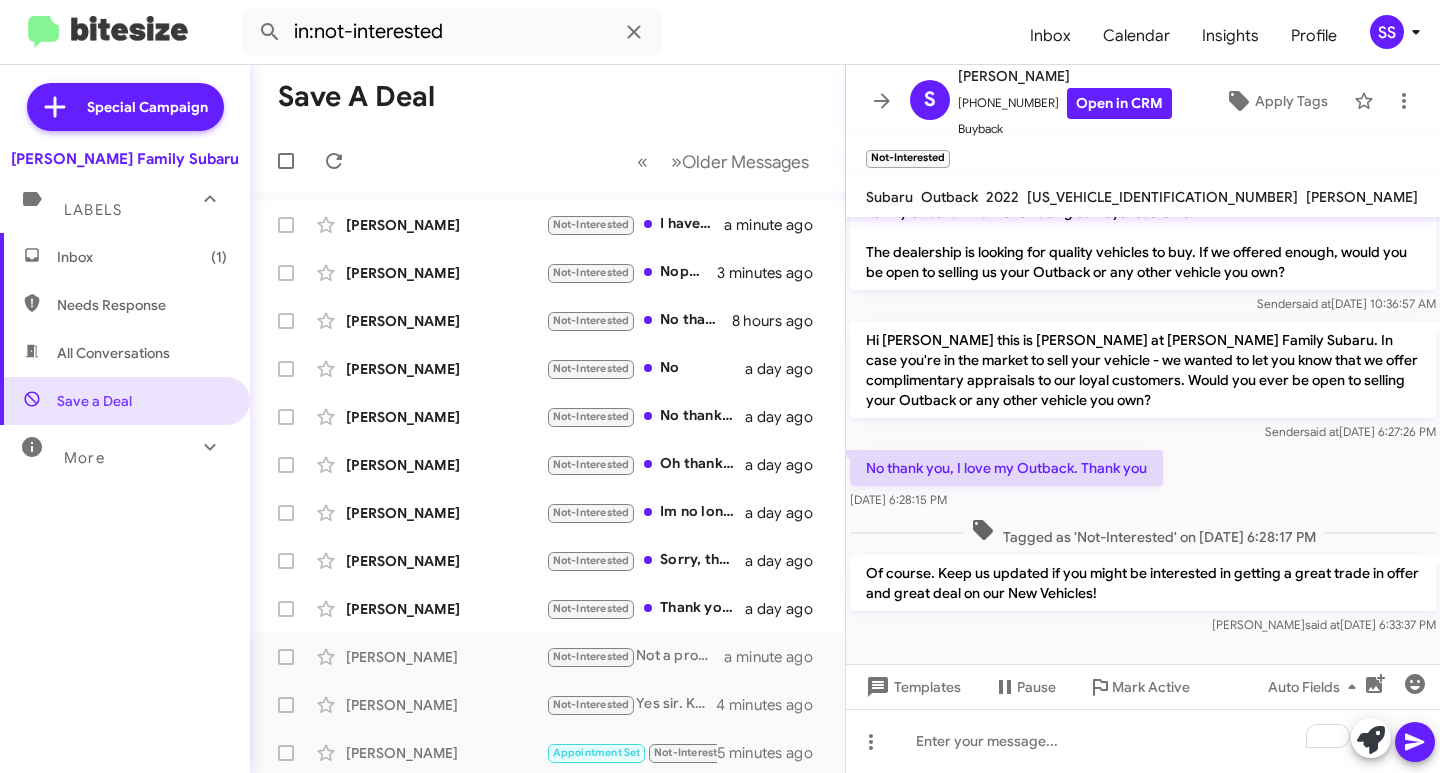 type 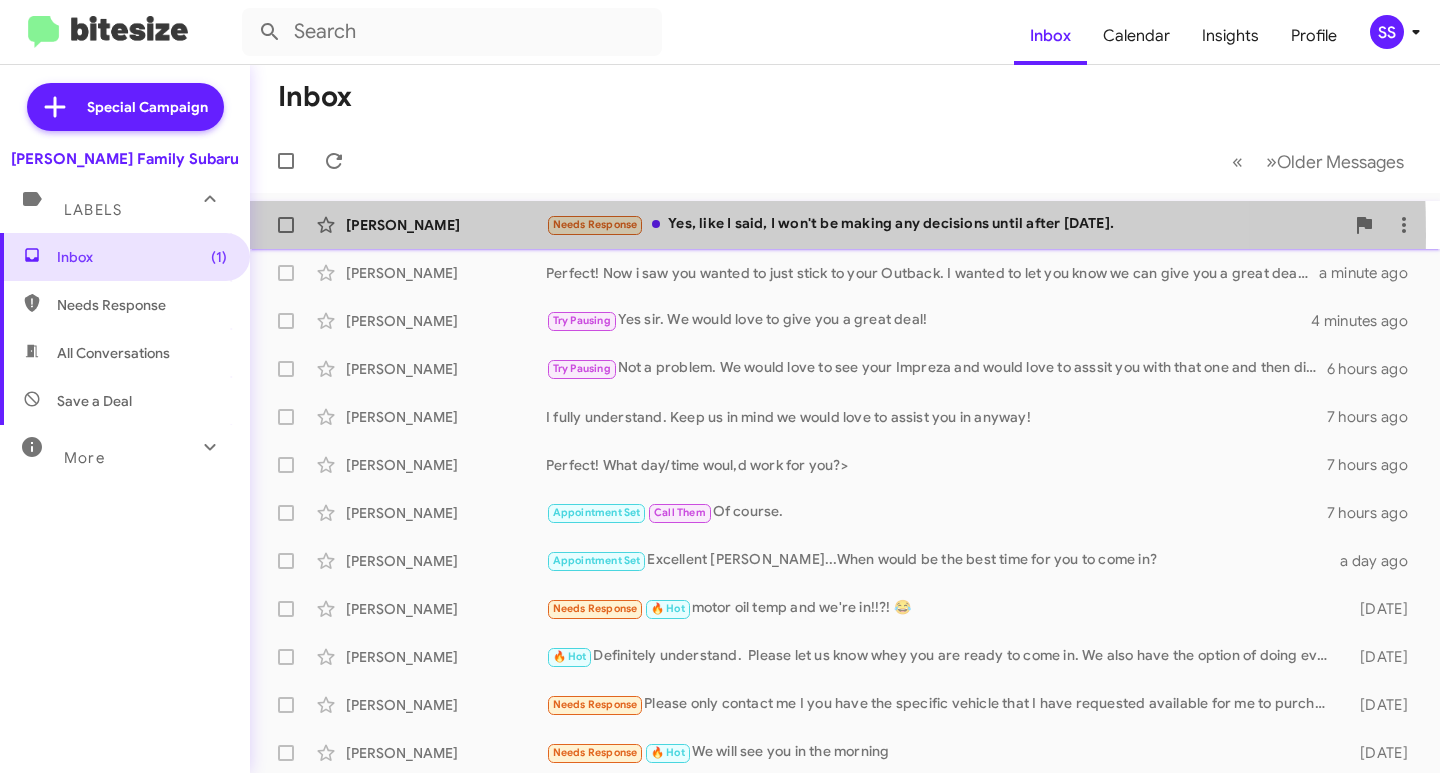 click on "[PERSON_NAME]  Needs Response   Yes, like I said, I won't be making any decisions until after [DATE].   a minute ago" 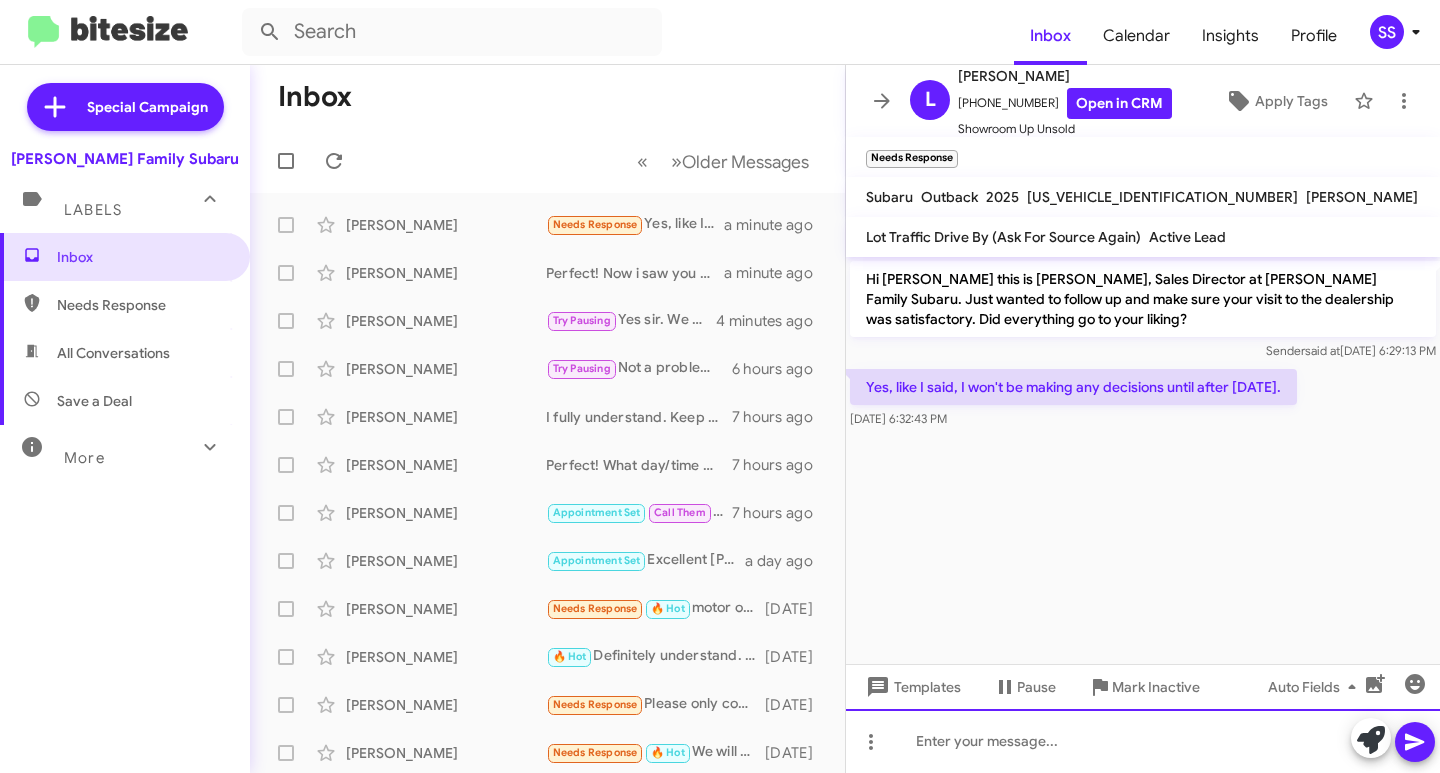 click 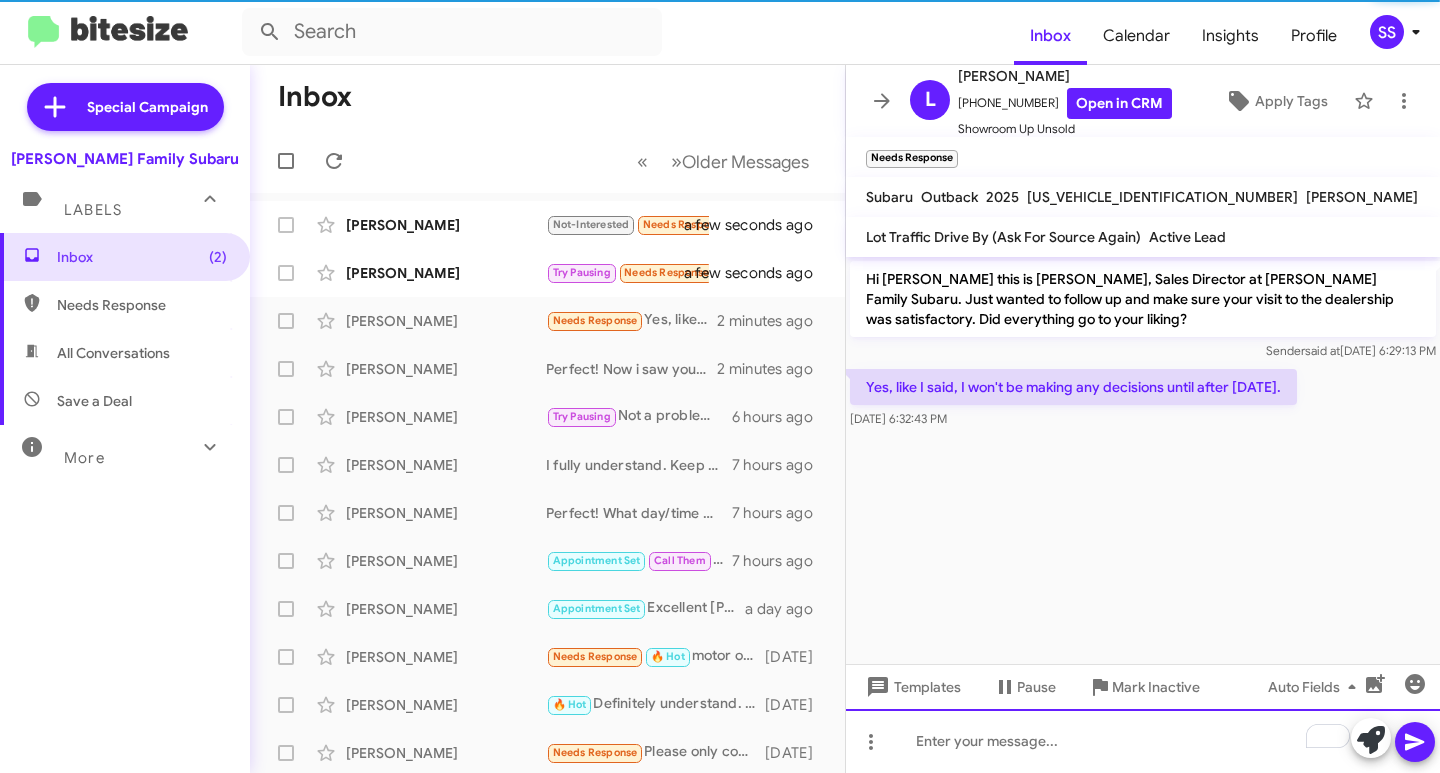 click 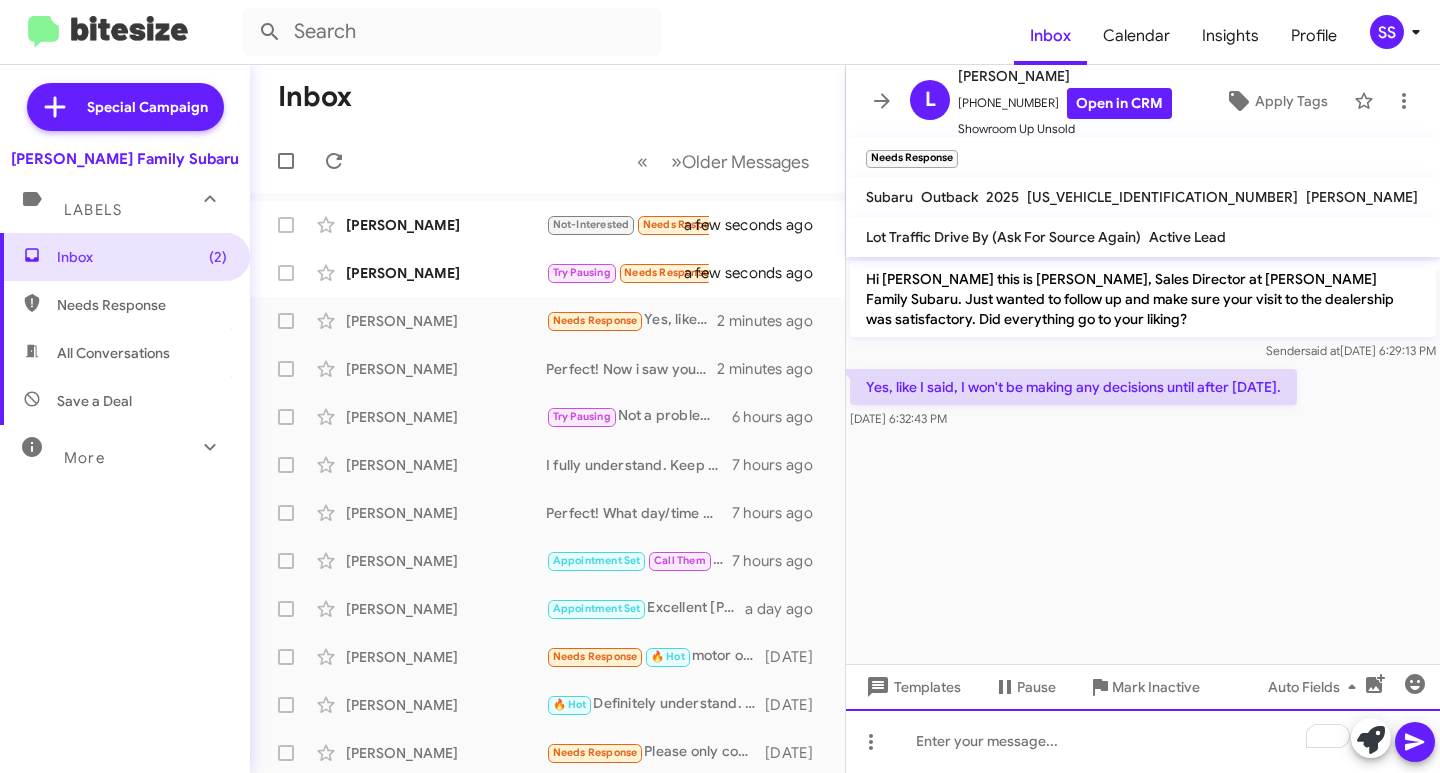 type 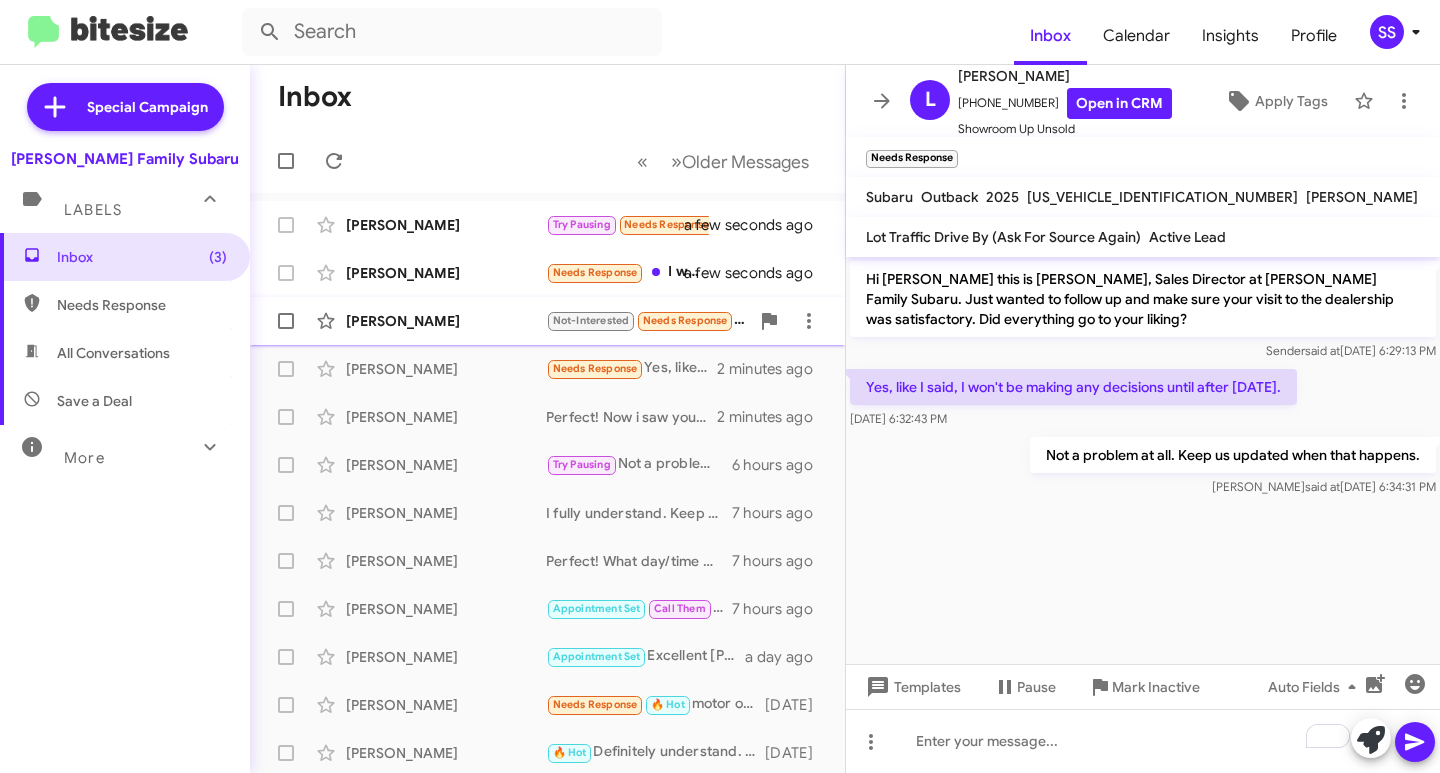 click on "[PERSON_NAME]  Not-Interested   Needs Response   They responded right away and we did all the work online just pending the look at the trade and they offered more on the trade   a few seconds ago" 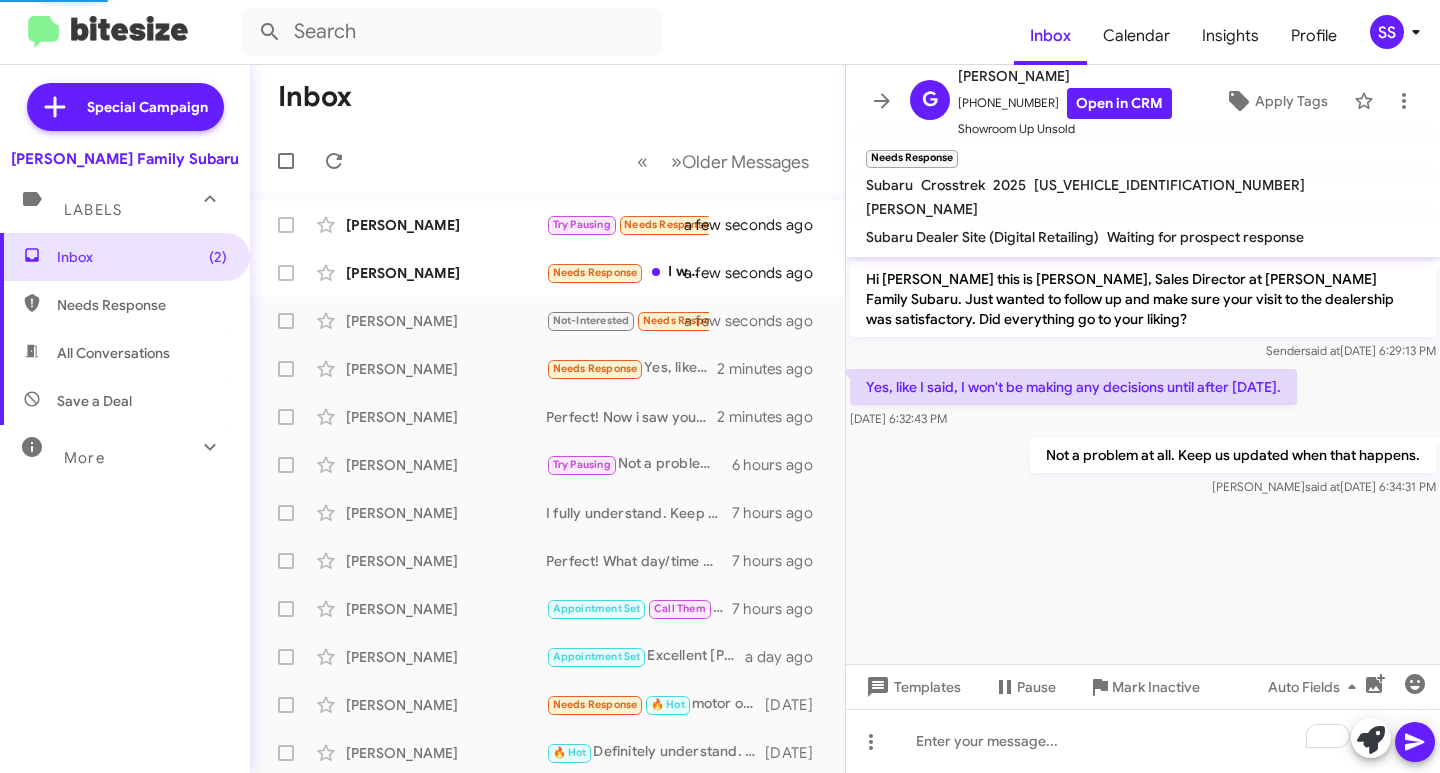 scroll, scrollTop: 260, scrollLeft: 0, axis: vertical 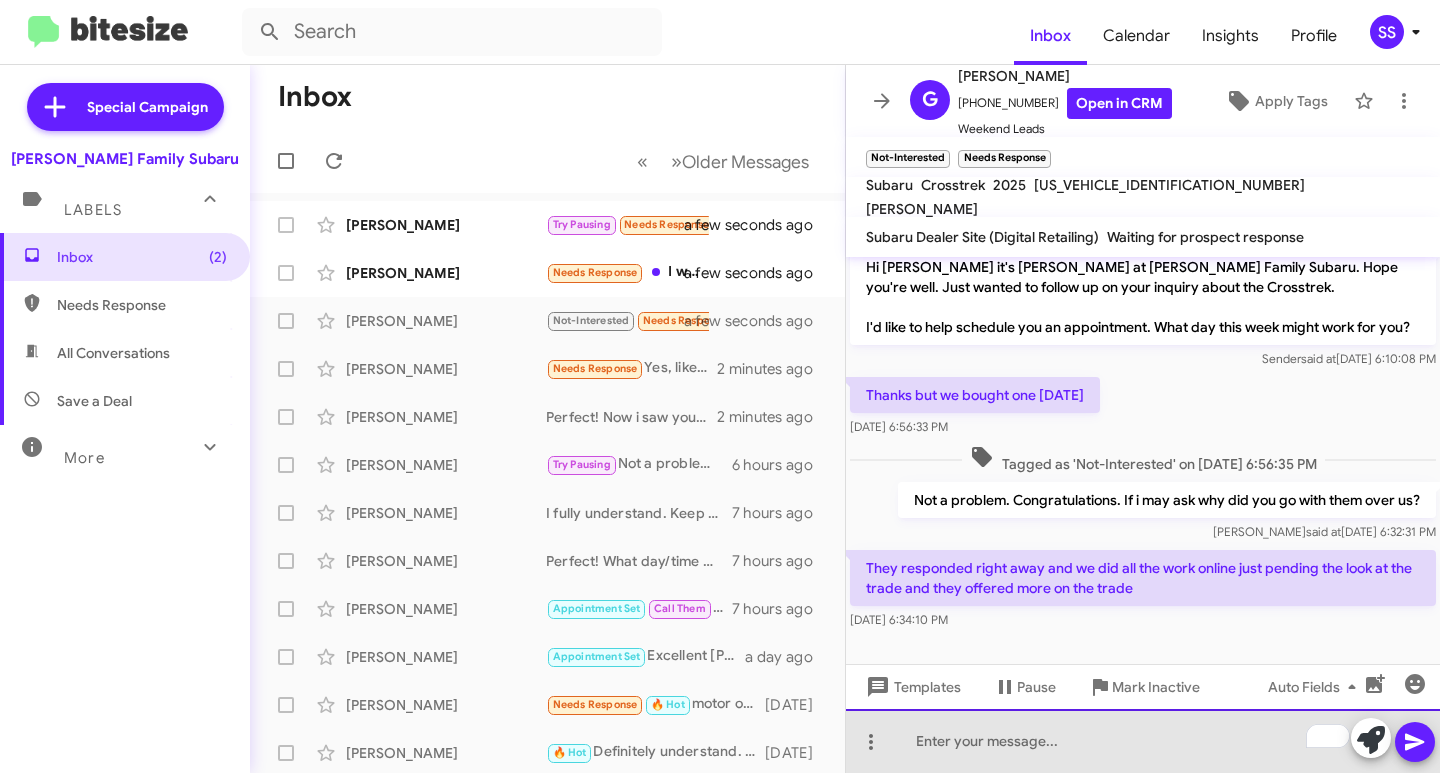 click 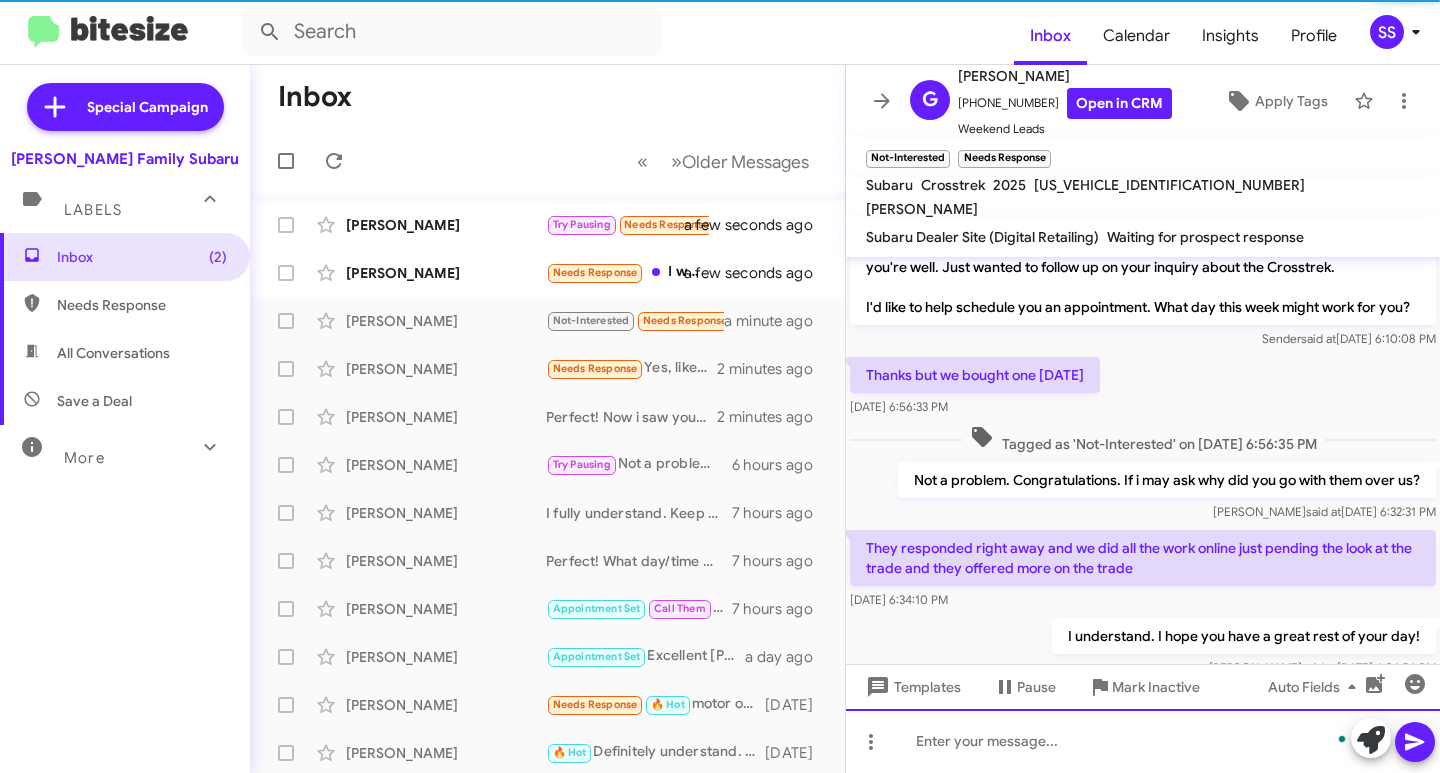 scroll, scrollTop: 333, scrollLeft: 0, axis: vertical 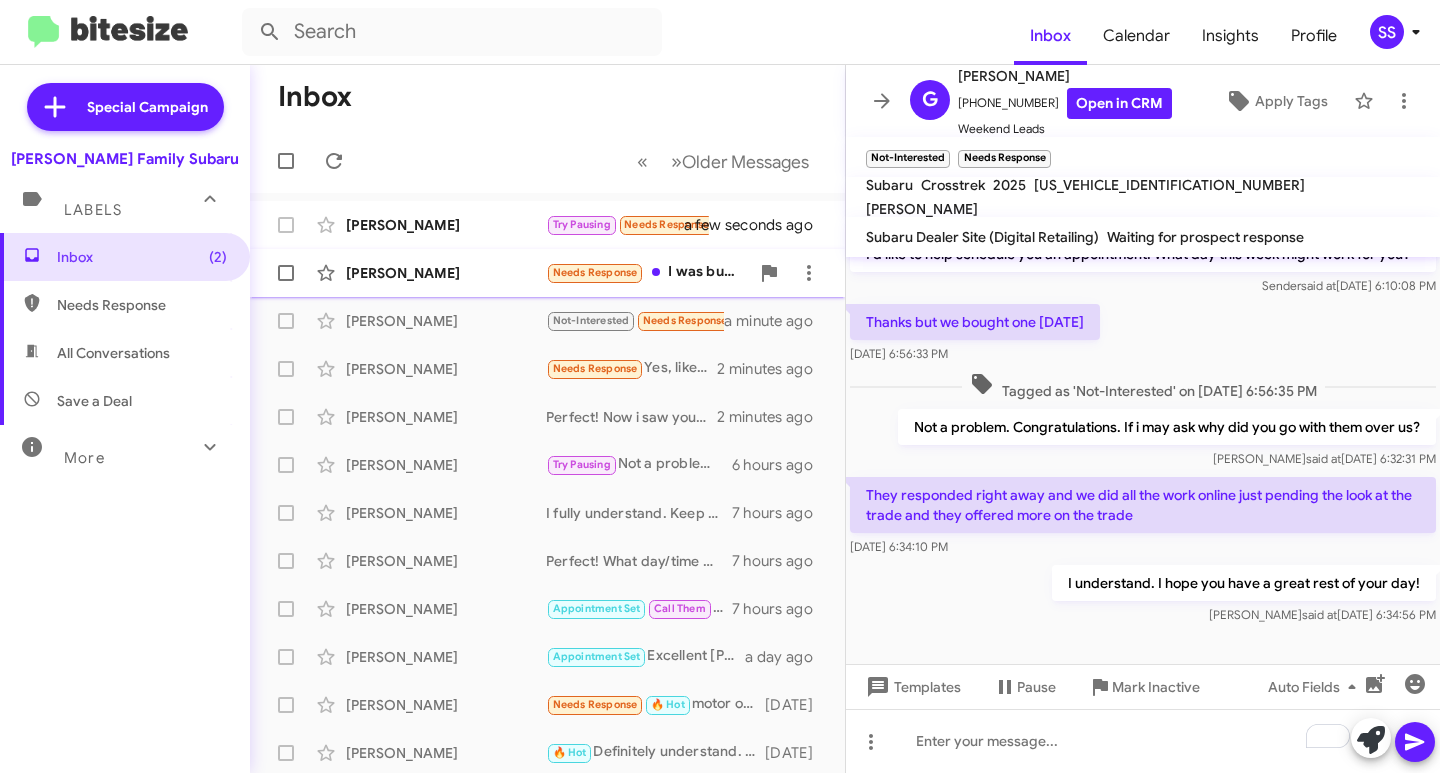 click on "[PERSON_NAME]  Needs Response   I was but my daughter in law bought a new [PERSON_NAME] and gave me her old car. The are several people from there still calling and texting me. I would appreciate it if you would pass the word that we aren't looking anymore and get my name off the call list. Thank you and have a good day.   a few seconds ago" 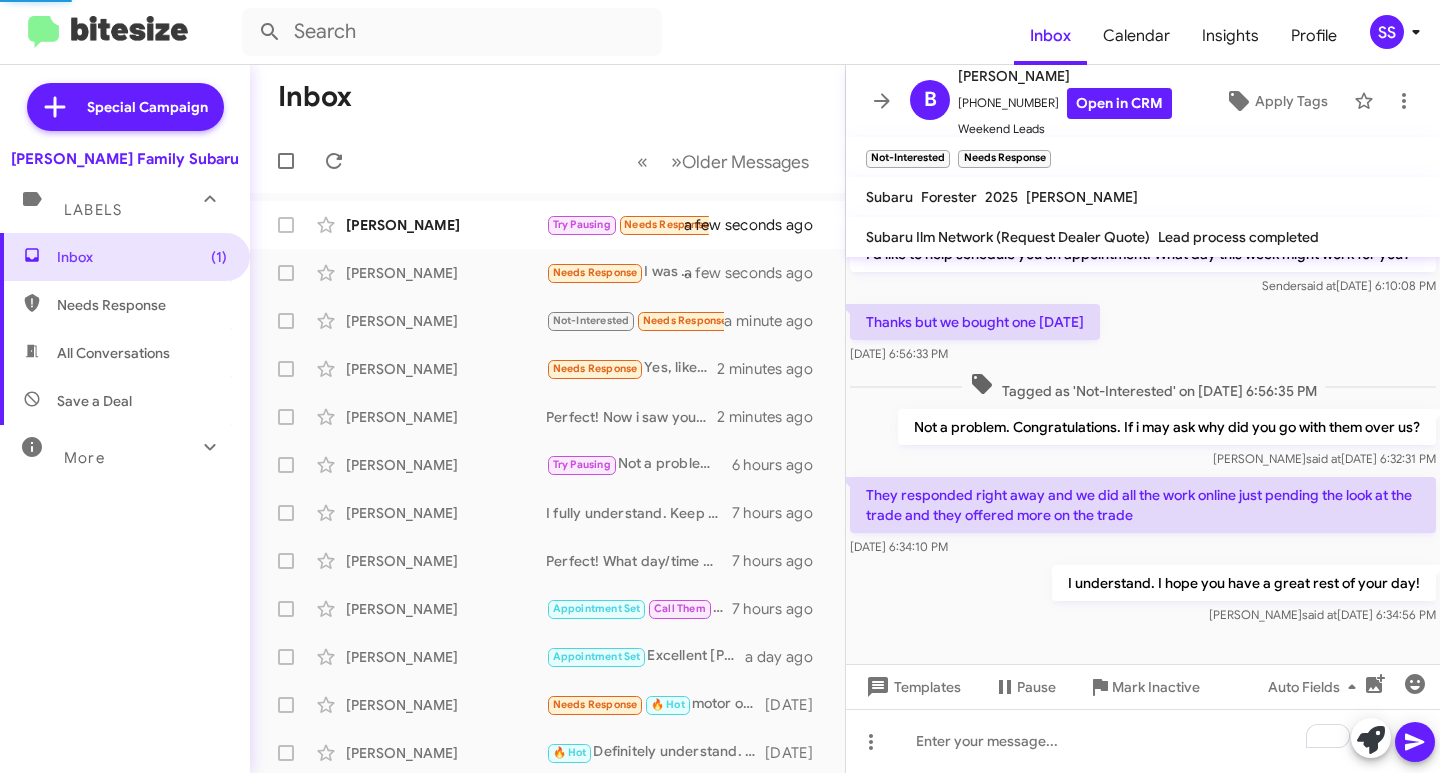 scroll, scrollTop: 0, scrollLeft: 0, axis: both 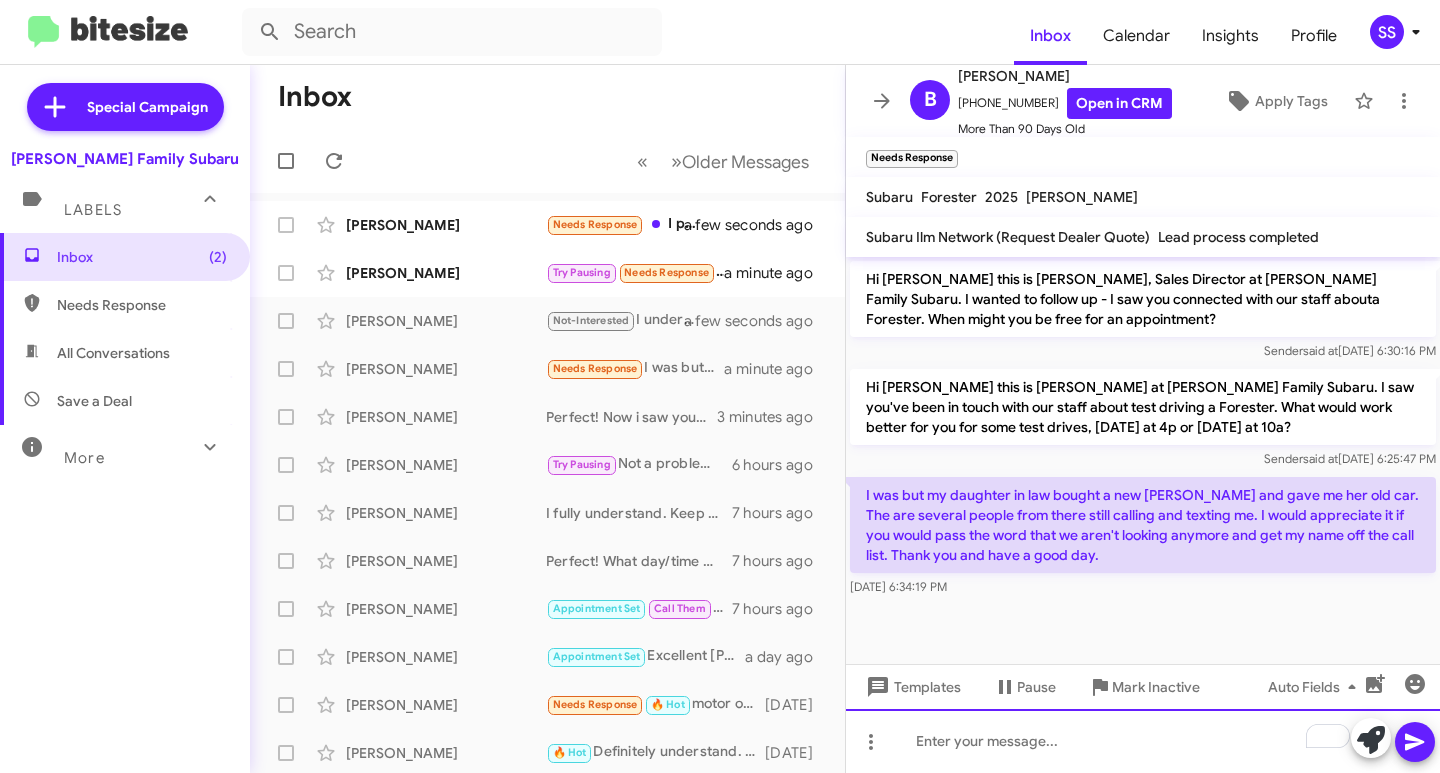 click 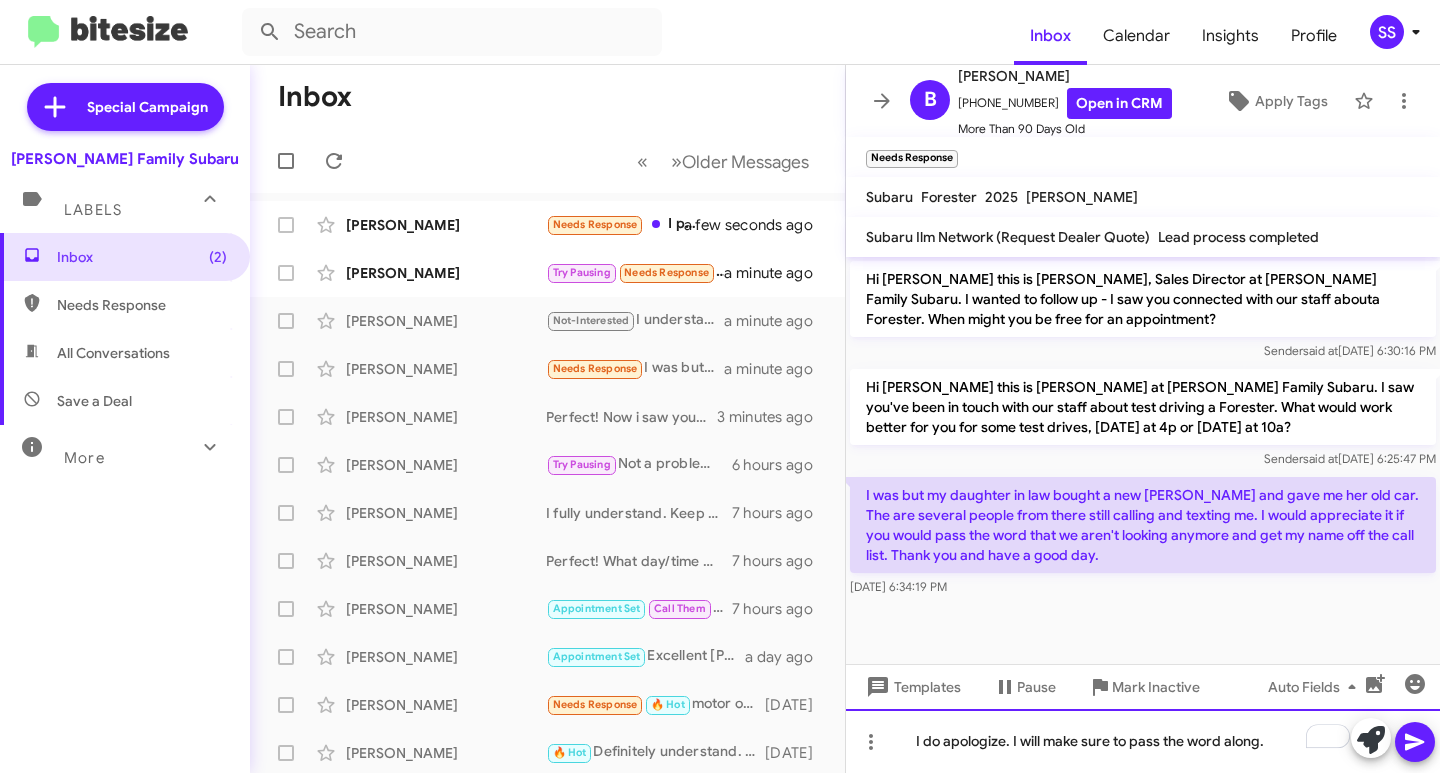 click on "I do apologize. I will make sure to pass the word along." 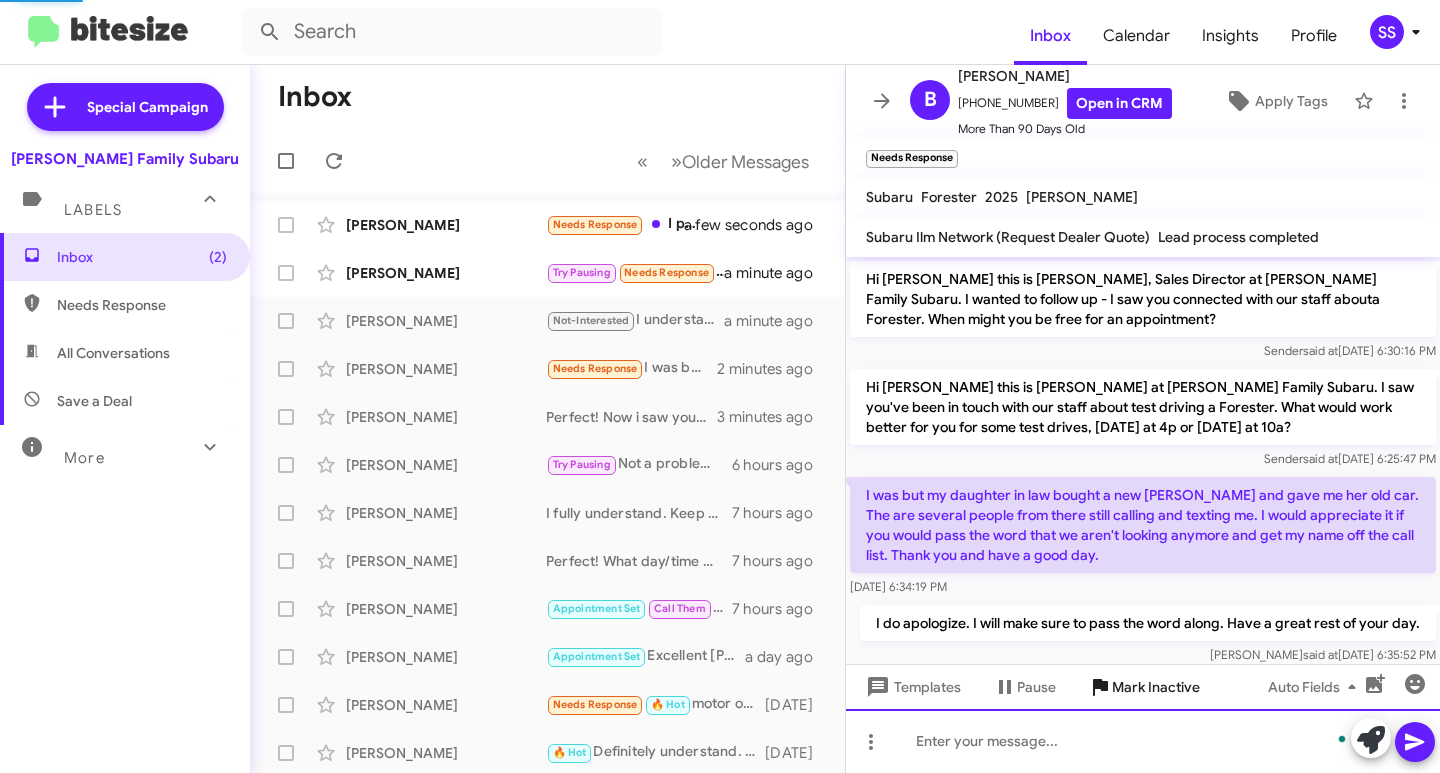 scroll, scrollTop: 45, scrollLeft: 0, axis: vertical 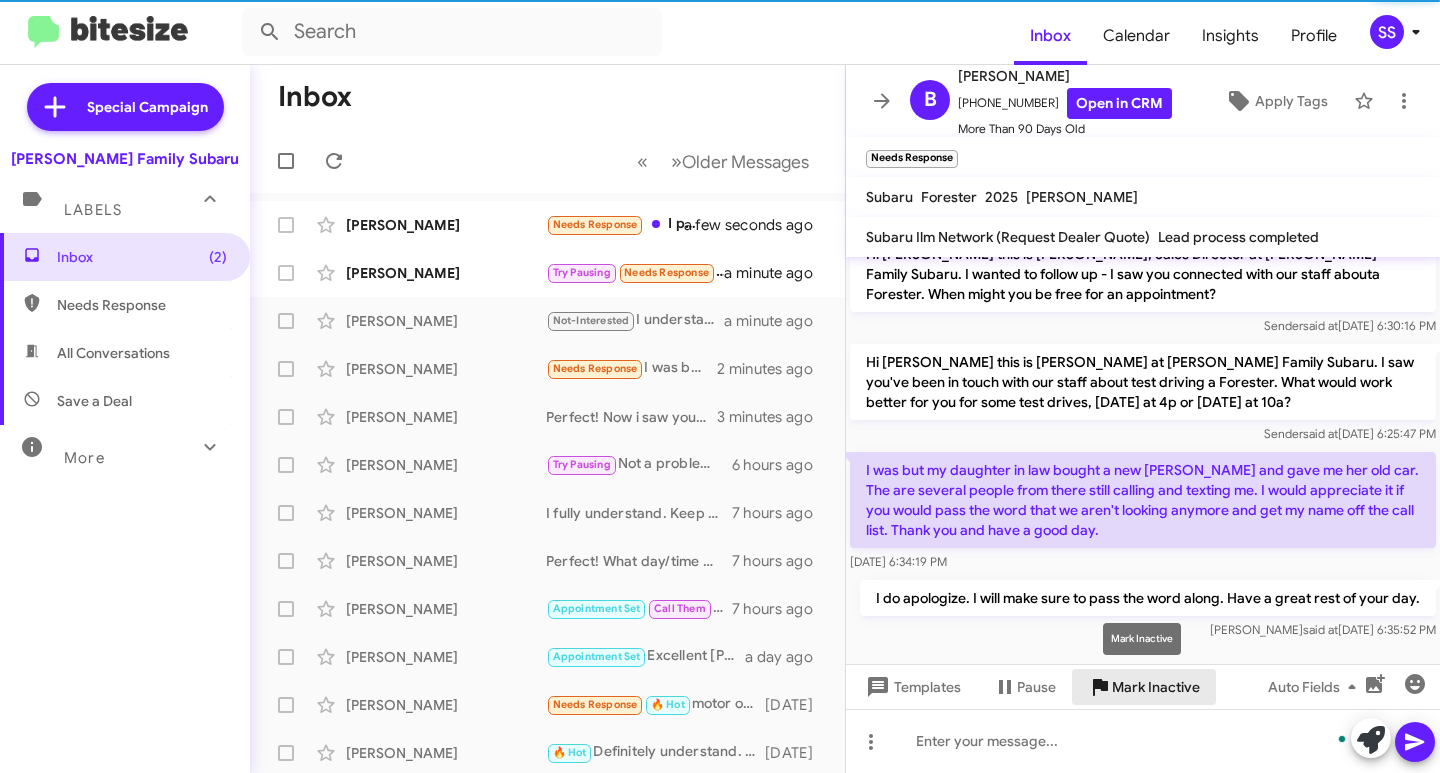 click on "Mark Inactive" 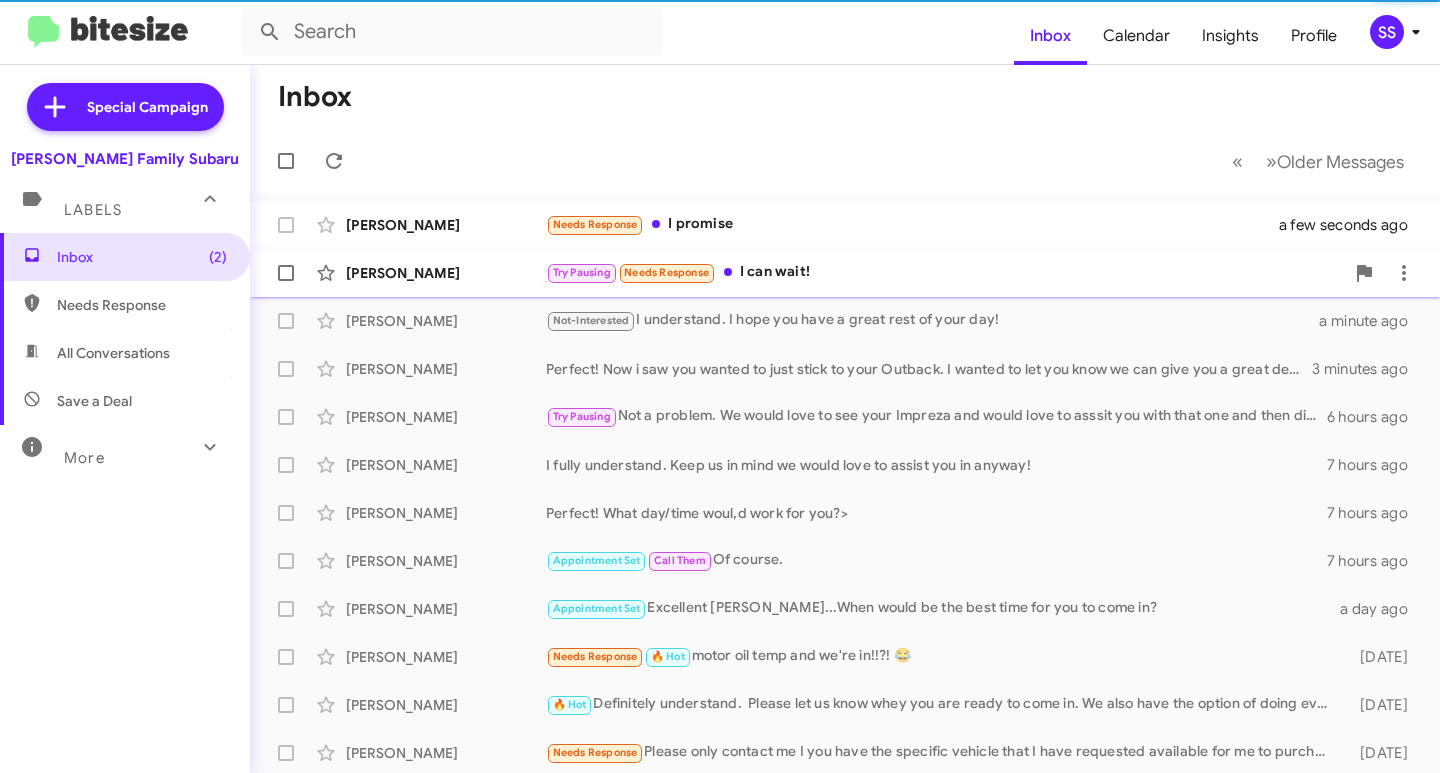 click on "[PERSON_NAME]" 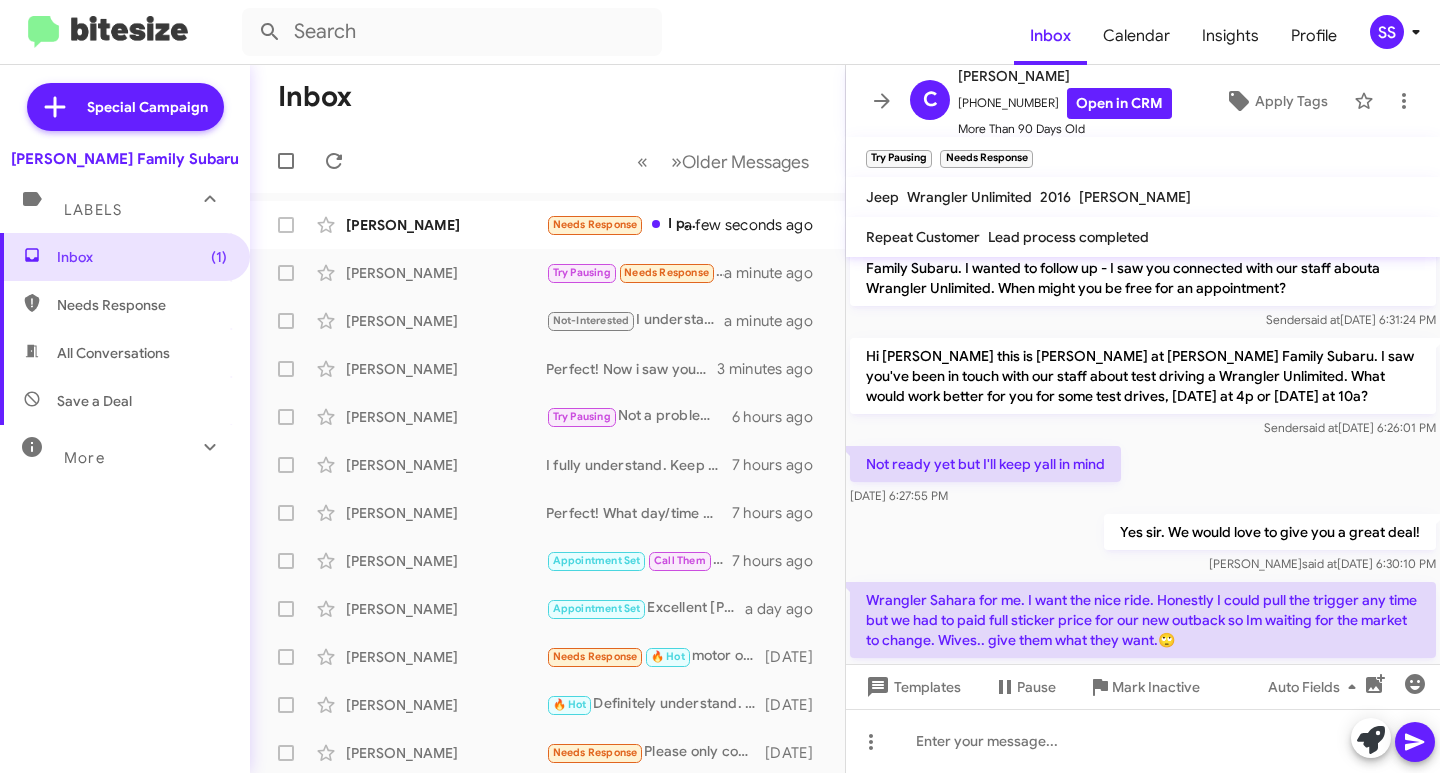 scroll, scrollTop: 151, scrollLeft: 0, axis: vertical 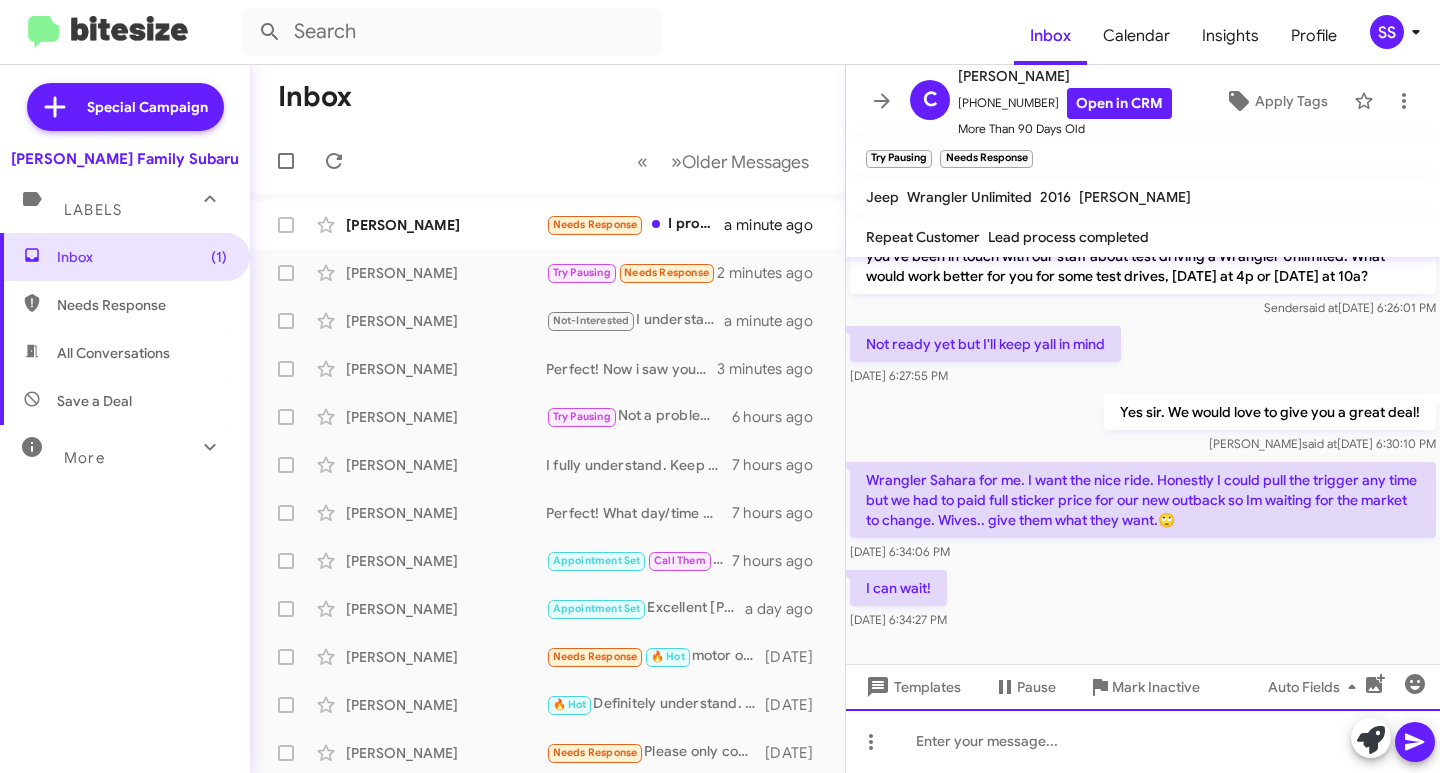click 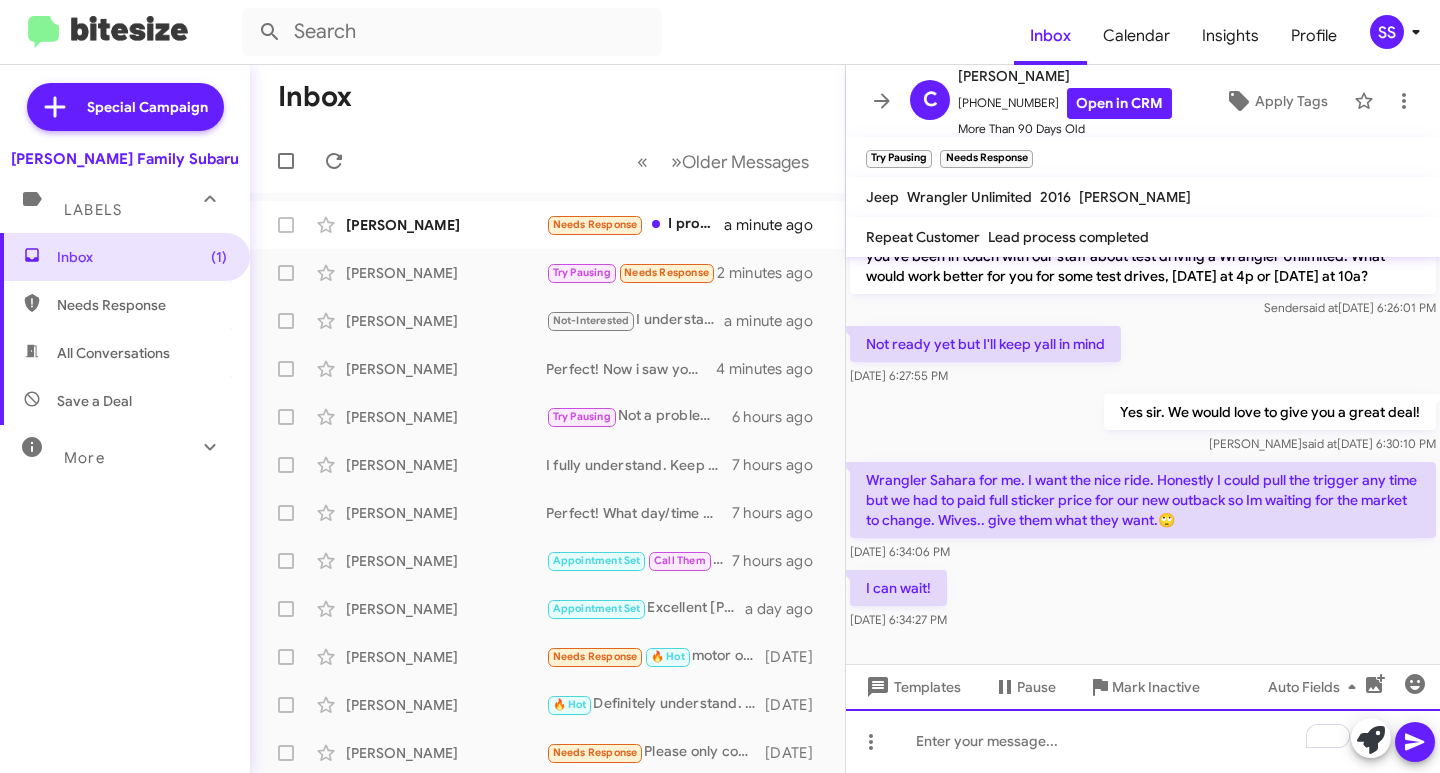 type 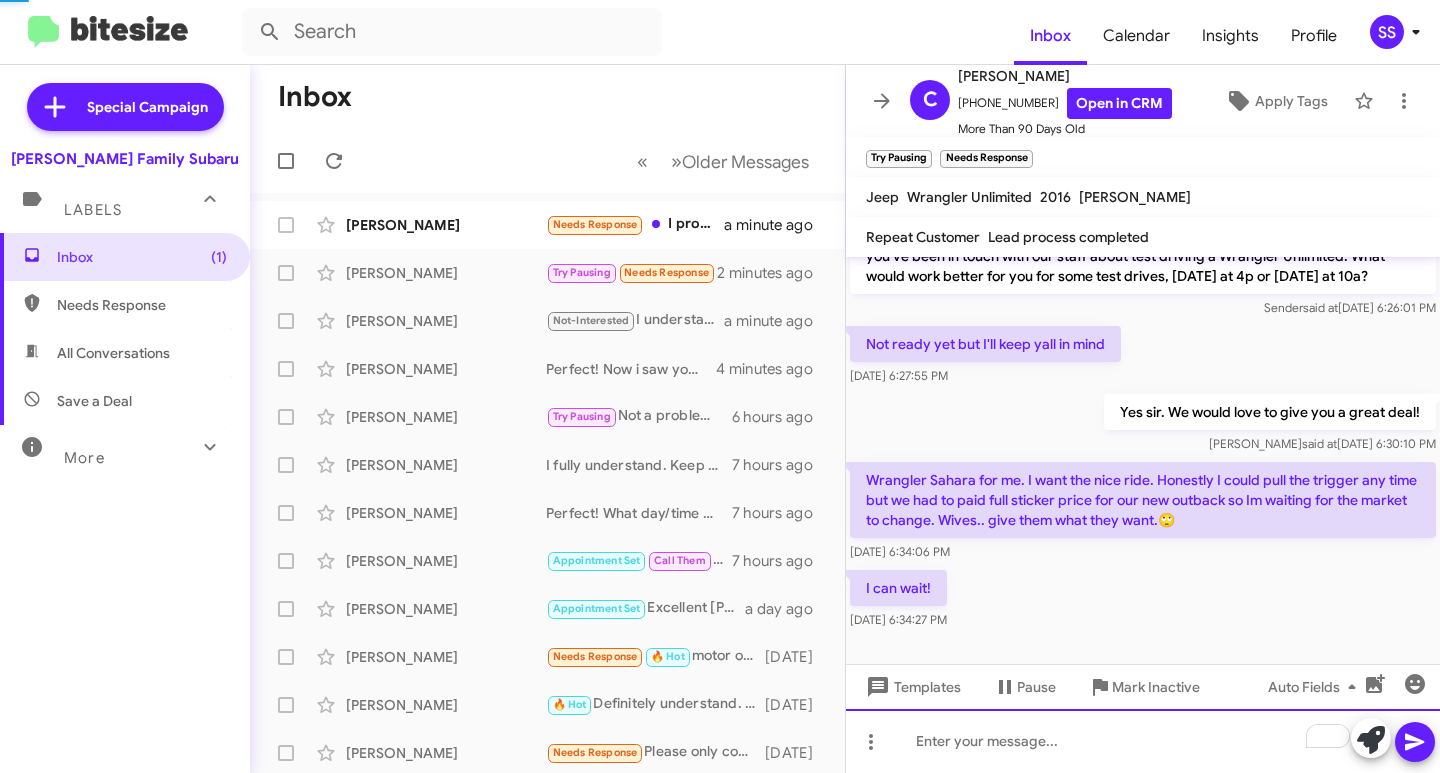 scroll, scrollTop: 224, scrollLeft: 0, axis: vertical 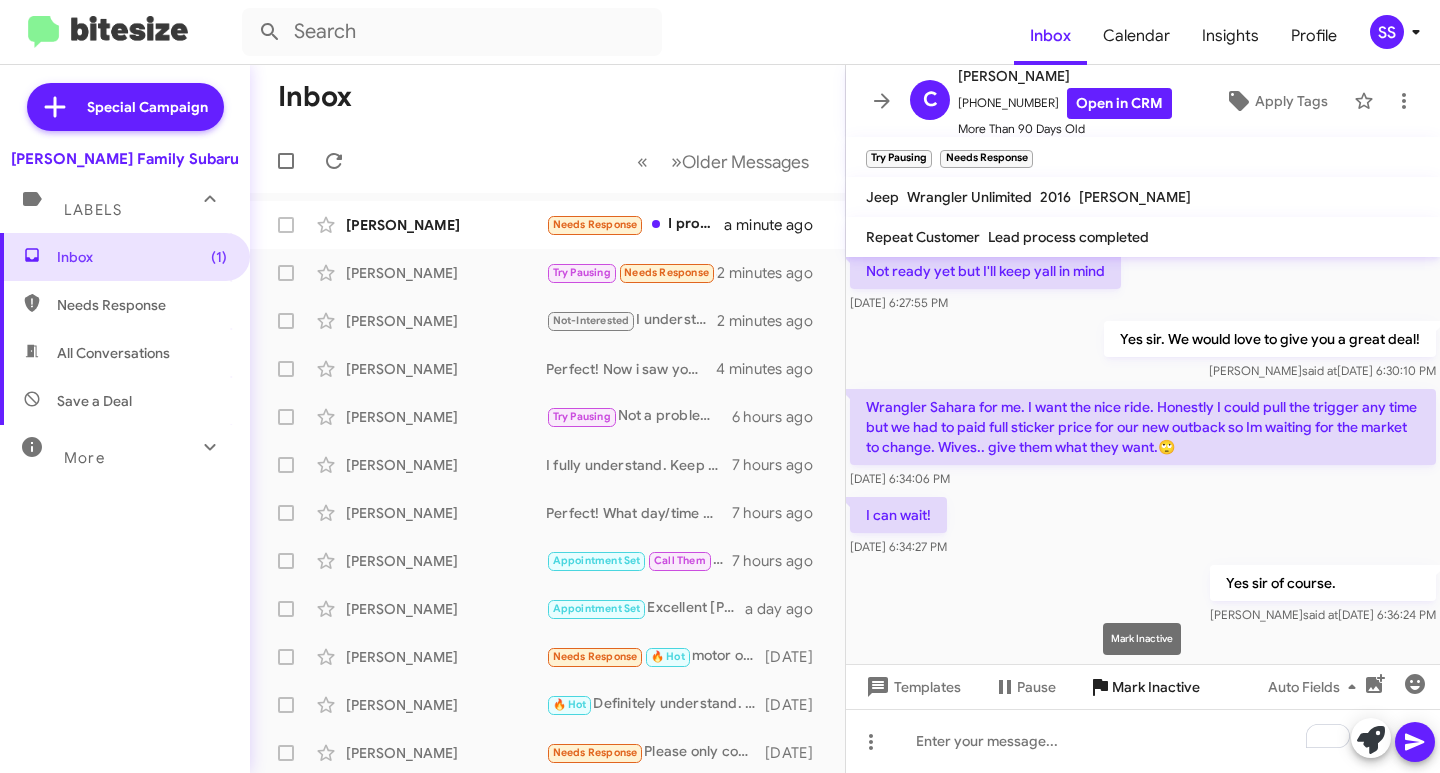 click on "Mark Inactive" 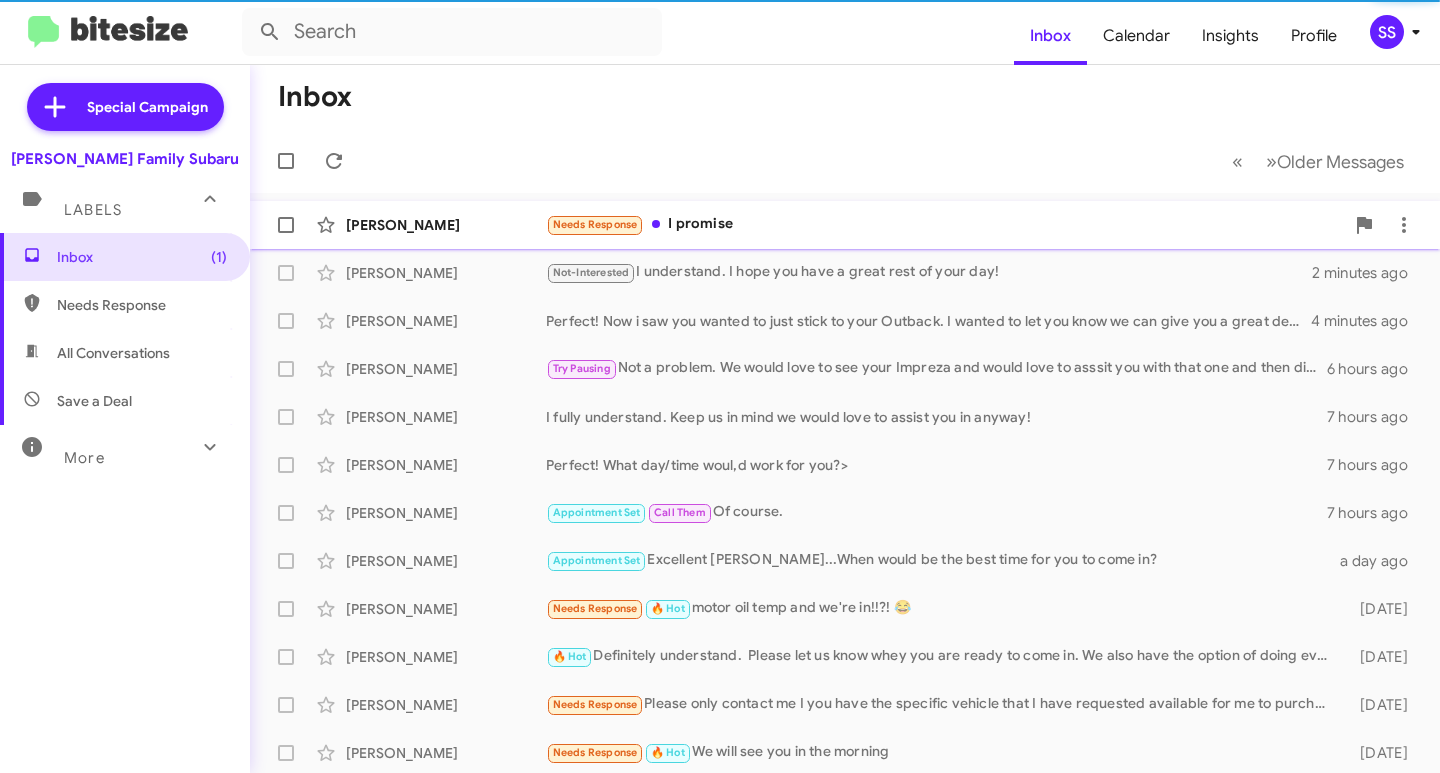 click on "[PERSON_NAME]  Needs Response   I promise   a minute ago" 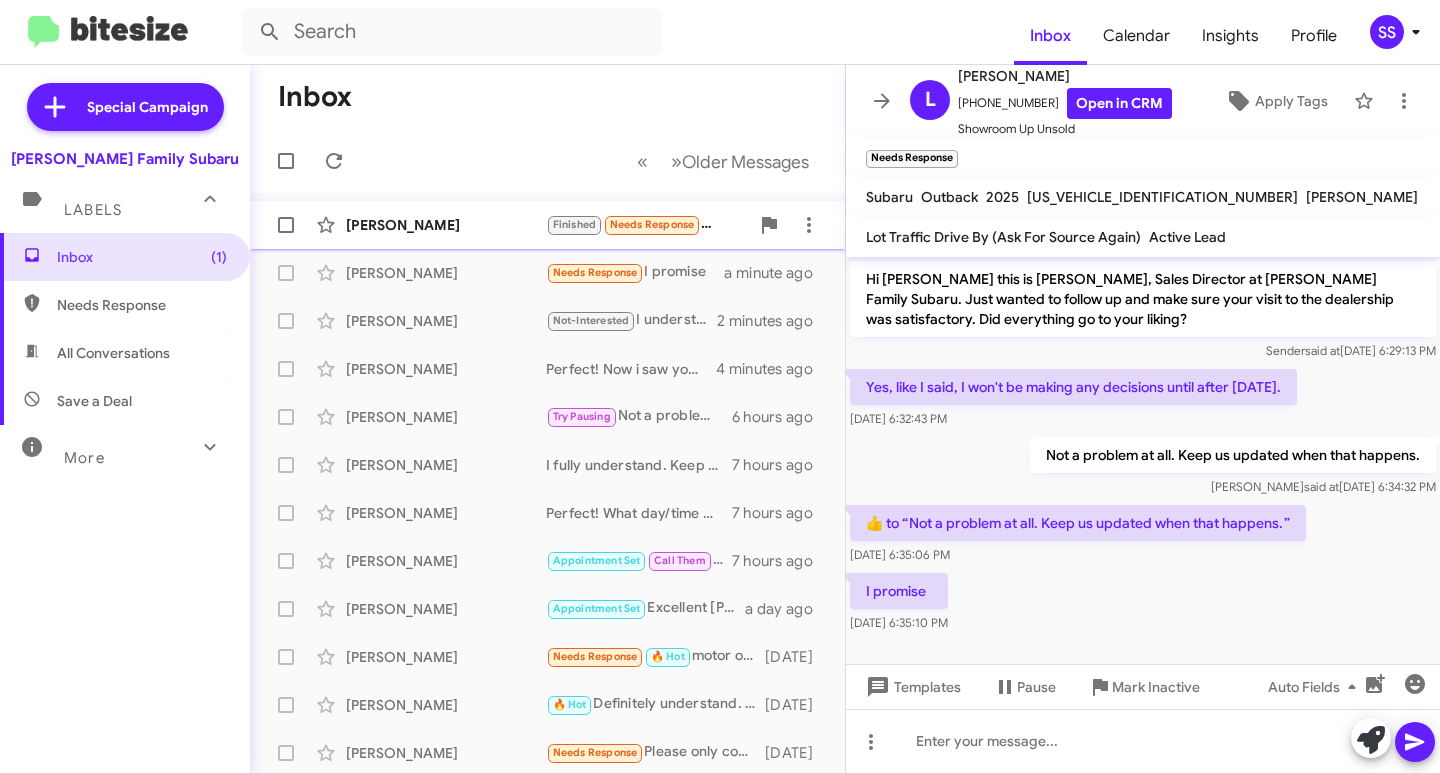 click on "[PERSON_NAME]" 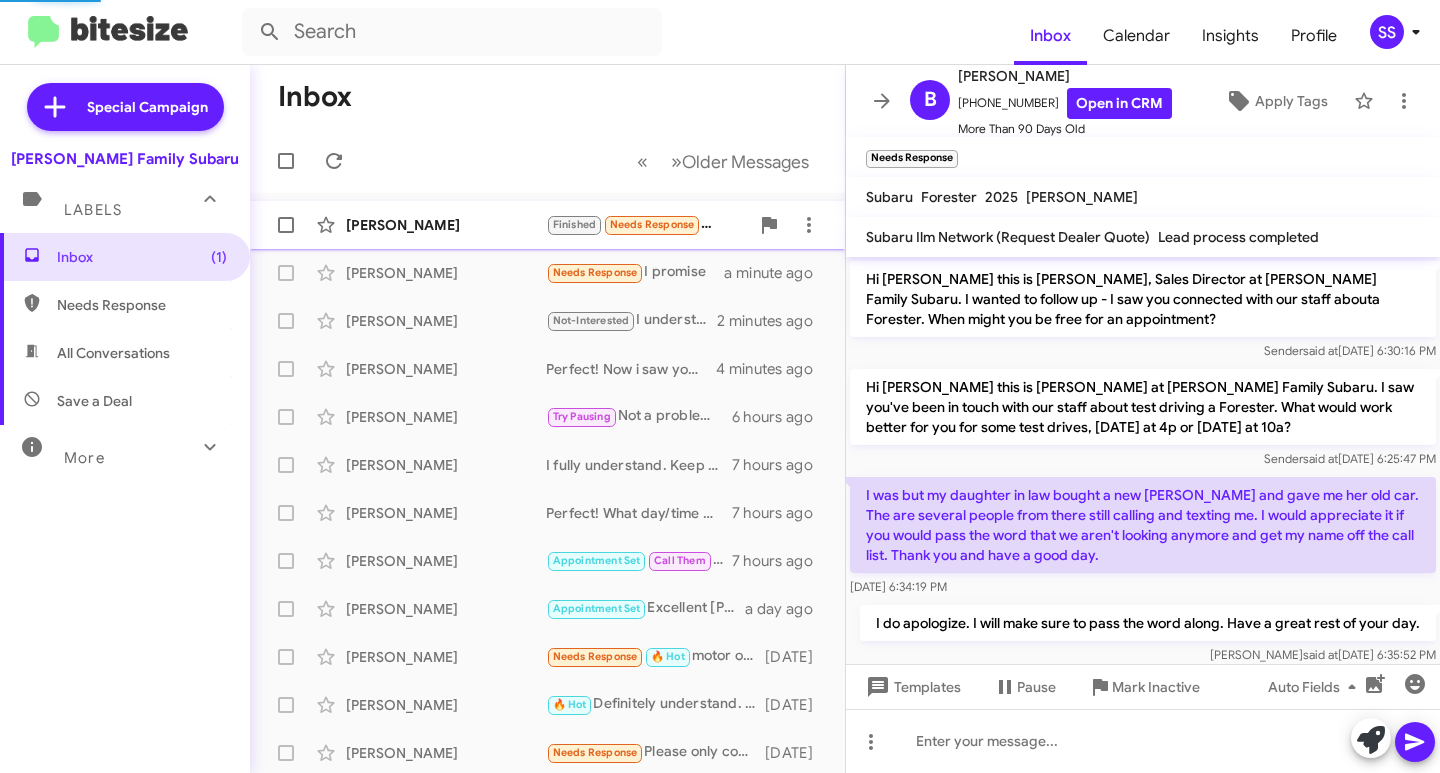 scroll, scrollTop: 160, scrollLeft: 0, axis: vertical 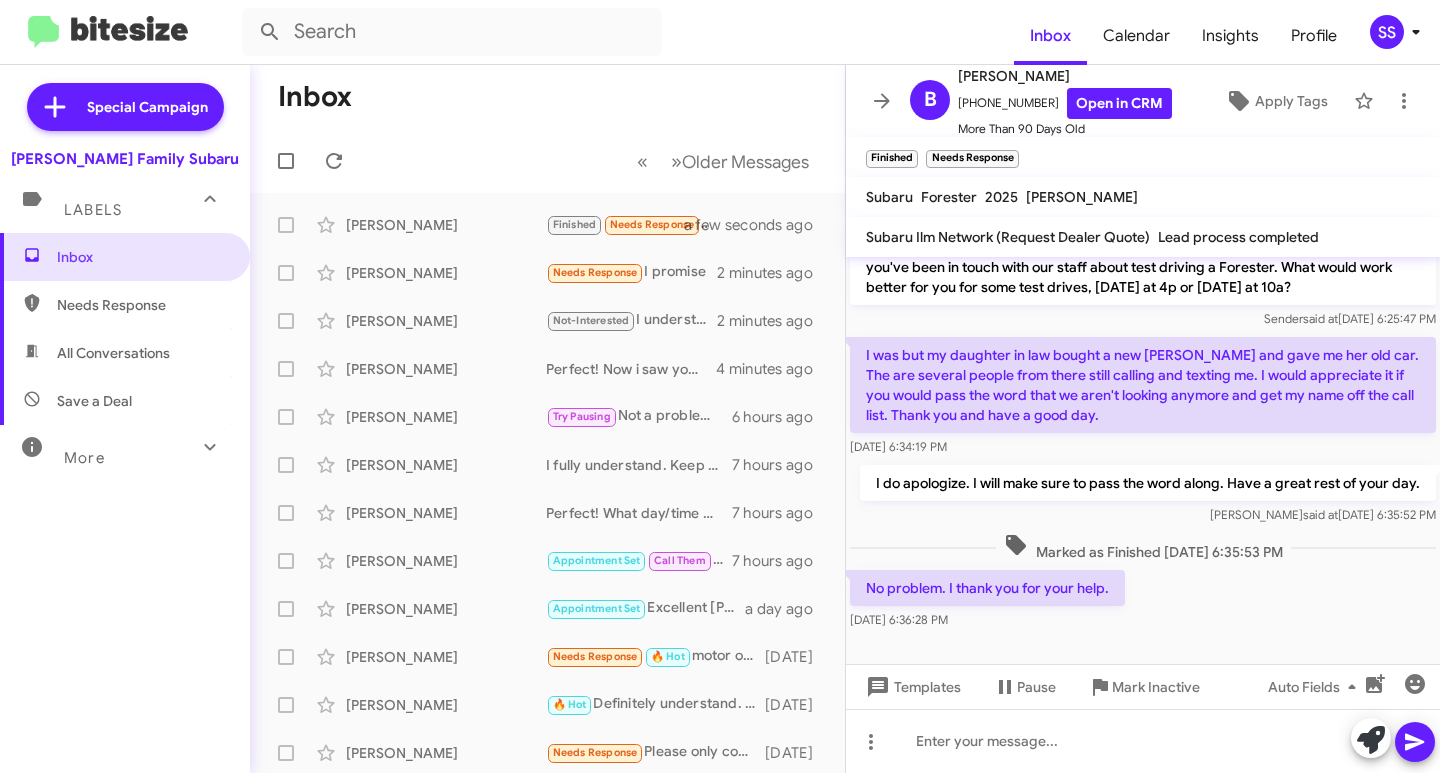 click on "Save a Deal" at bounding box center [125, 401] 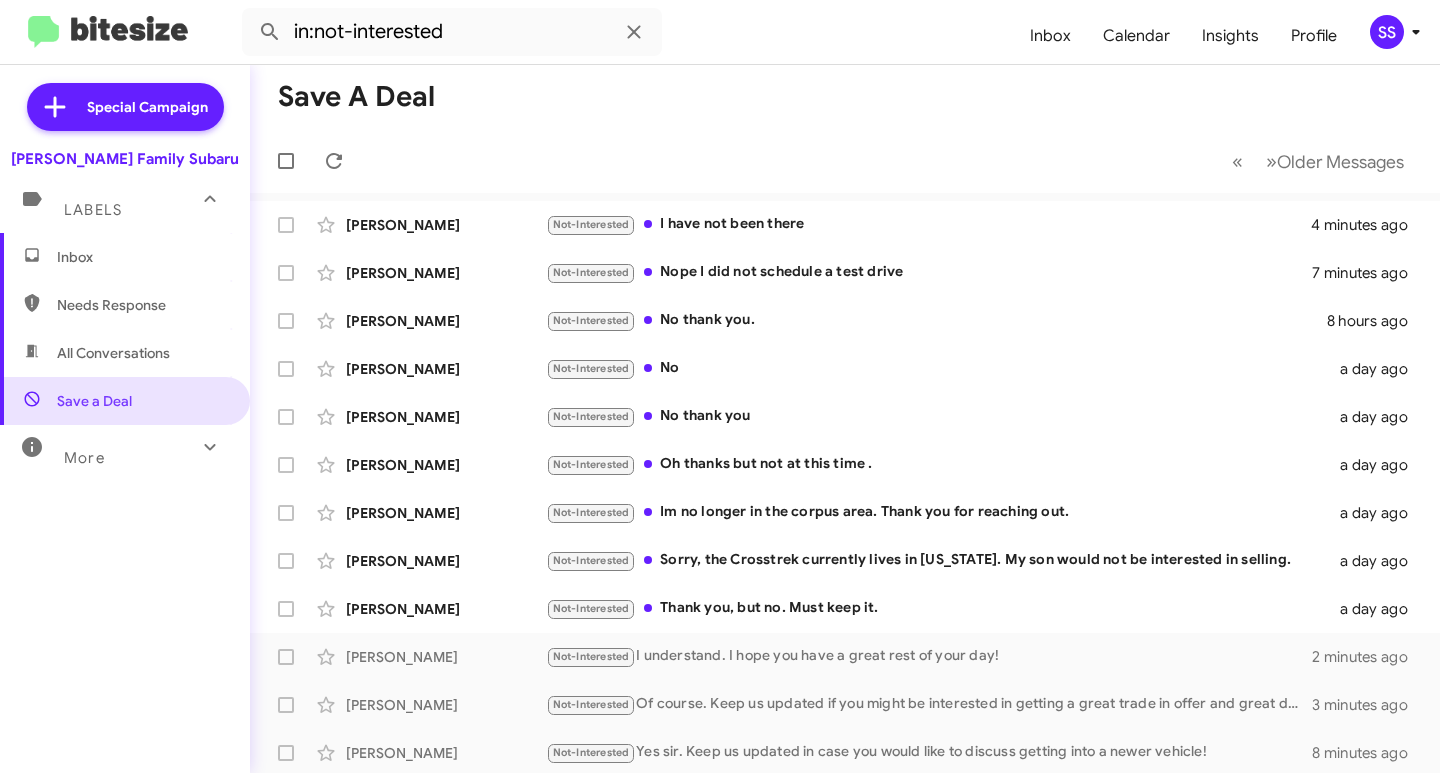 click on "Inbox" at bounding box center [142, 257] 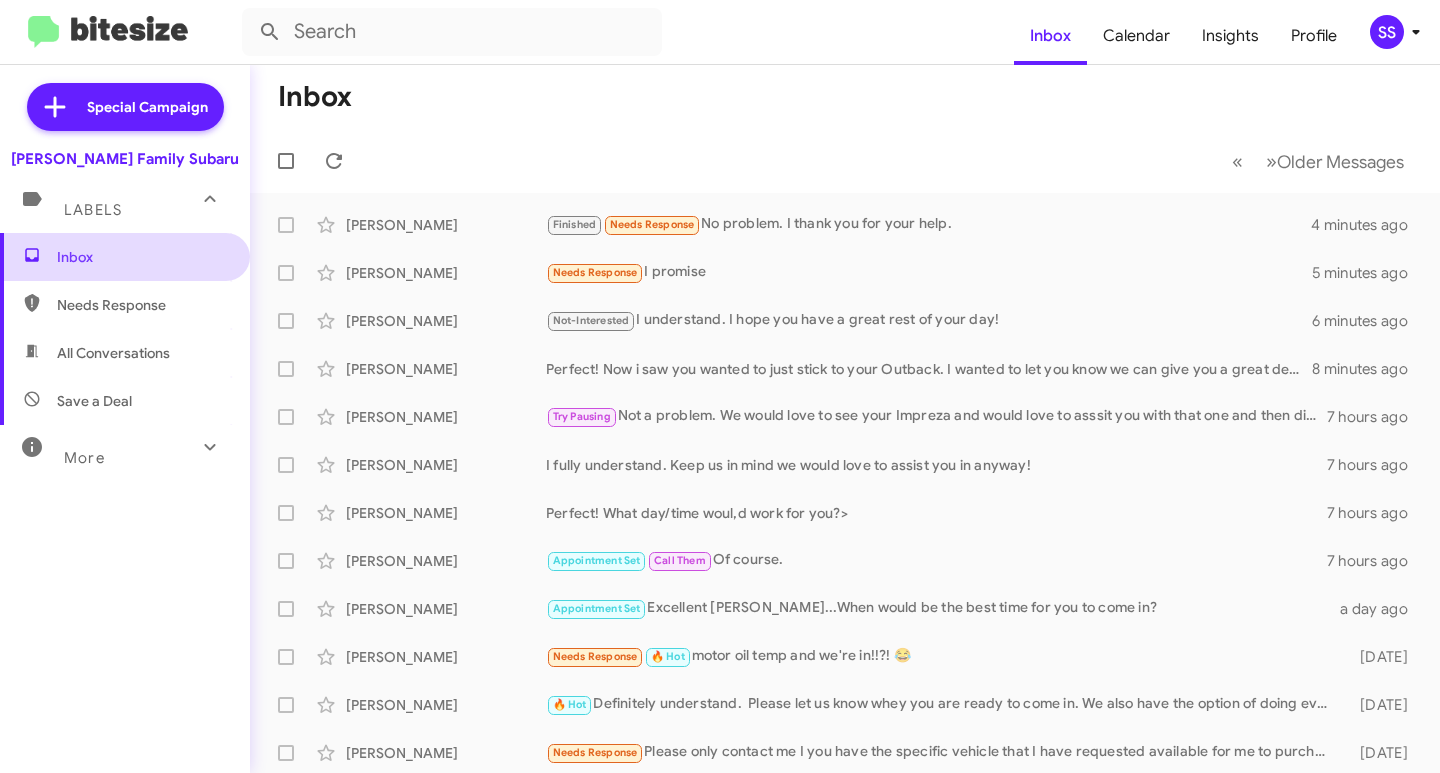 click on "Inbox" at bounding box center (125, 257) 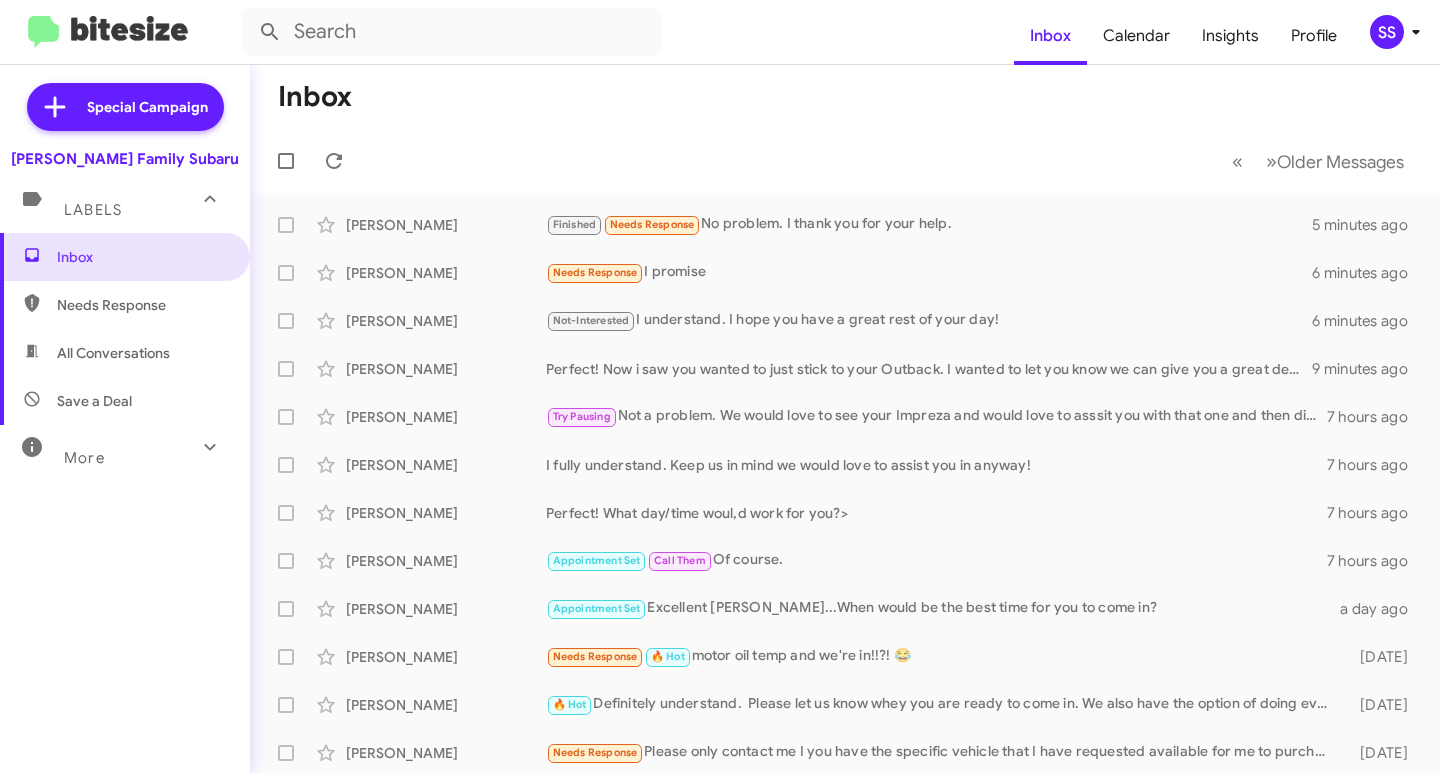 click on "Save a Deal" at bounding box center [125, 401] 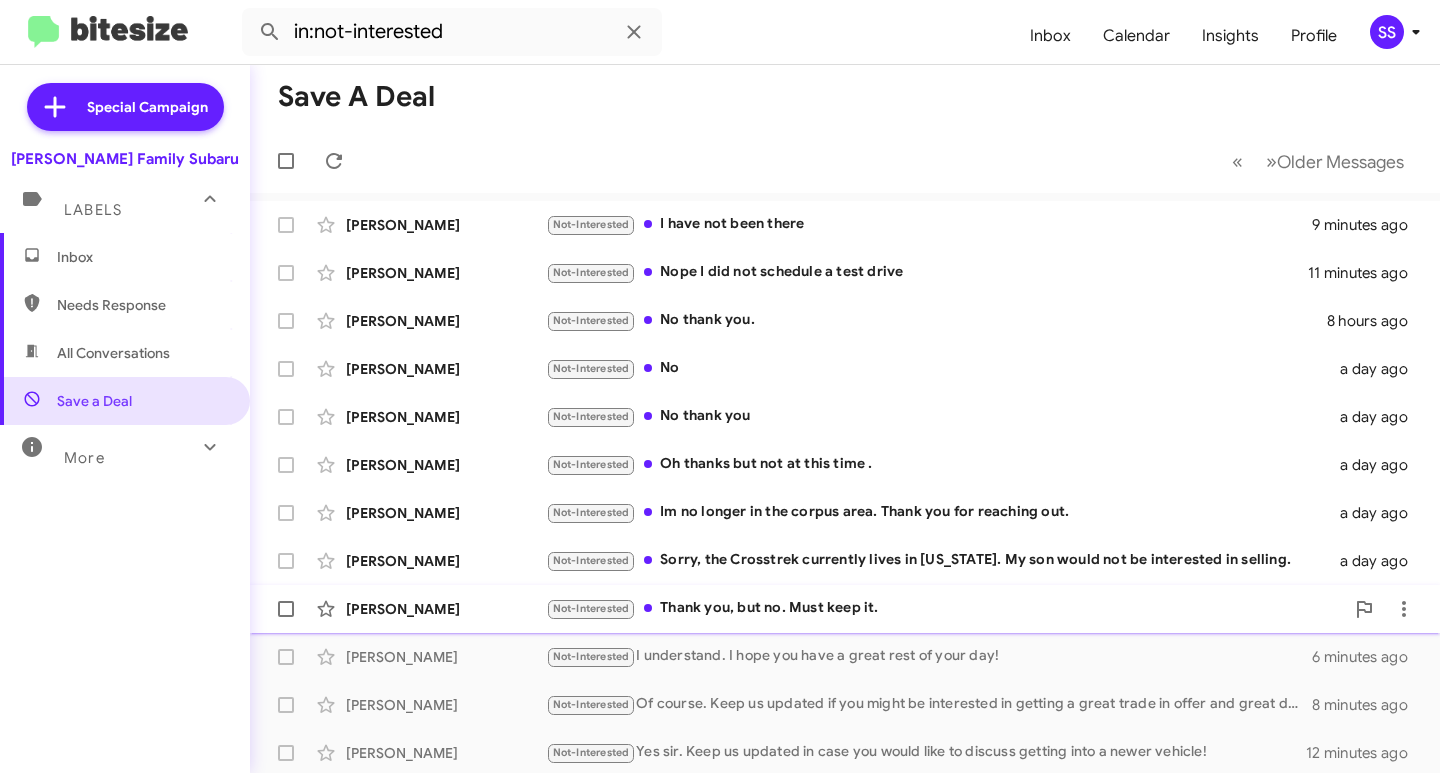 click on "Not-Interested   Thank you, but no.  Must keep it." 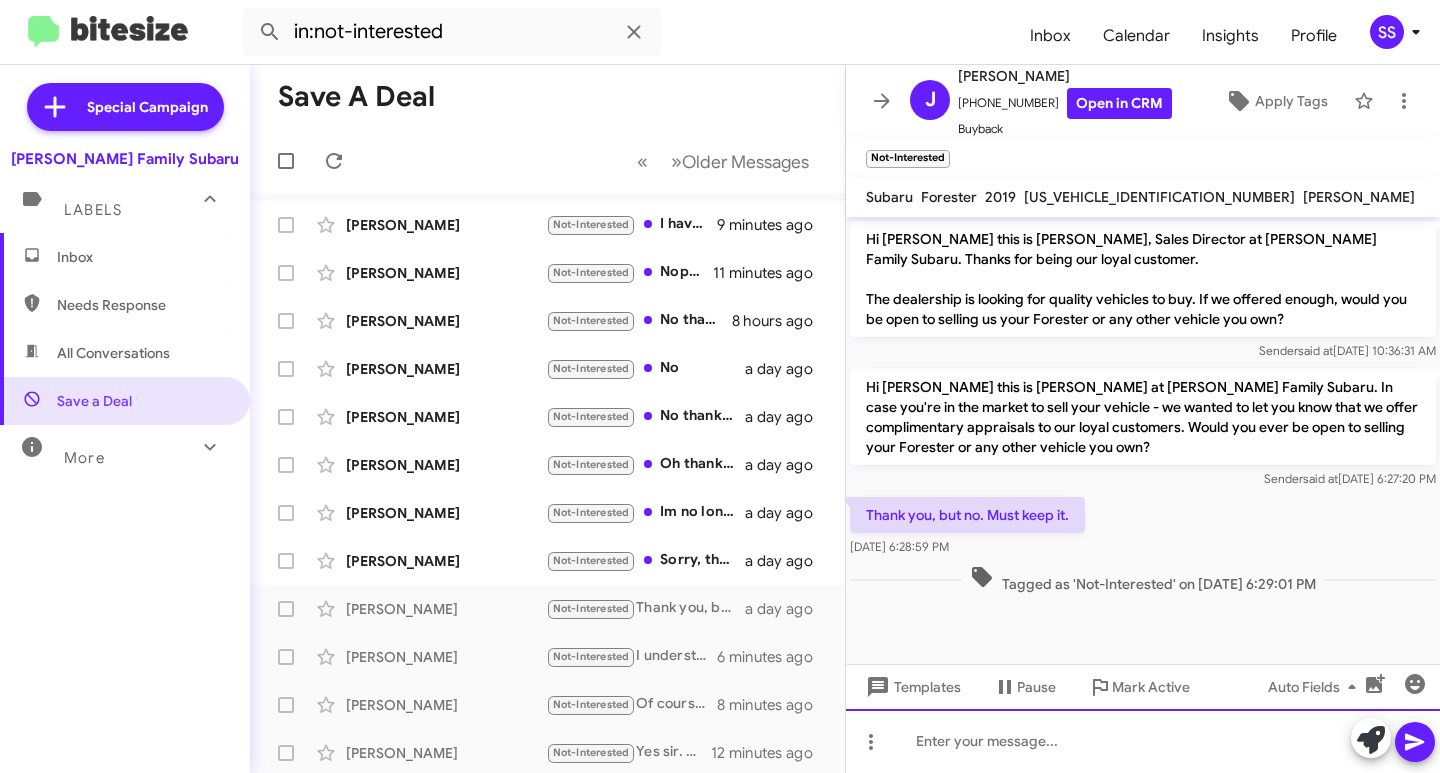 click 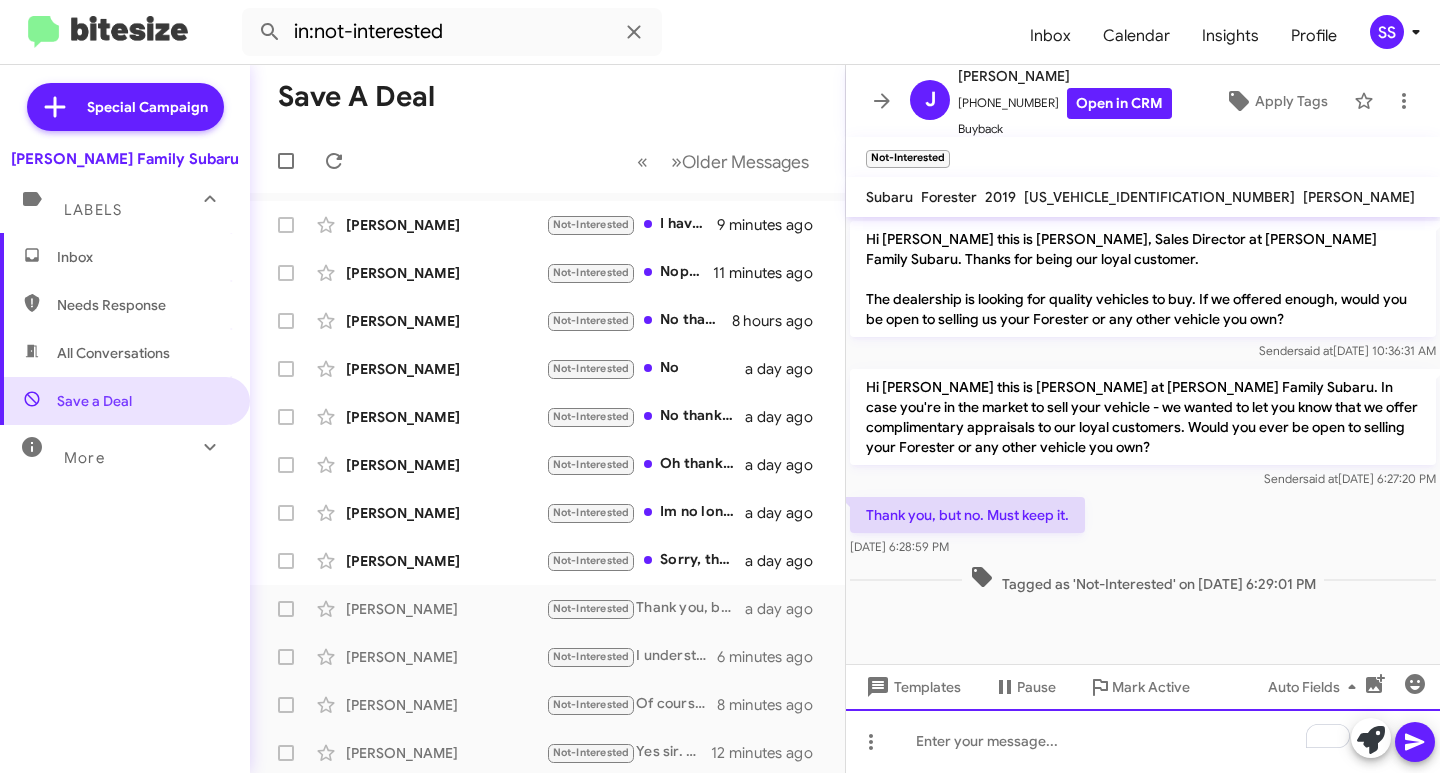 type 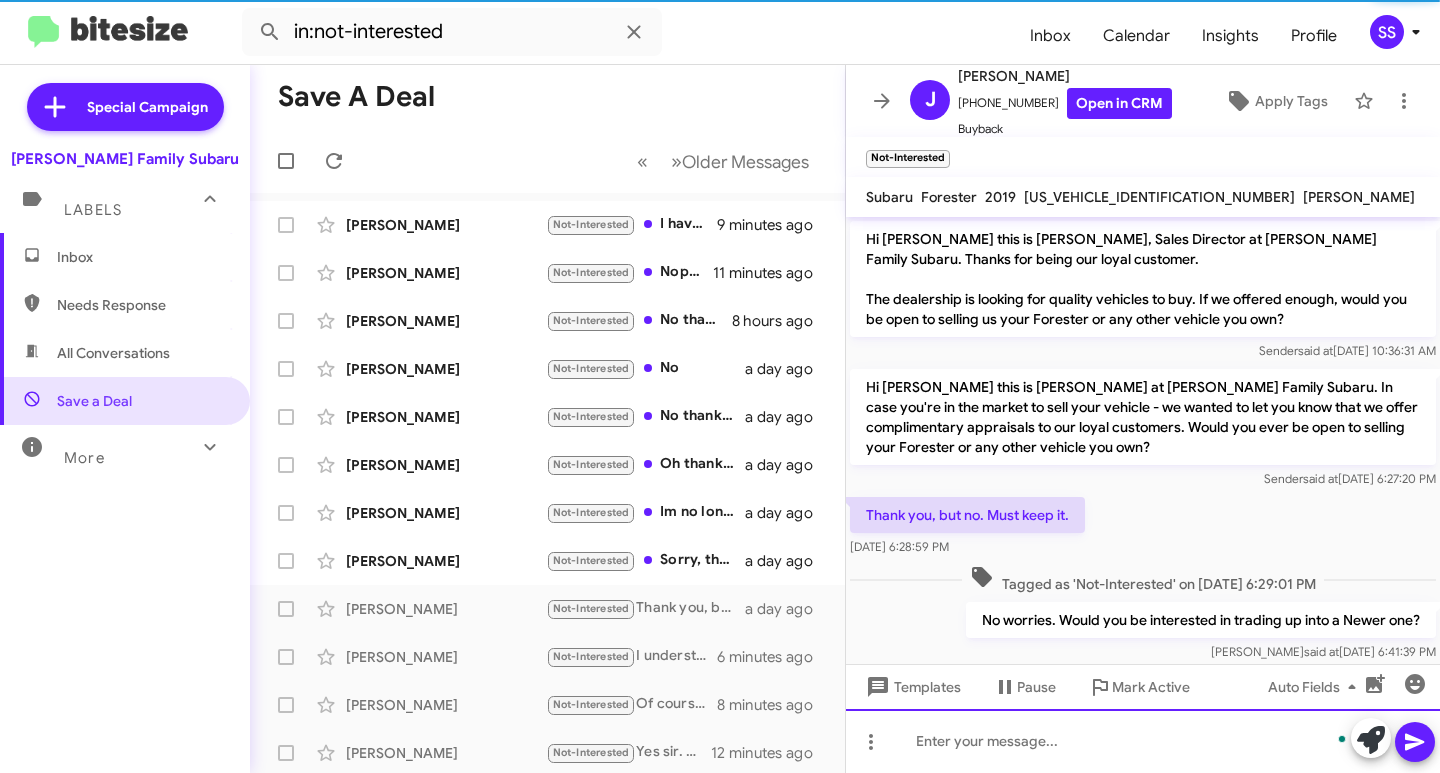 scroll, scrollTop: 27, scrollLeft: 0, axis: vertical 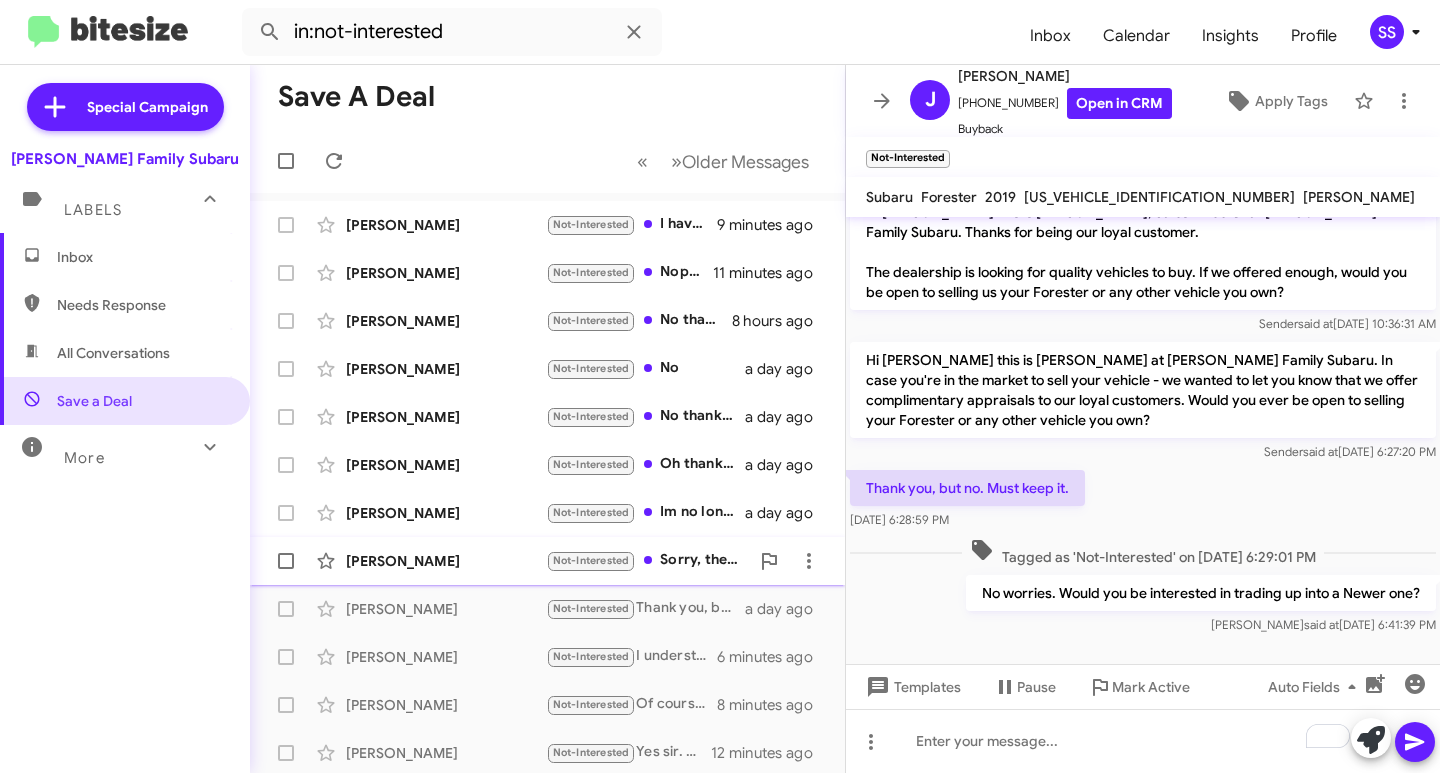 click on "[PERSON_NAME]" 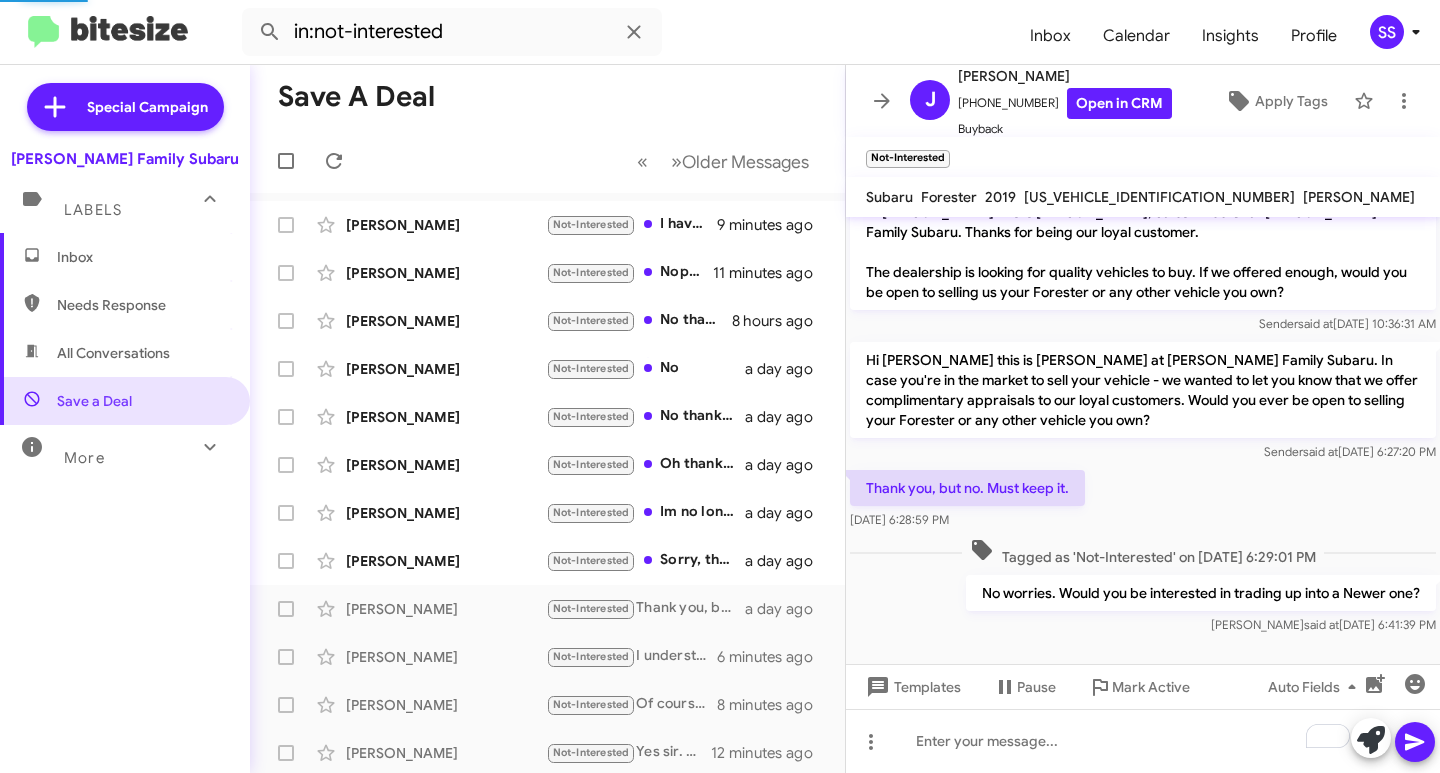 scroll, scrollTop: 0, scrollLeft: 0, axis: both 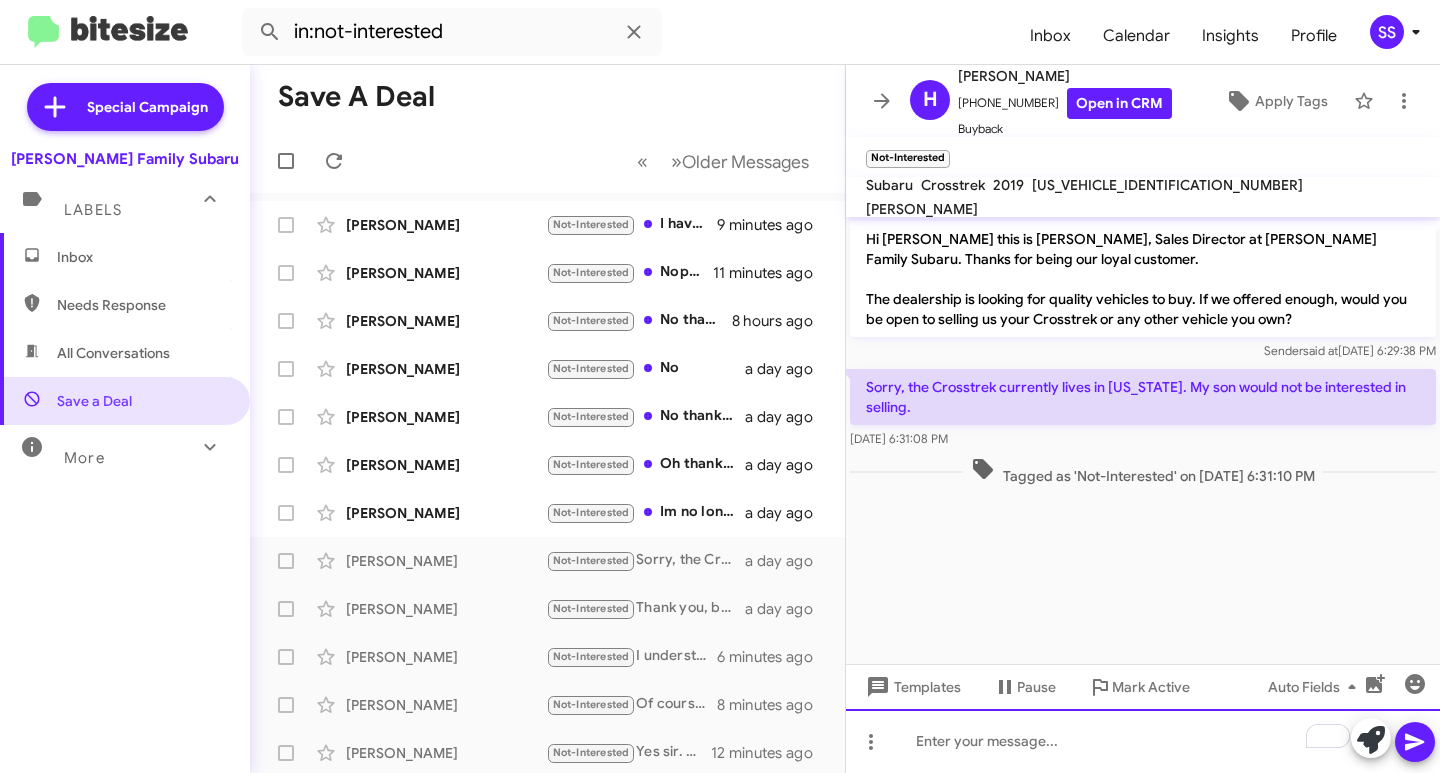 click 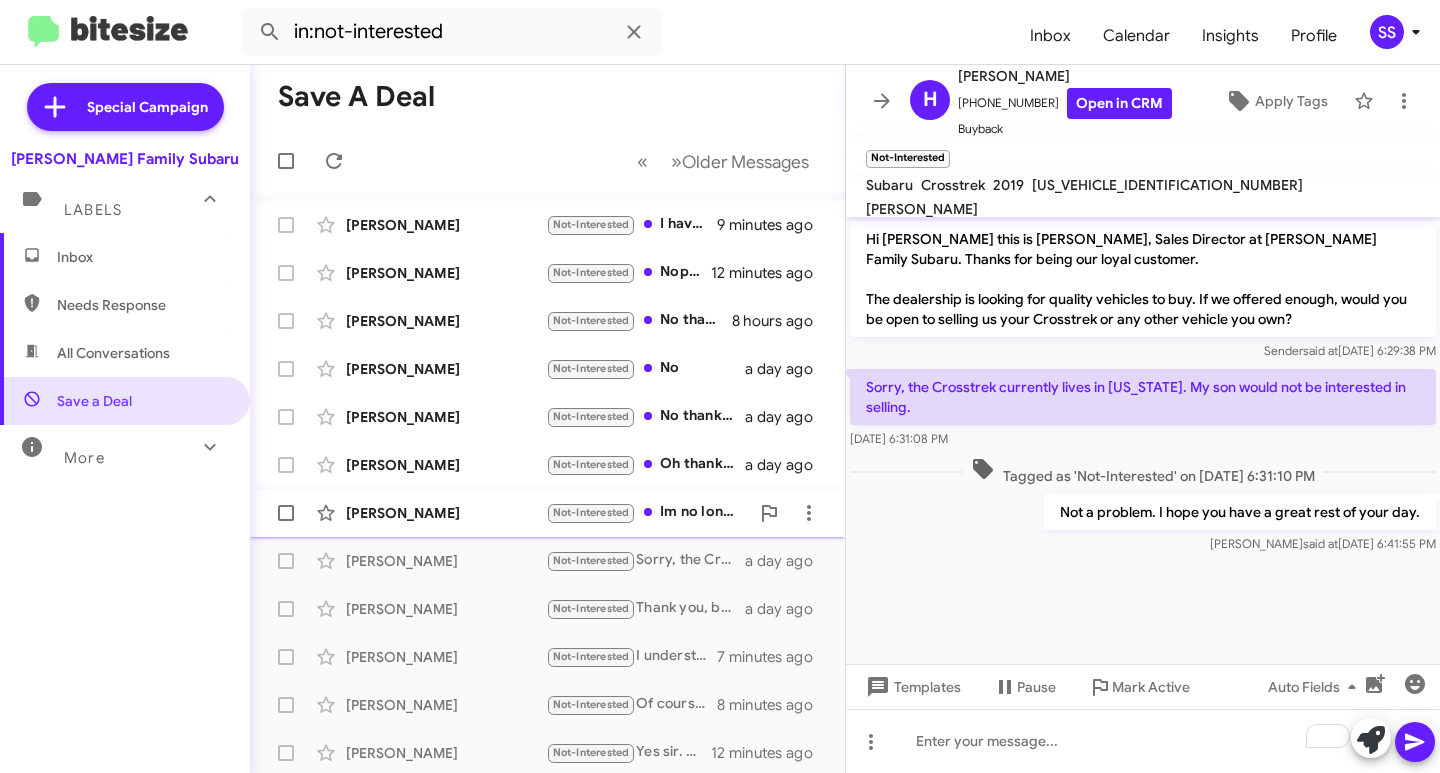 click on "[PERSON_NAME]  Not-Interested   Im no longer in the corpus area. Thank you for reaching out.   a day ago" 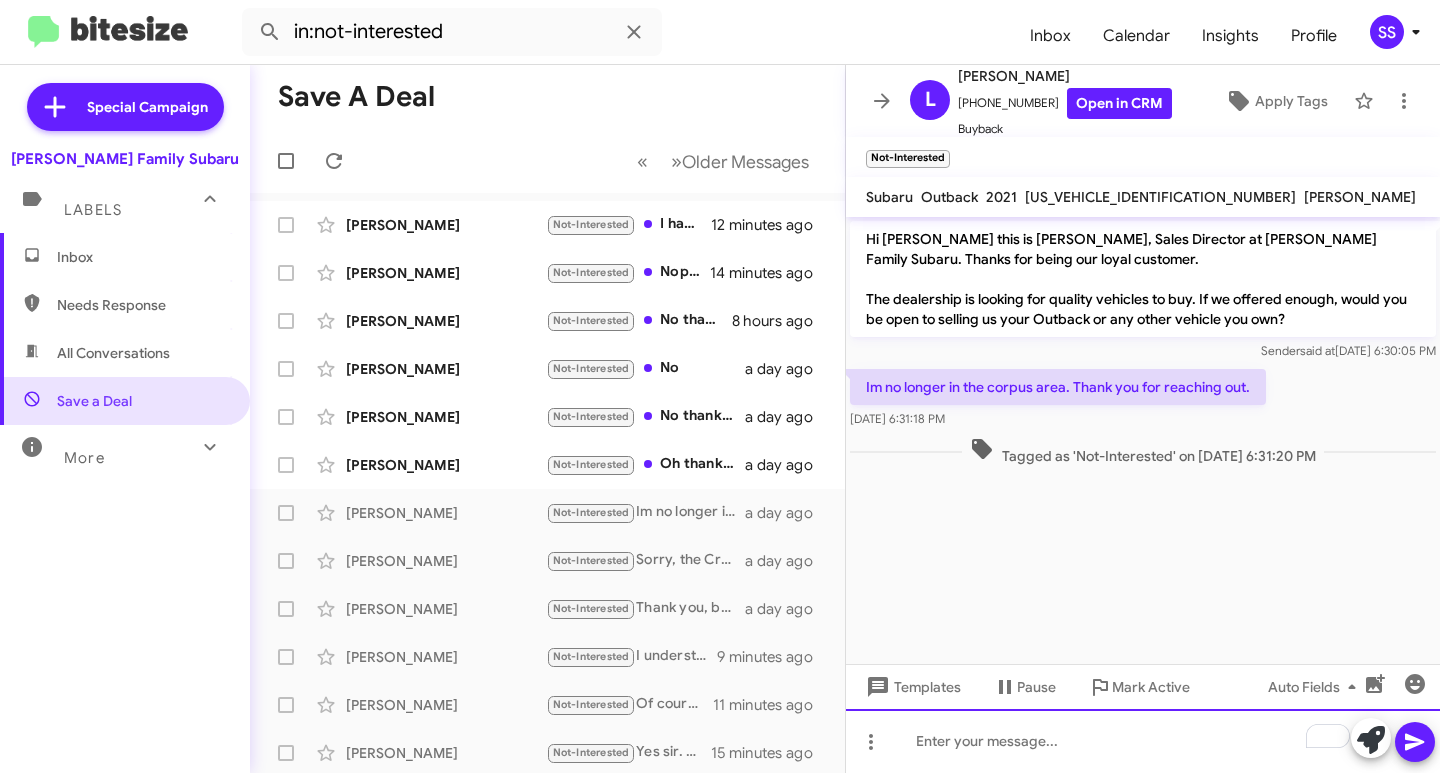 click 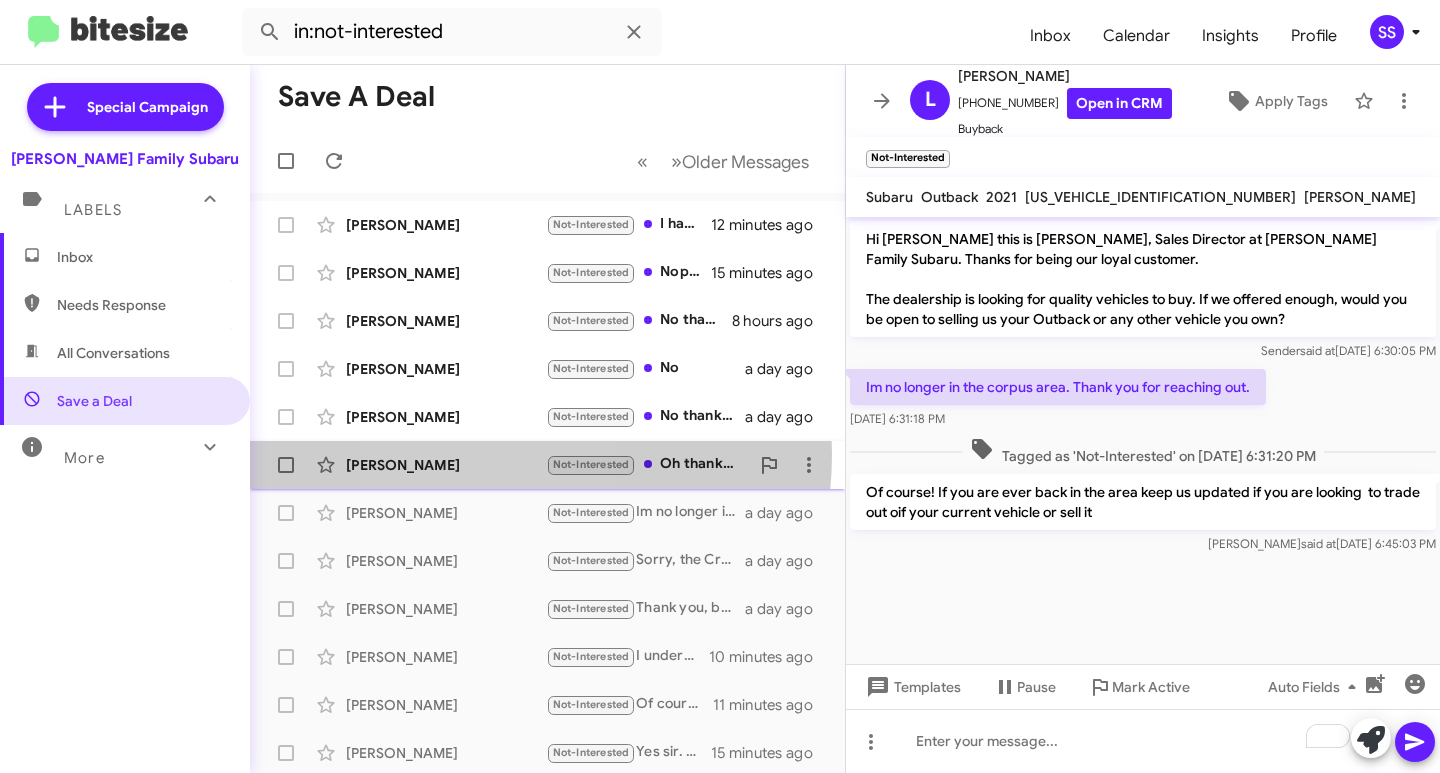click on "[PERSON_NAME]  Not-Interested   Oh thanks but not at this time .   a day ago" 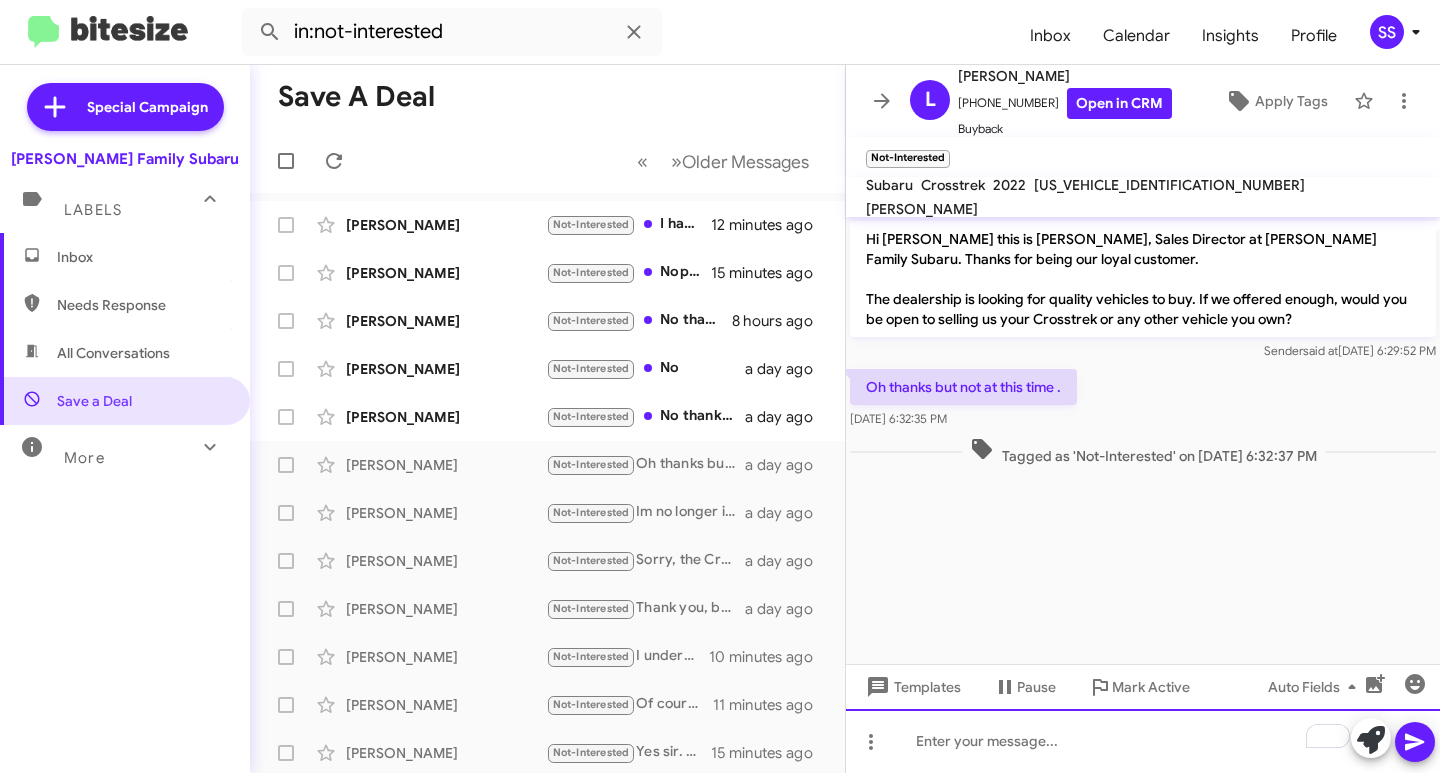 click 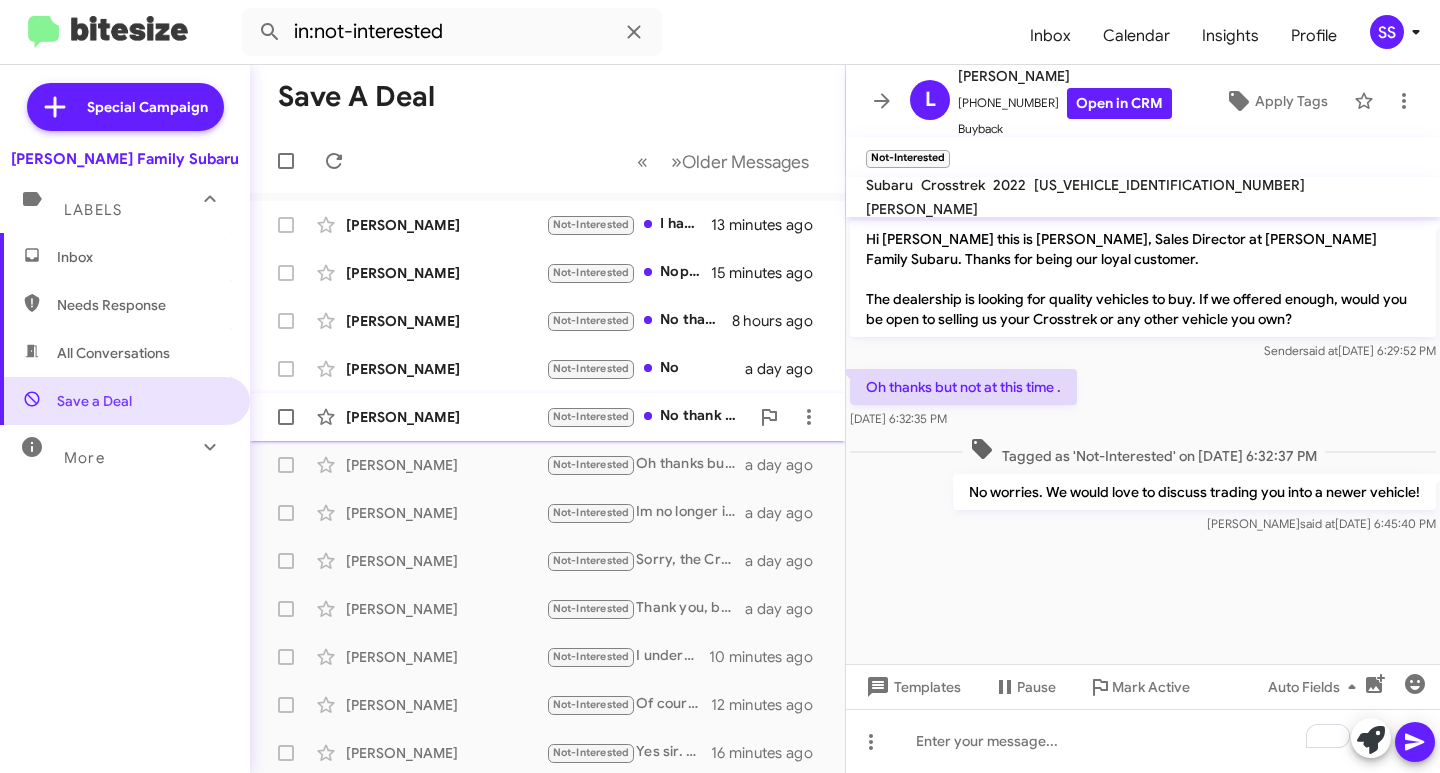 click on "[PERSON_NAME]  Not-Interested   No thank you   a day ago" 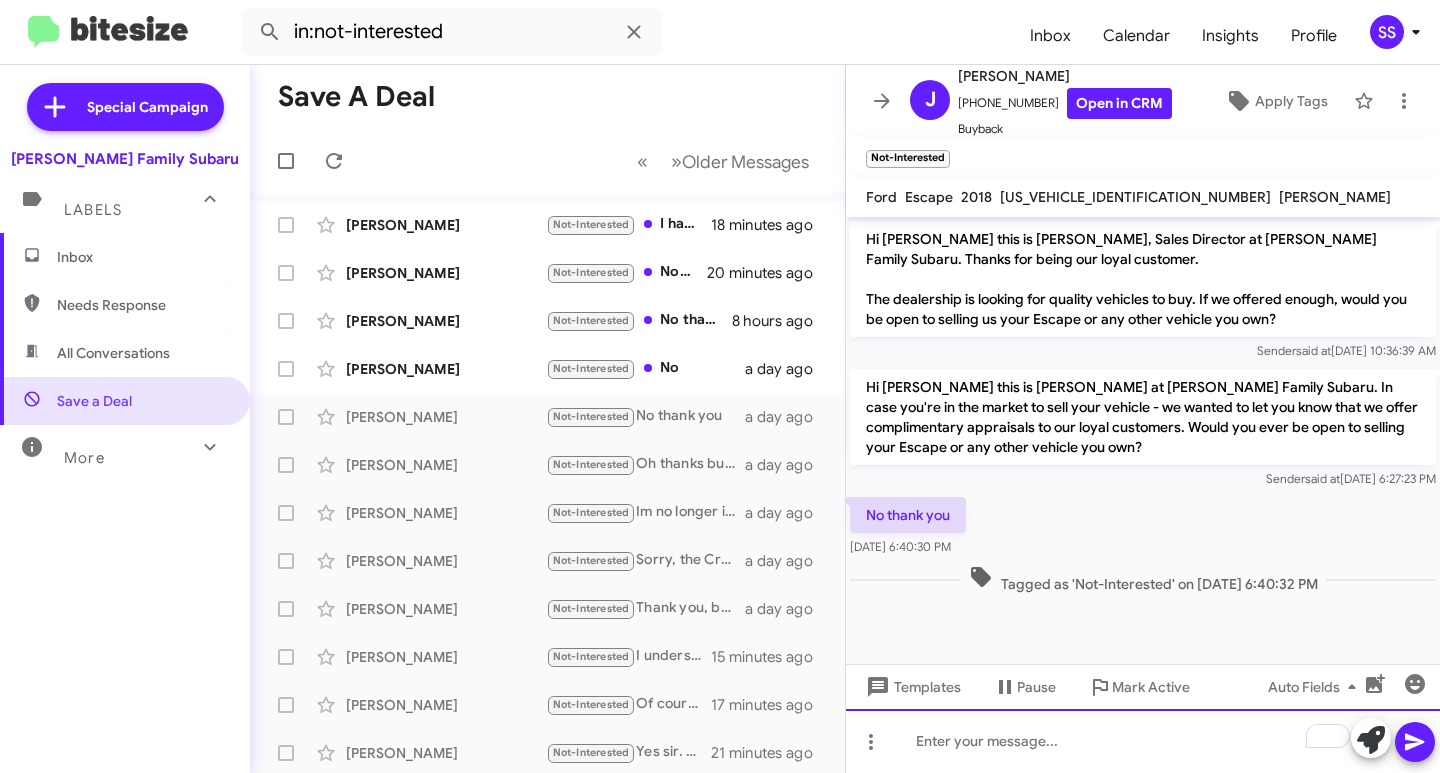 click 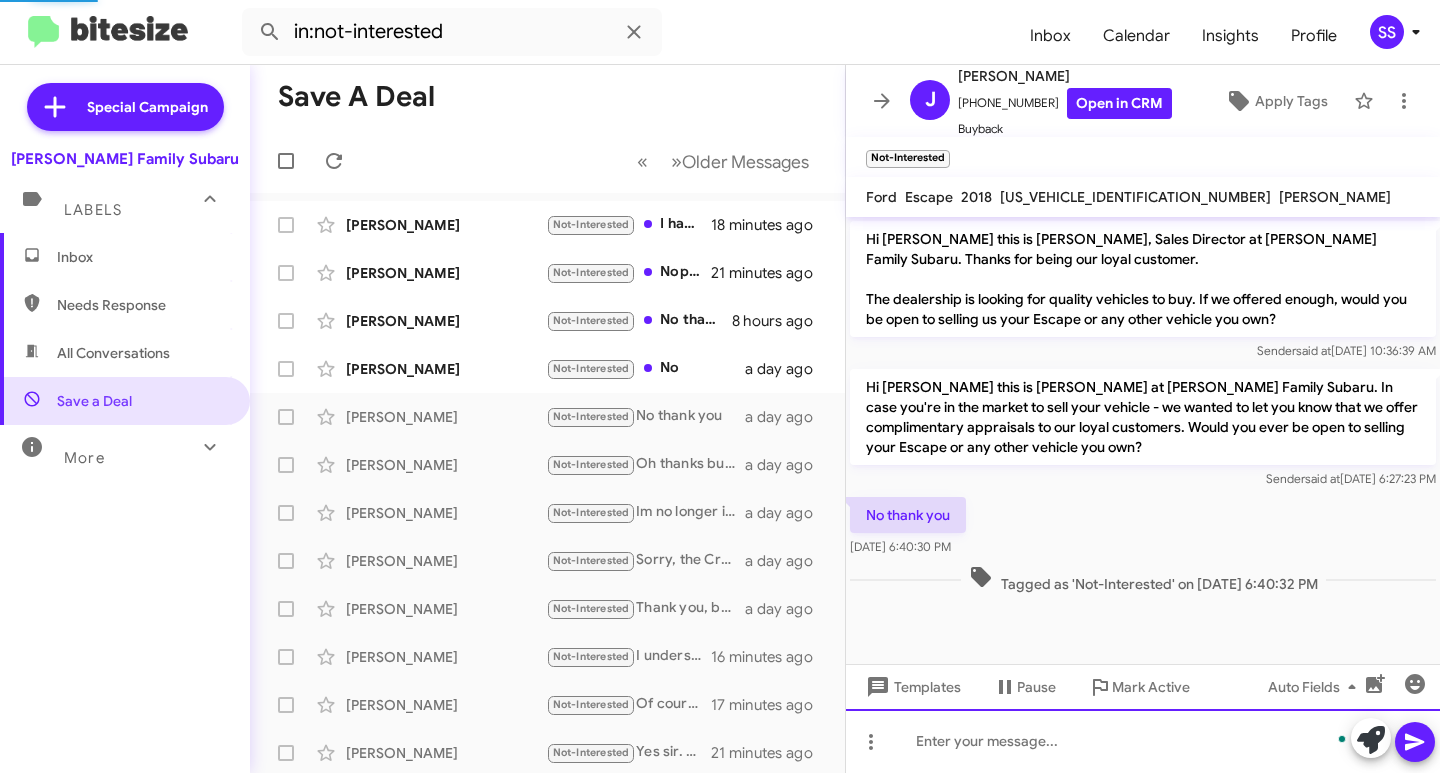 scroll, scrollTop: 27, scrollLeft: 0, axis: vertical 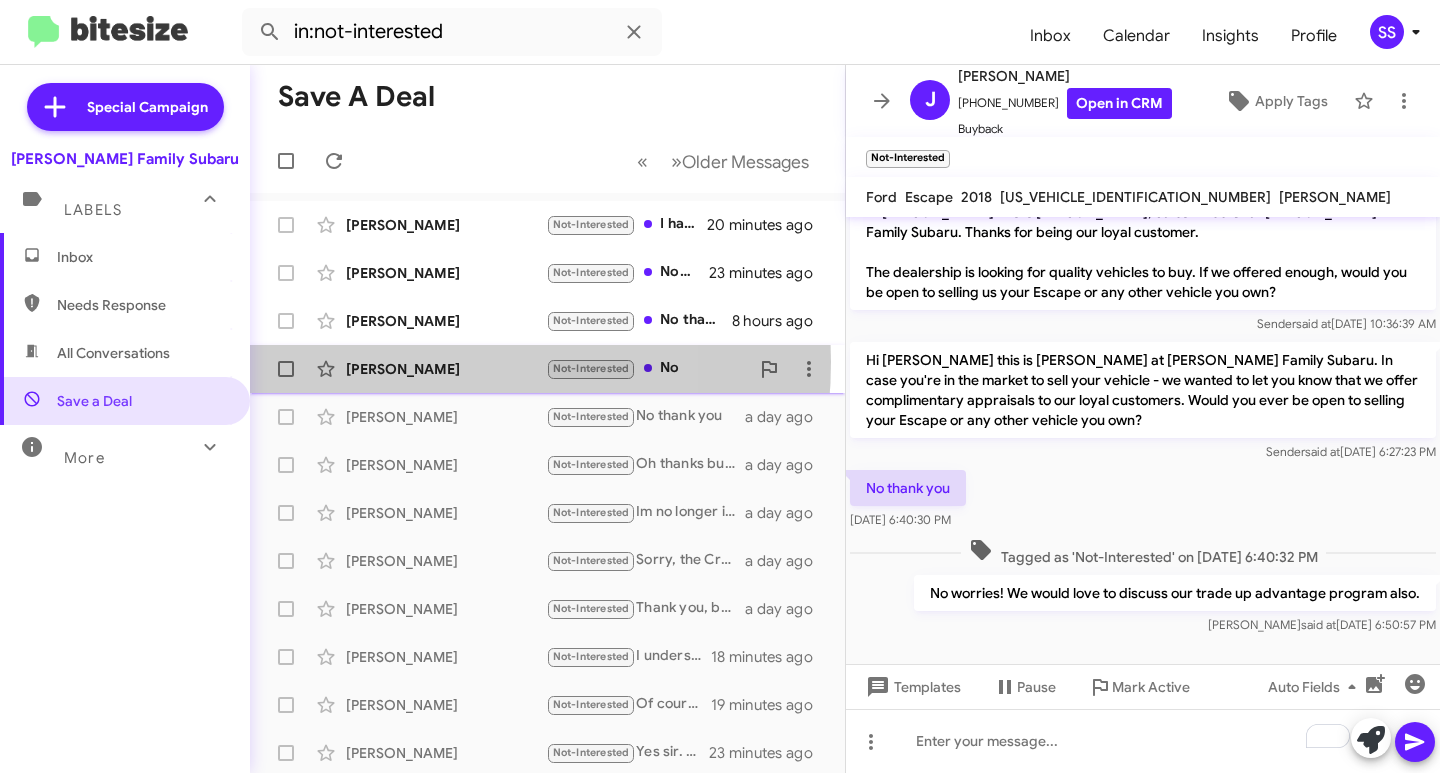 click on "[PERSON_NAME]" 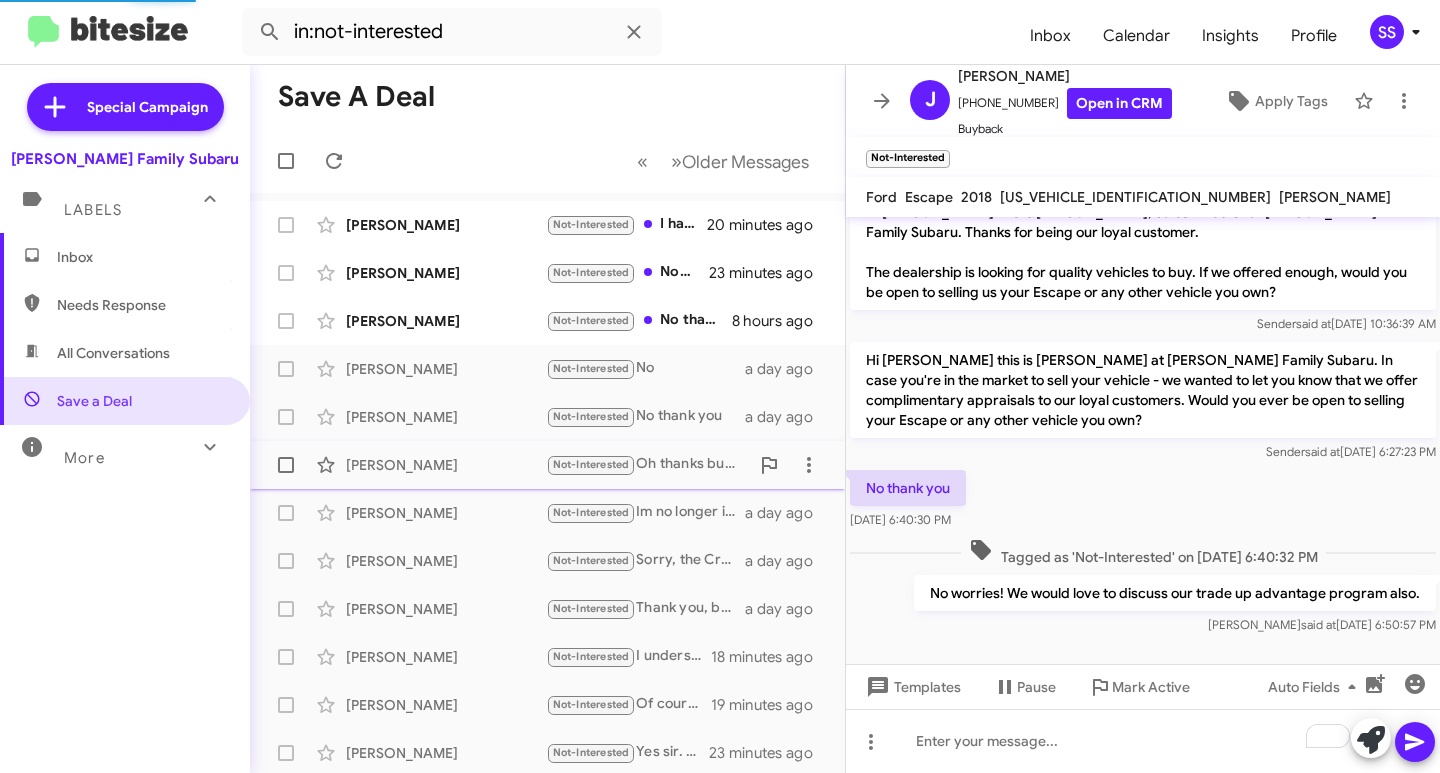 scroll, scrollTop: 0, scrollLeft: 0, axis: both 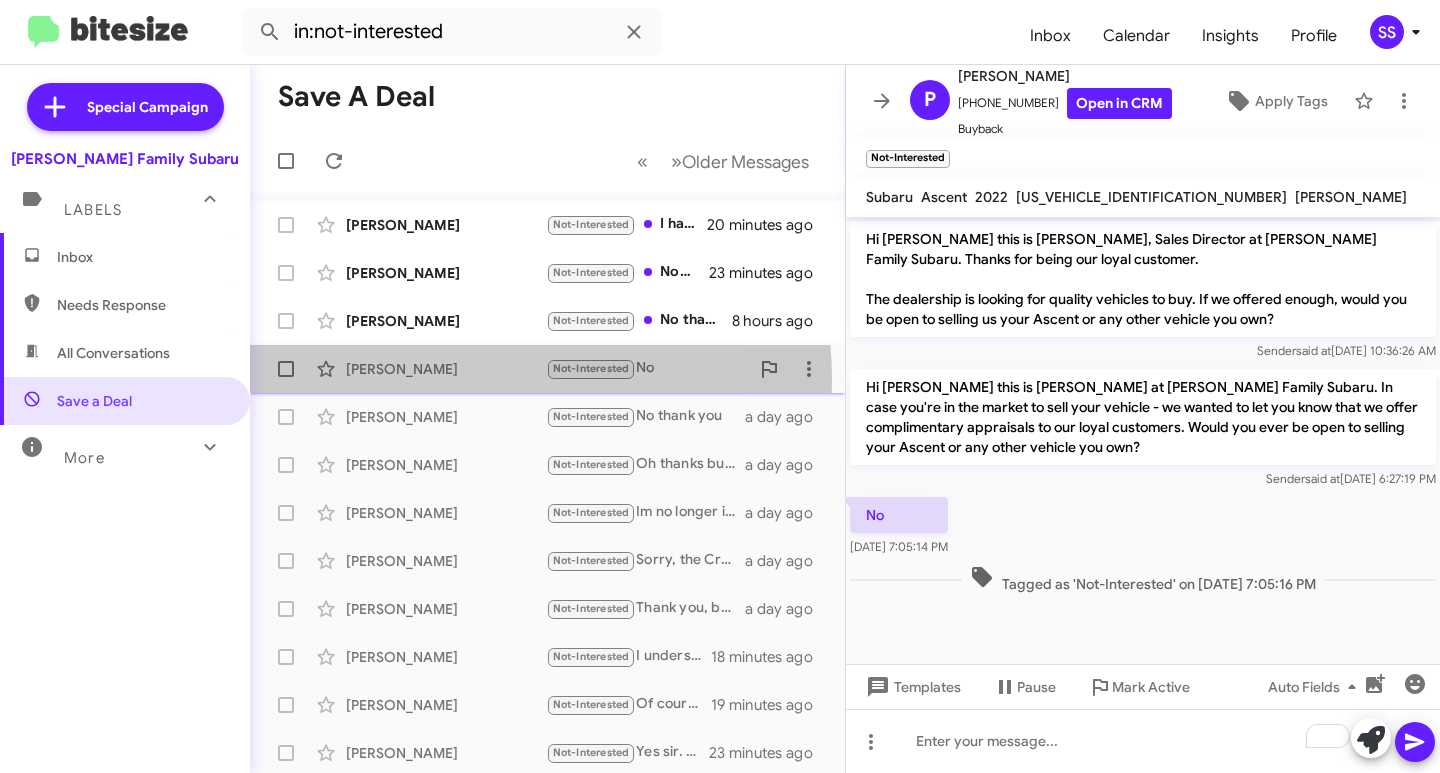 click on "[PERSON_NAME]  Not-Interested   No   a day ago" 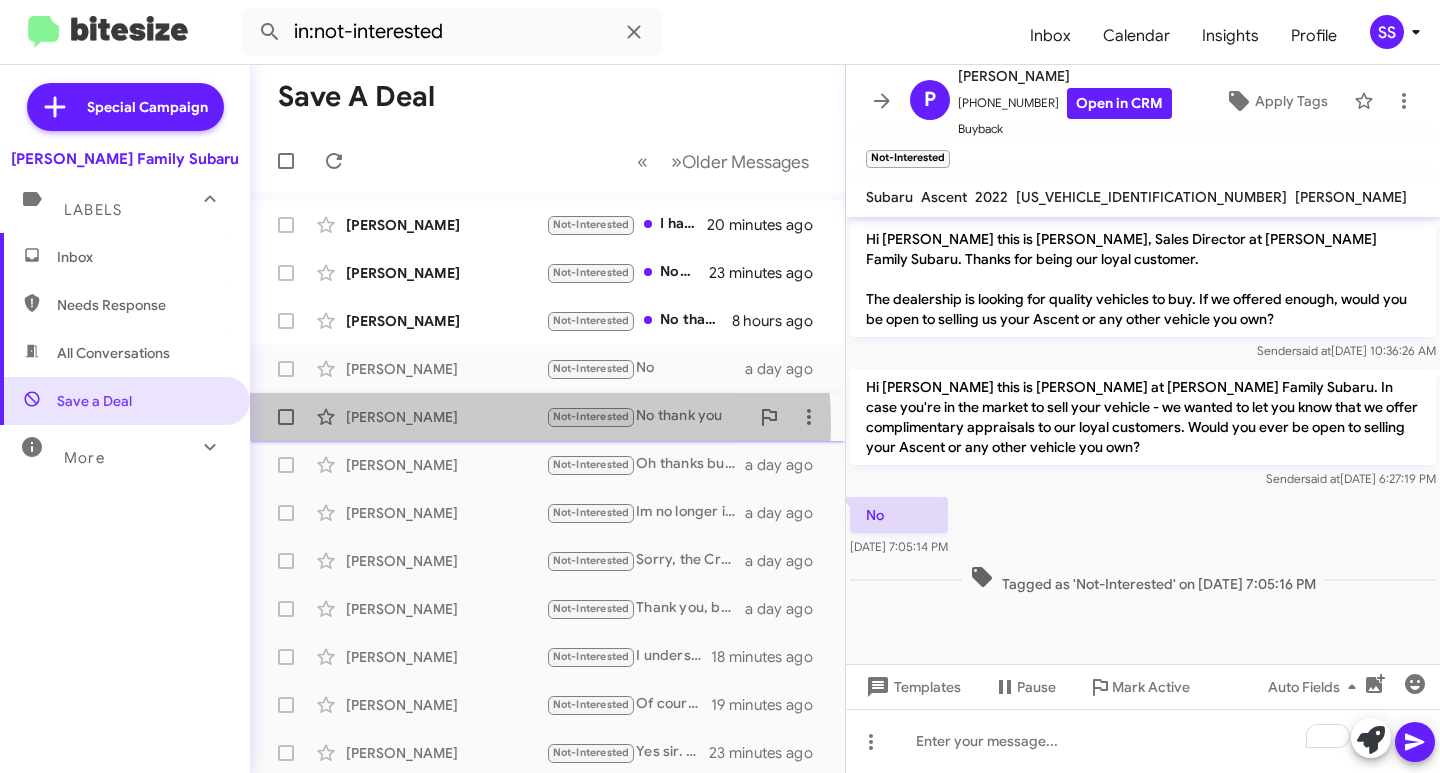 click on "[PERSON_NAME]" 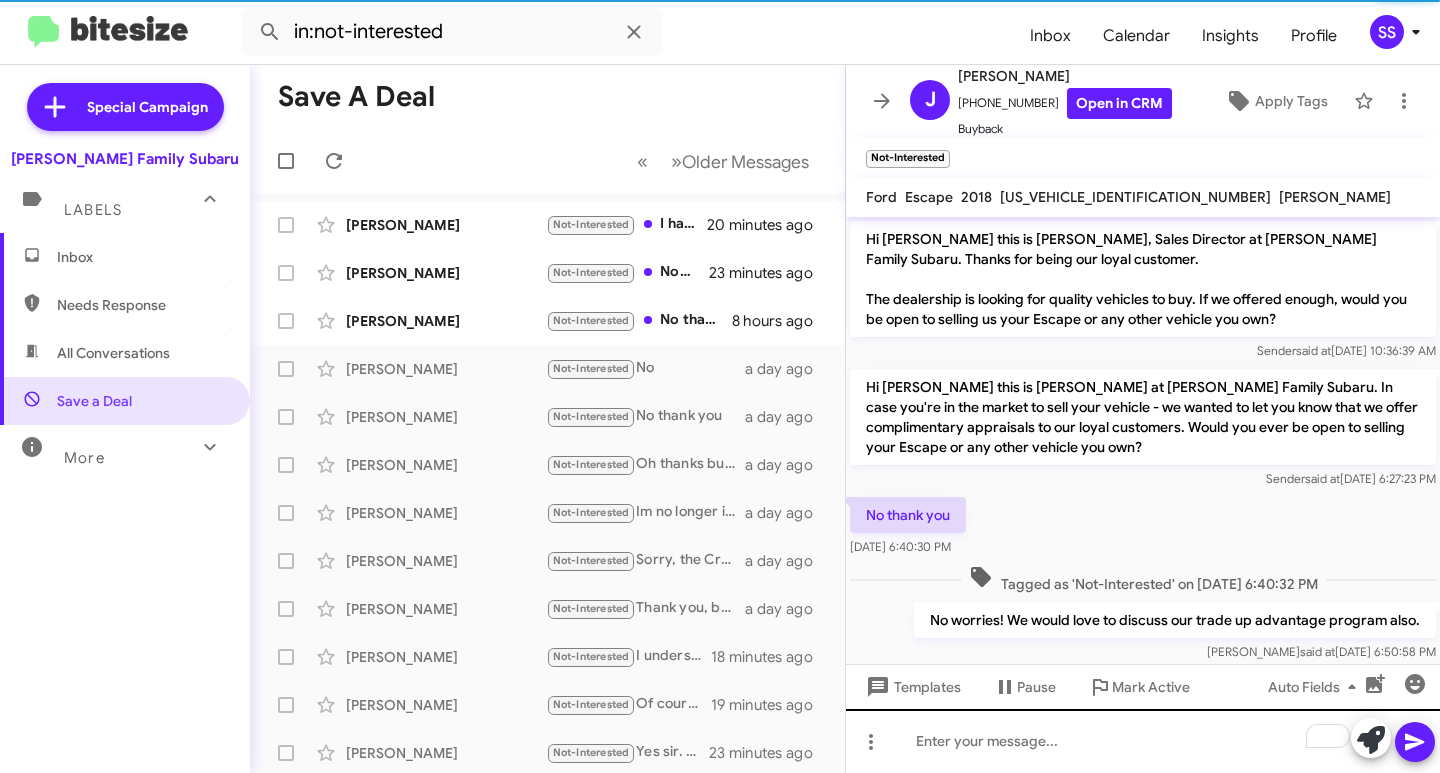 scroll, scrollTop: 27, scrollLeft: 0, axis: vertical 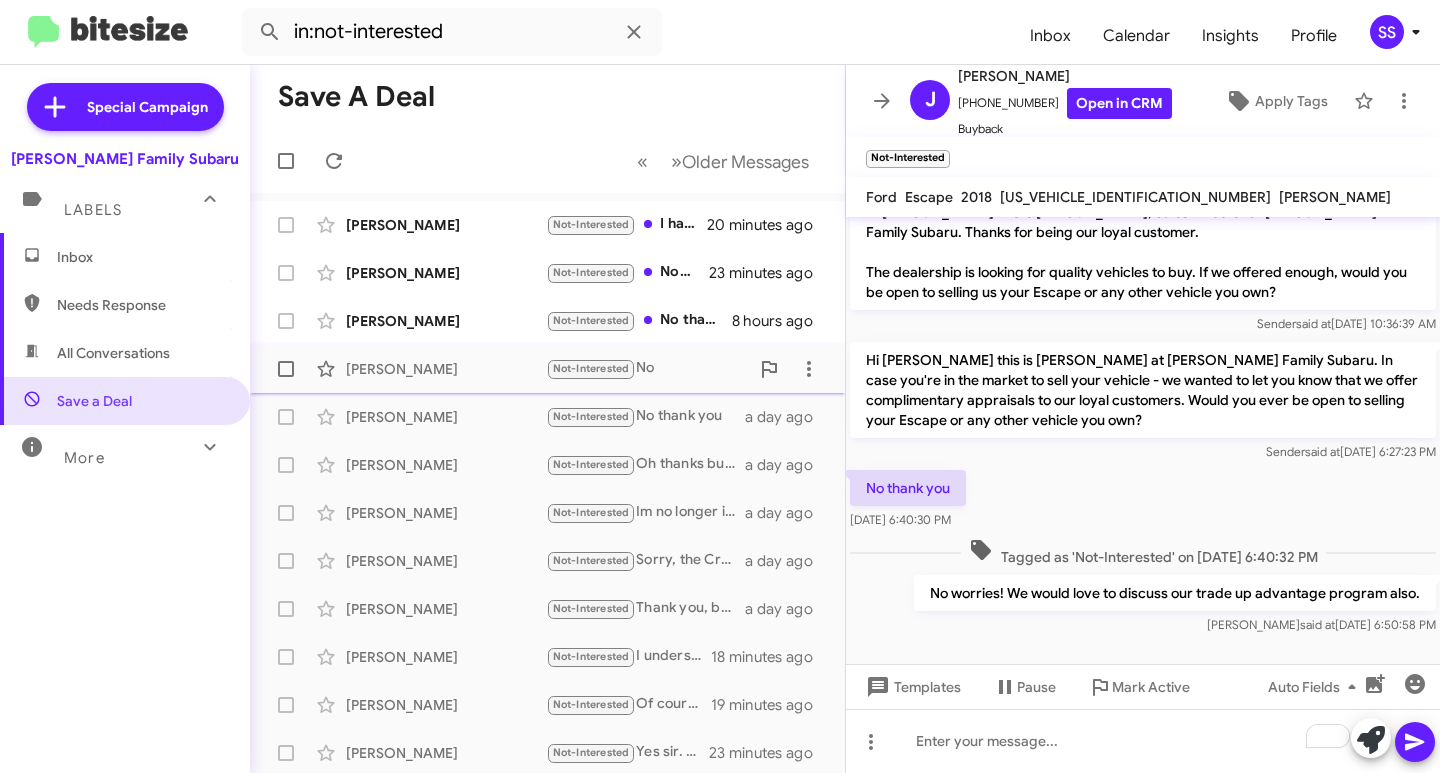 click on "[PERSON_NAME]" 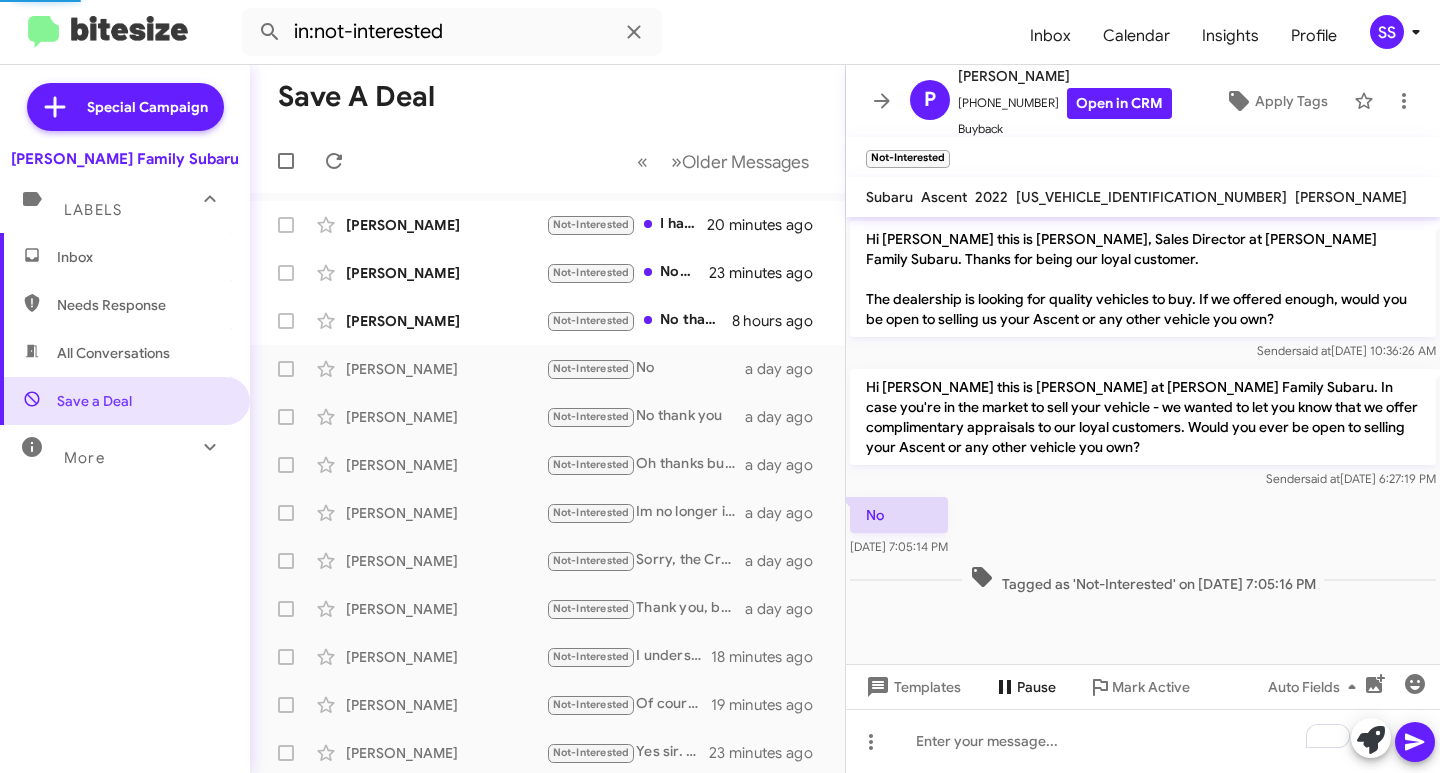 scroll, scrollTop: 0, scrollLeft: 0, axis: both 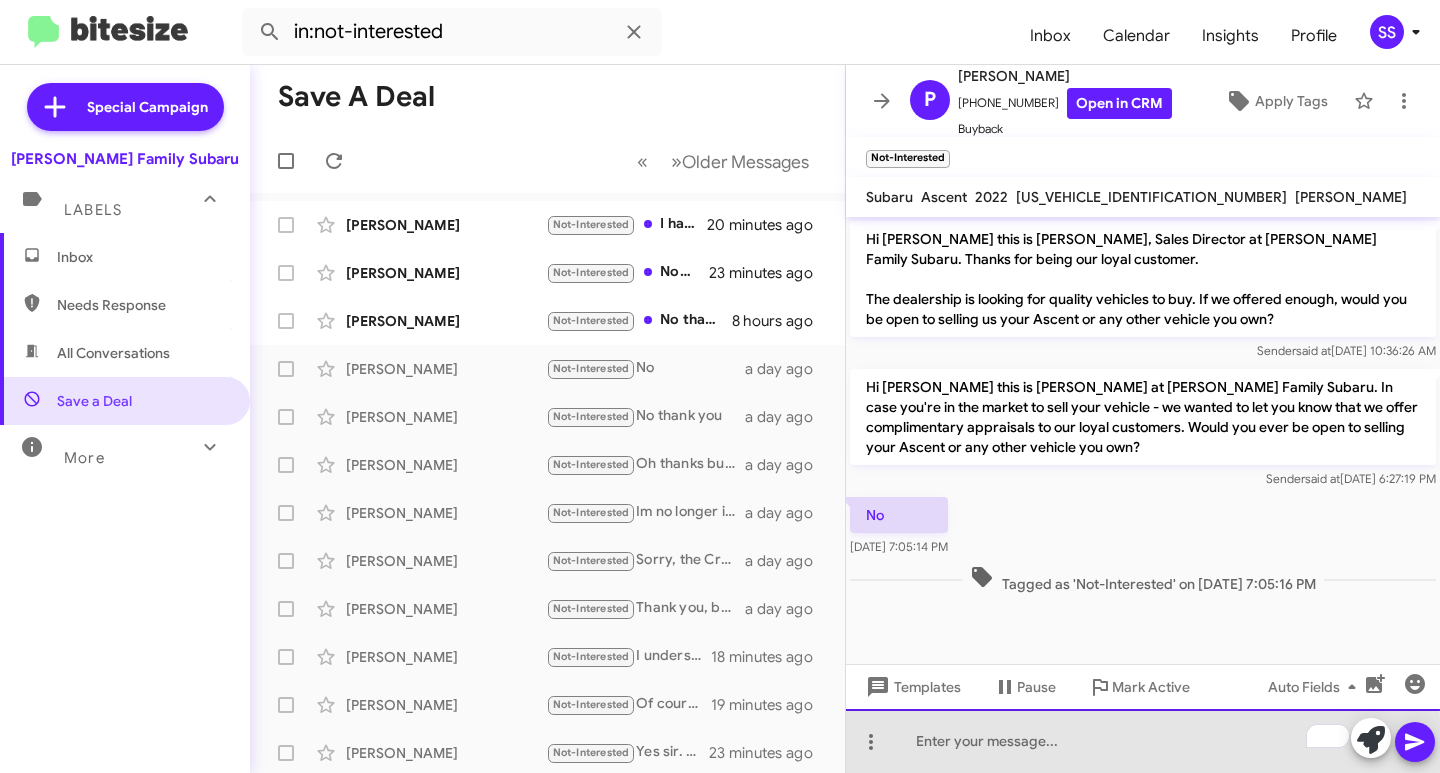 click 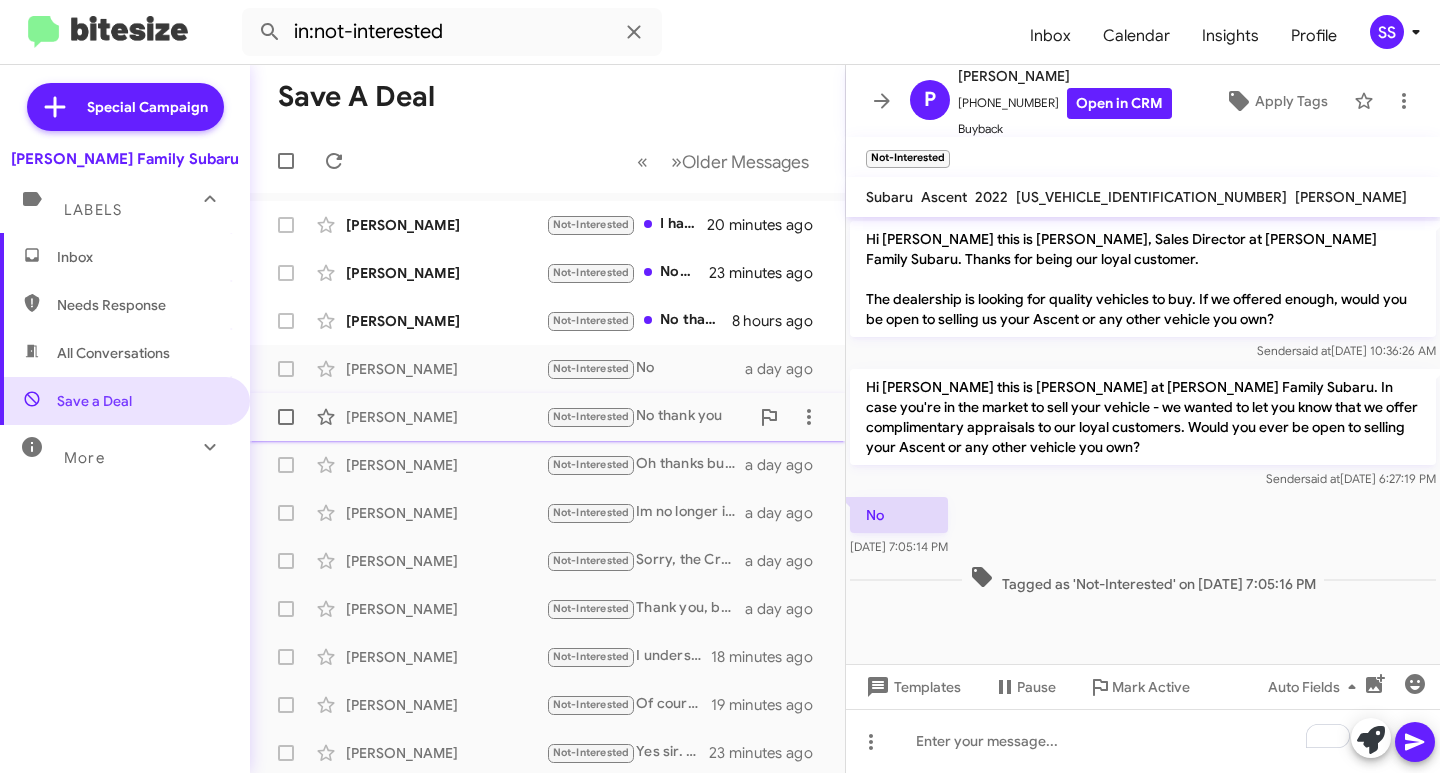 click on "[PERSON_NAME]" 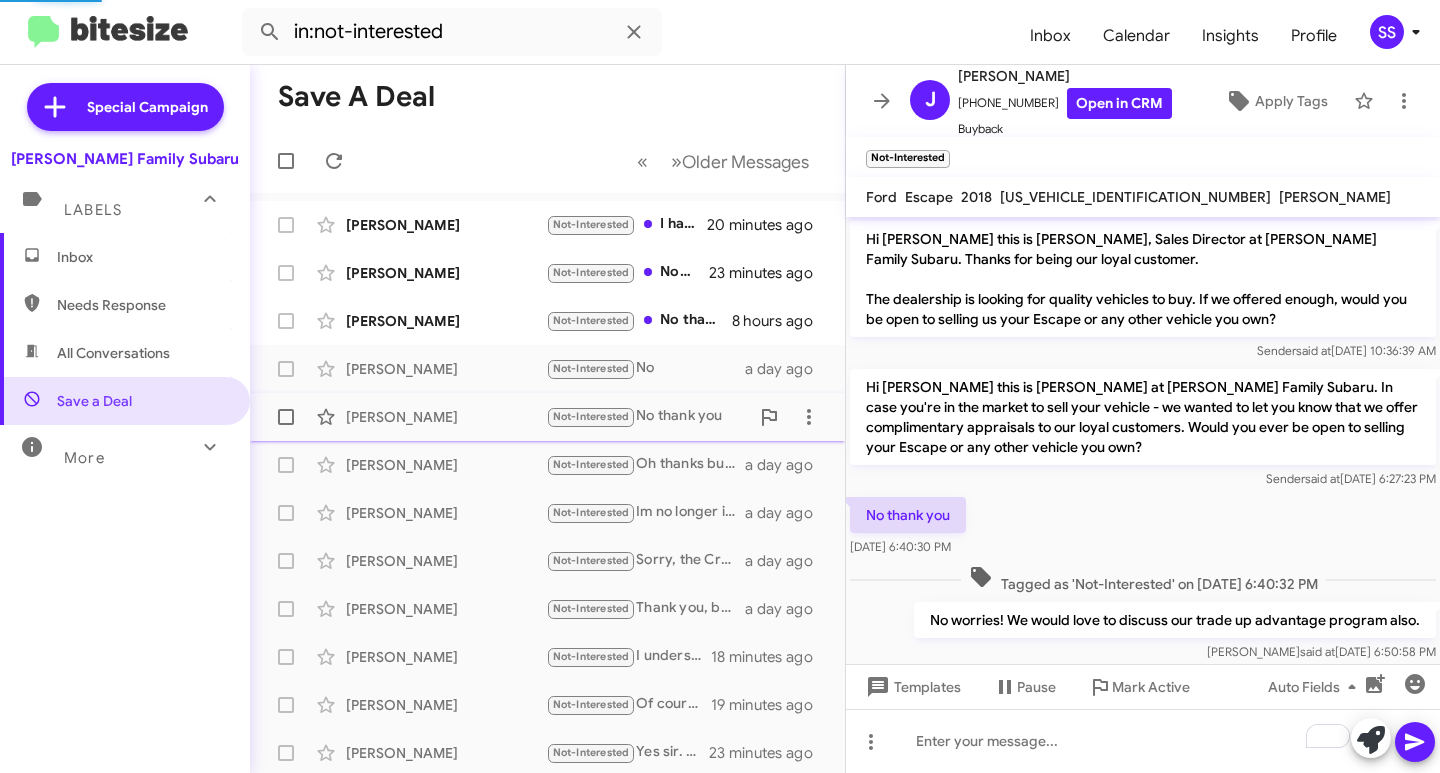 scroll, scrollTop: 27, scrollLeft: 0, axis: vertical 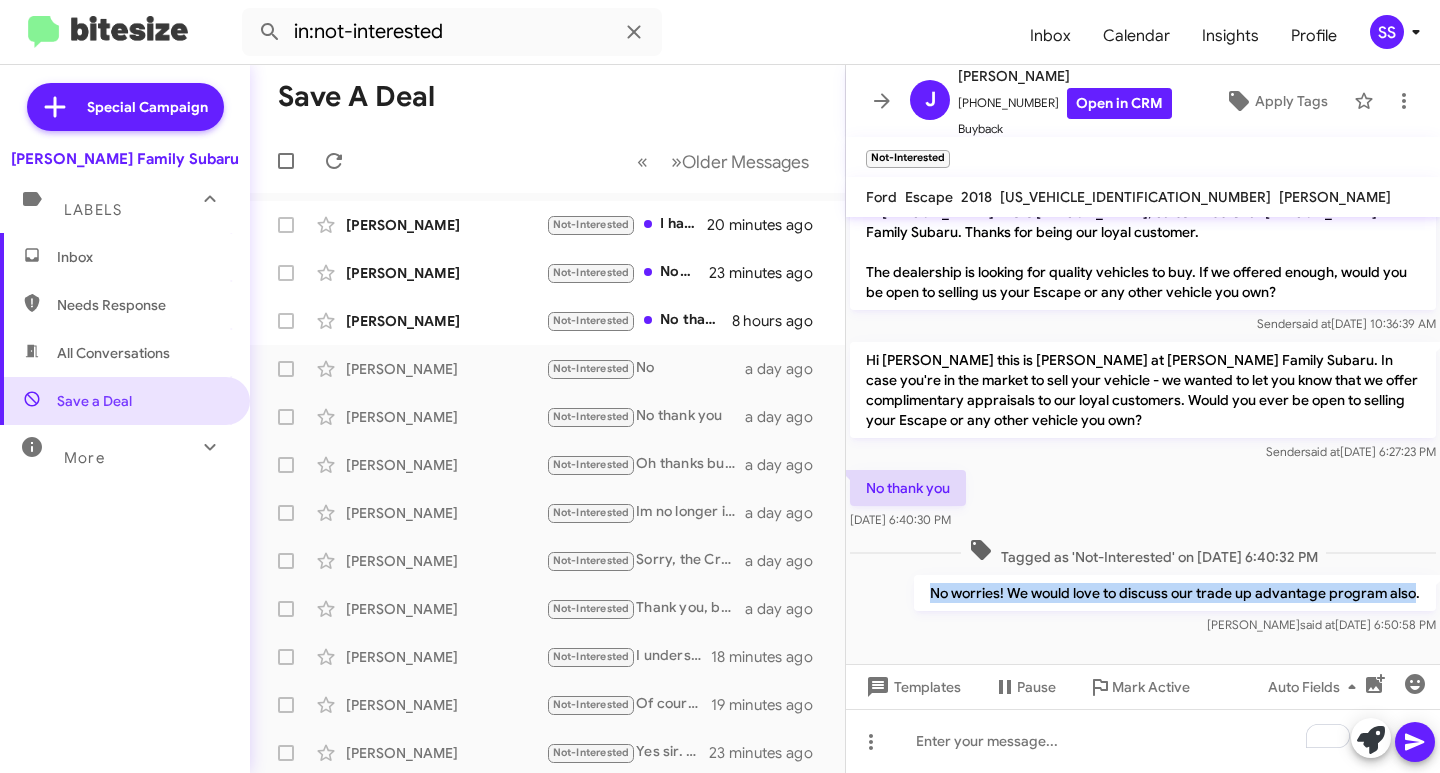 drag, startPoint x: 913, startPoint y: 592, endPoint x: 1401, endPoint y: 584, distance: 488.06558 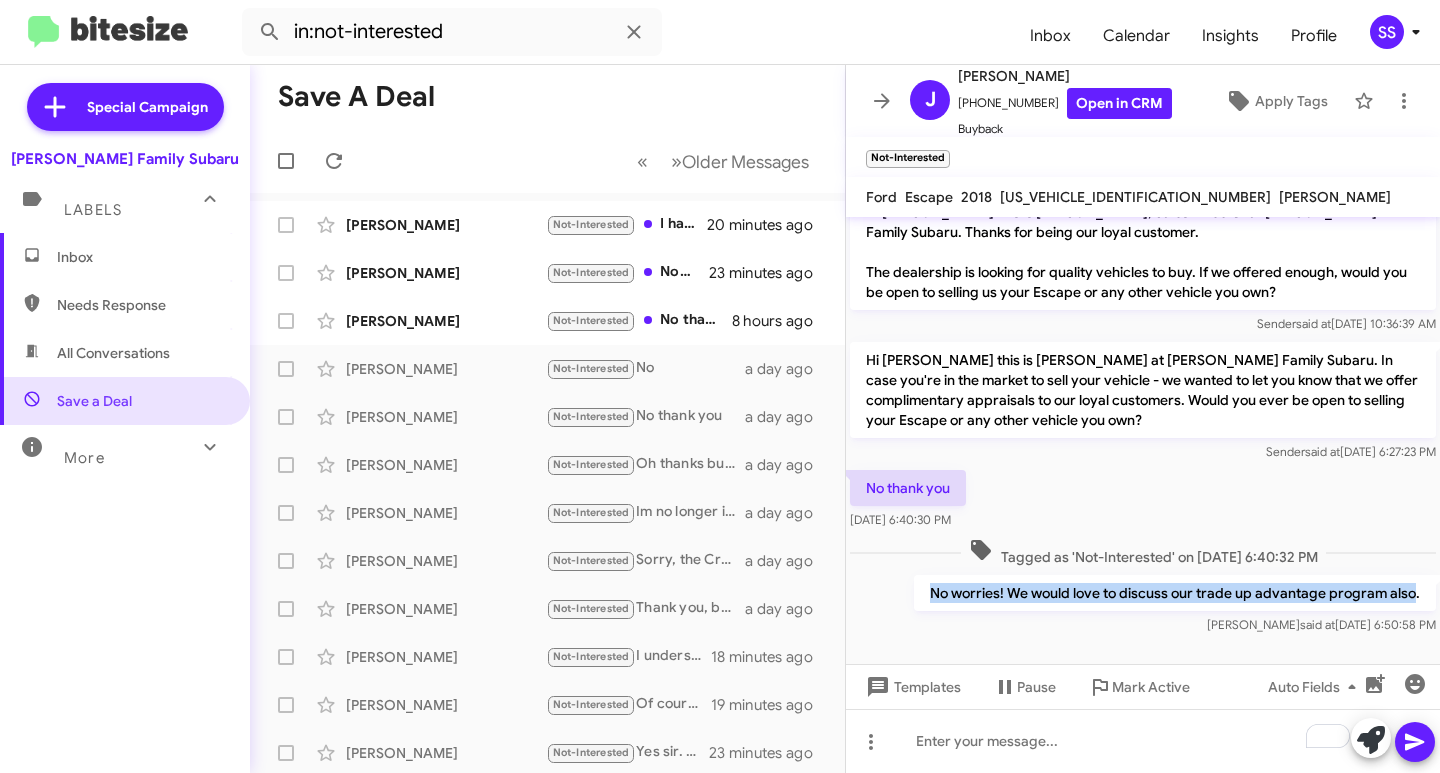 click on "No worries! We would love to discuss our trade up advantage program also." 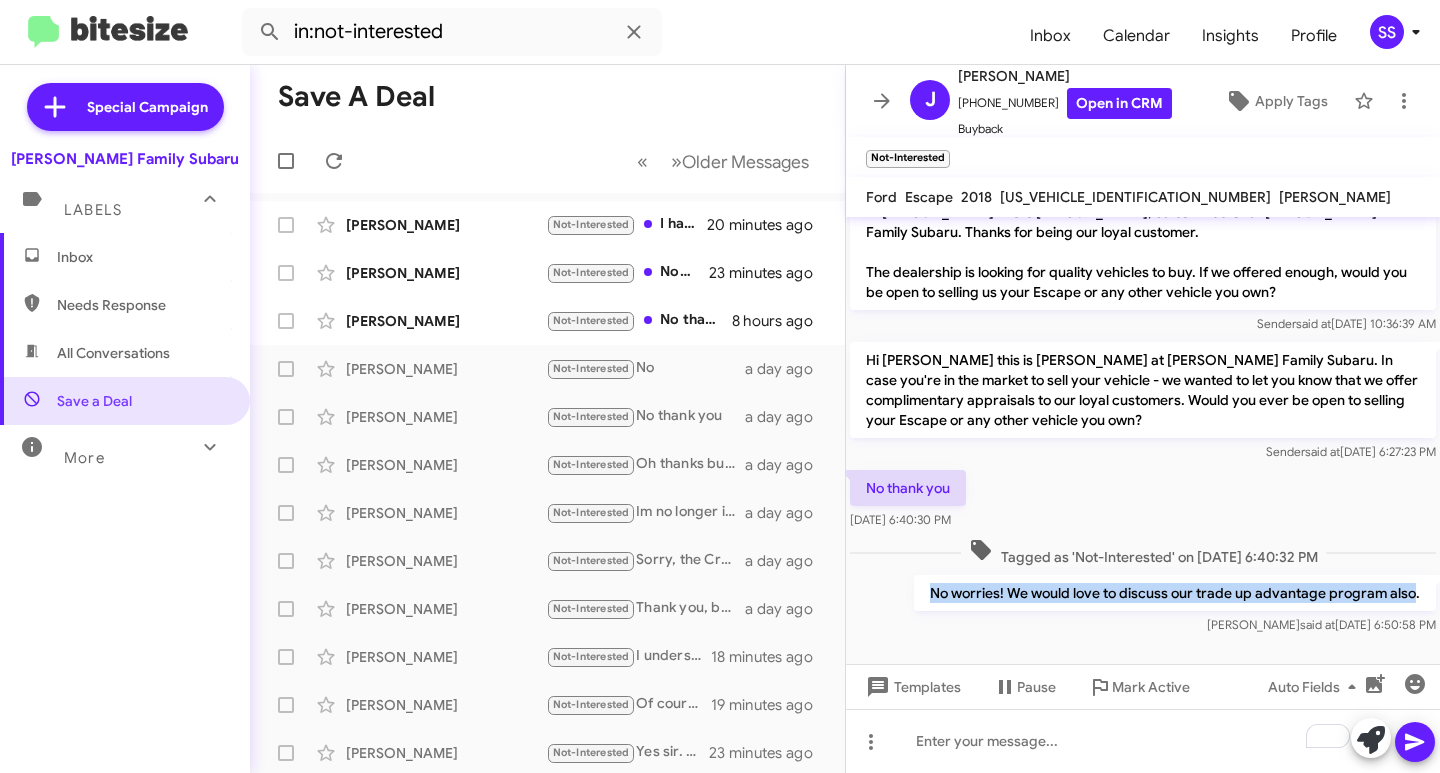 copy on "No worries! We would love to discuss our trade up advantage program also" 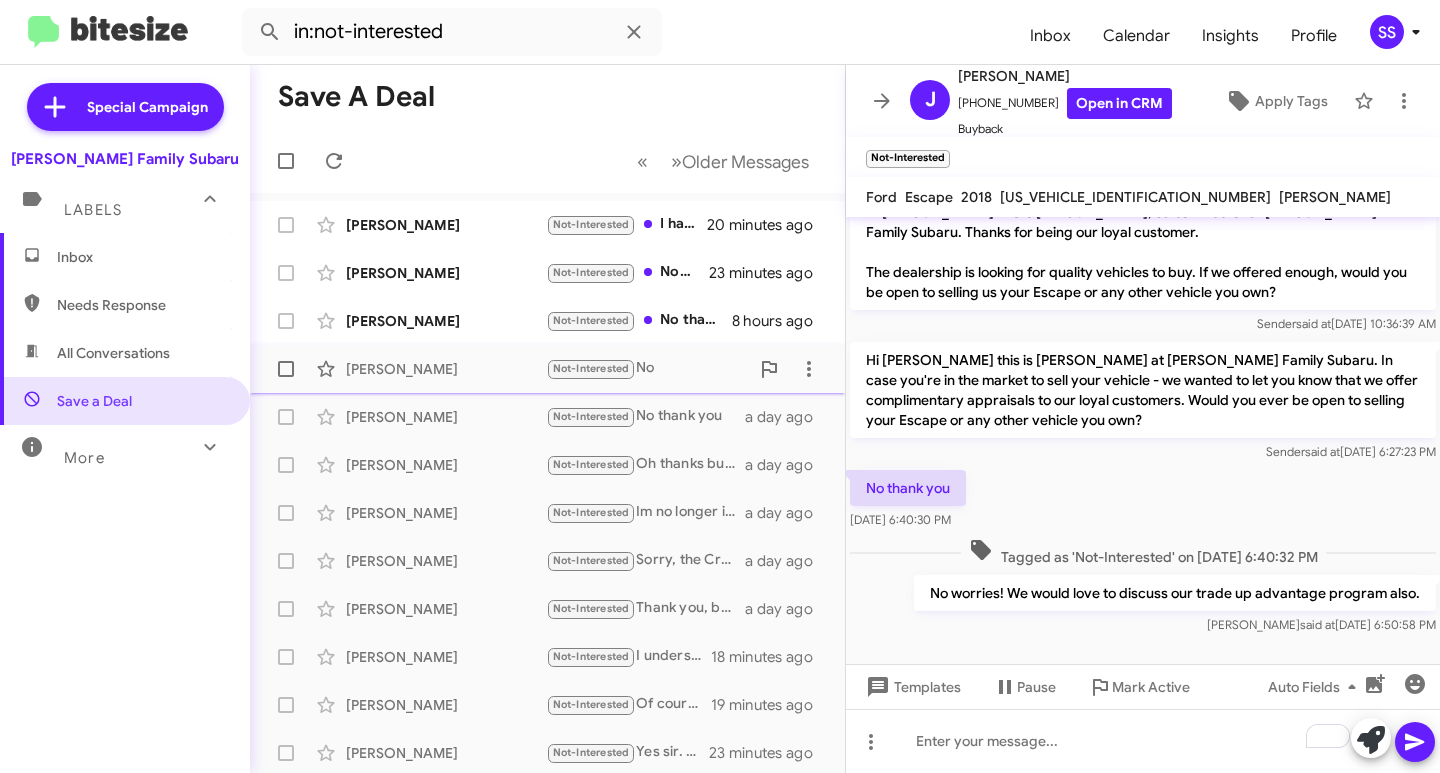 click on "[PERSON_NAME]" 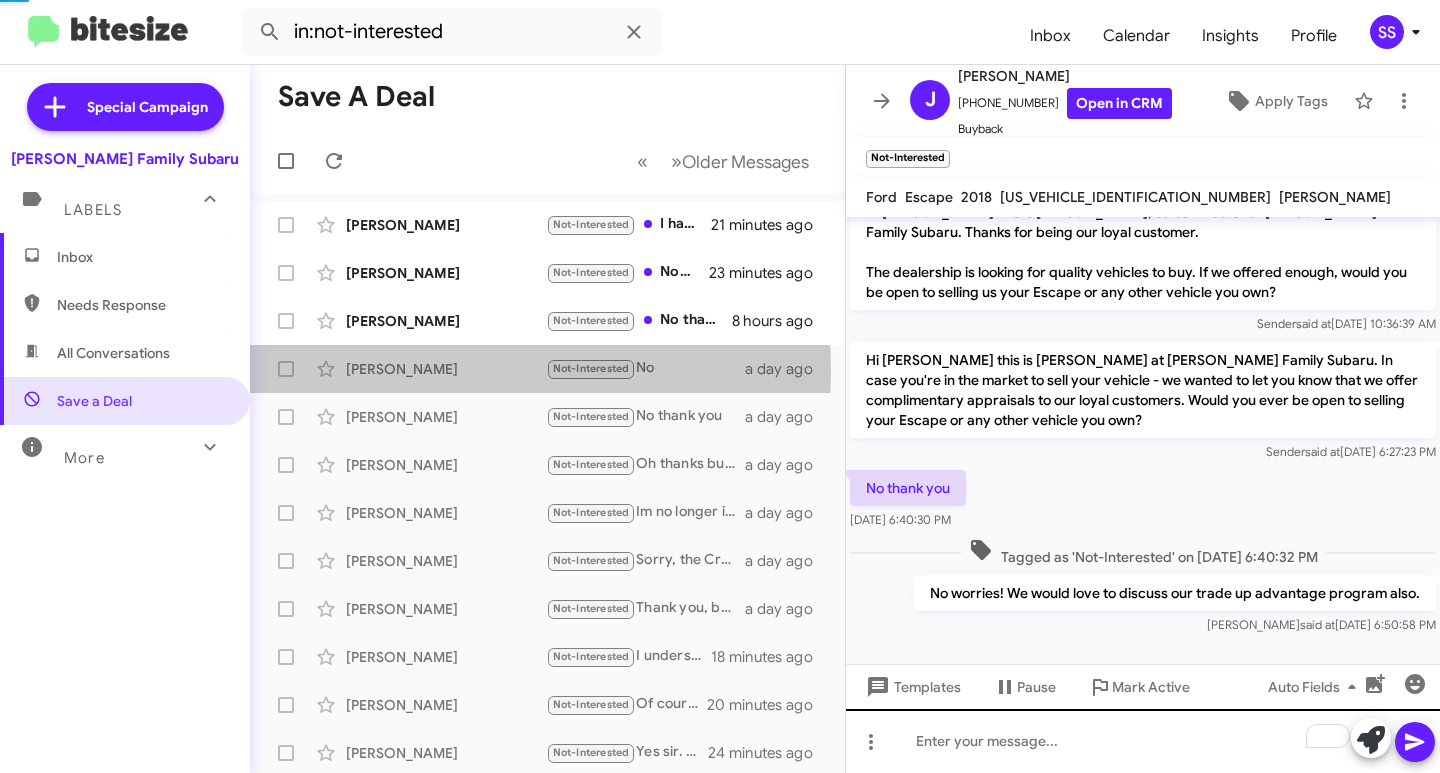 scroll, scrollTop: 0, scrollLeft: 0, axis: both 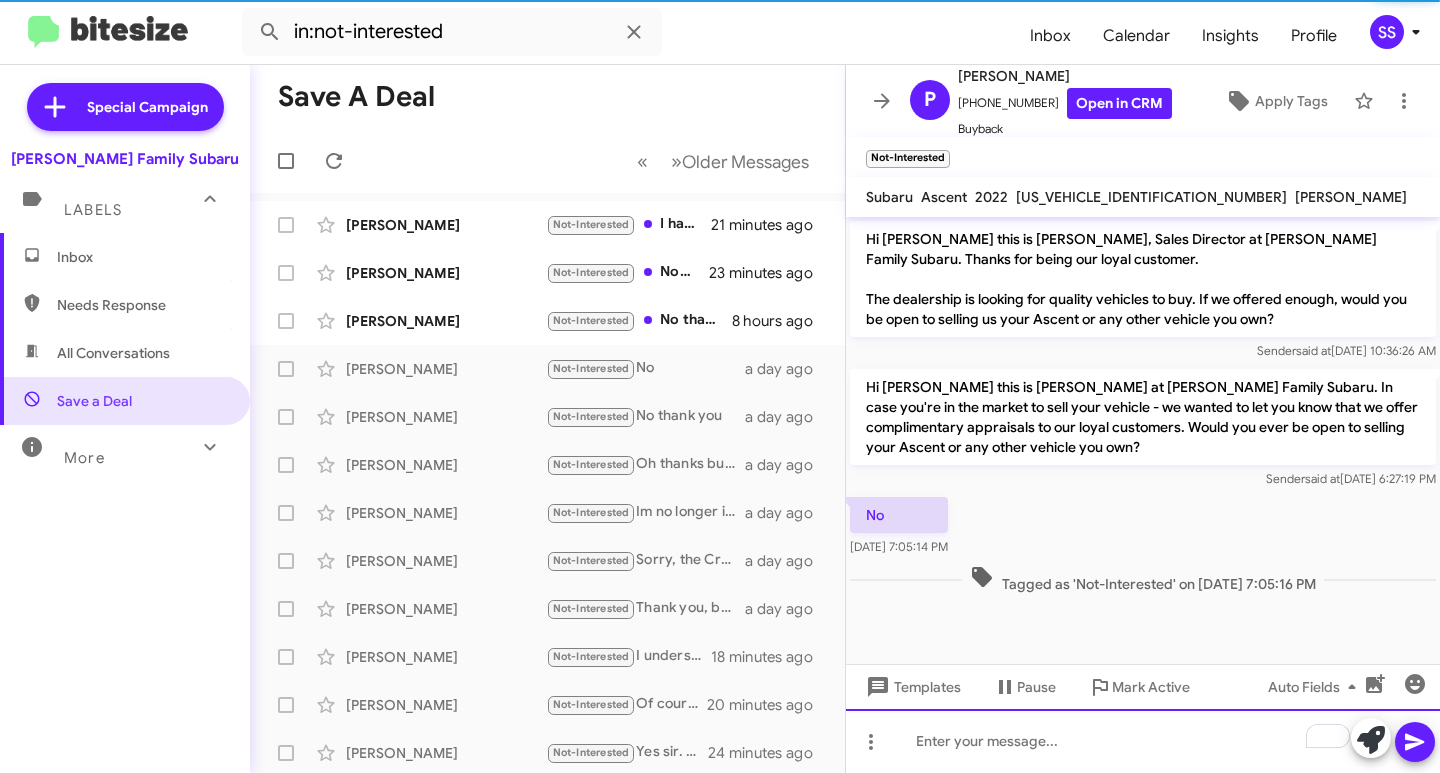 click 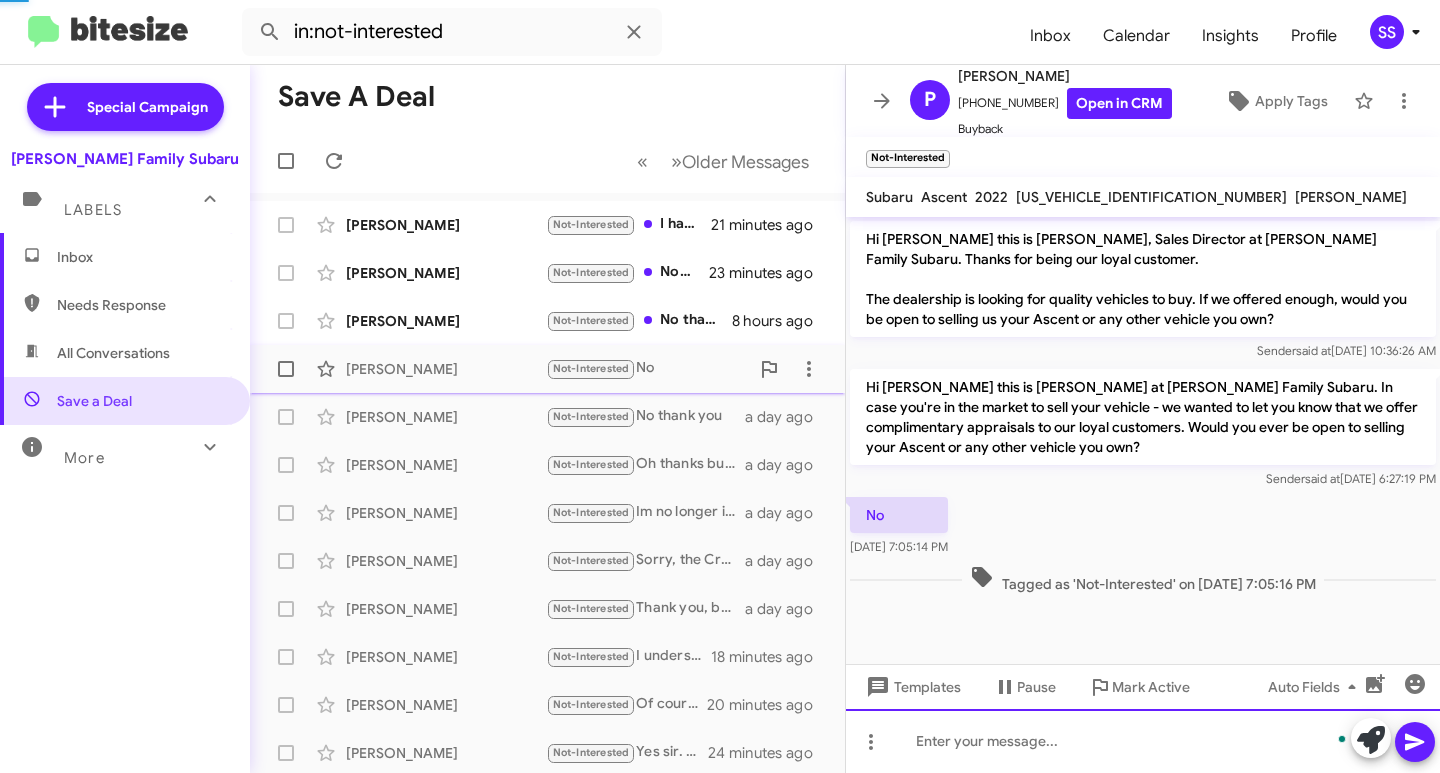 scroll, scrollTop: 27, scrollLeft: 0, axis: vertical 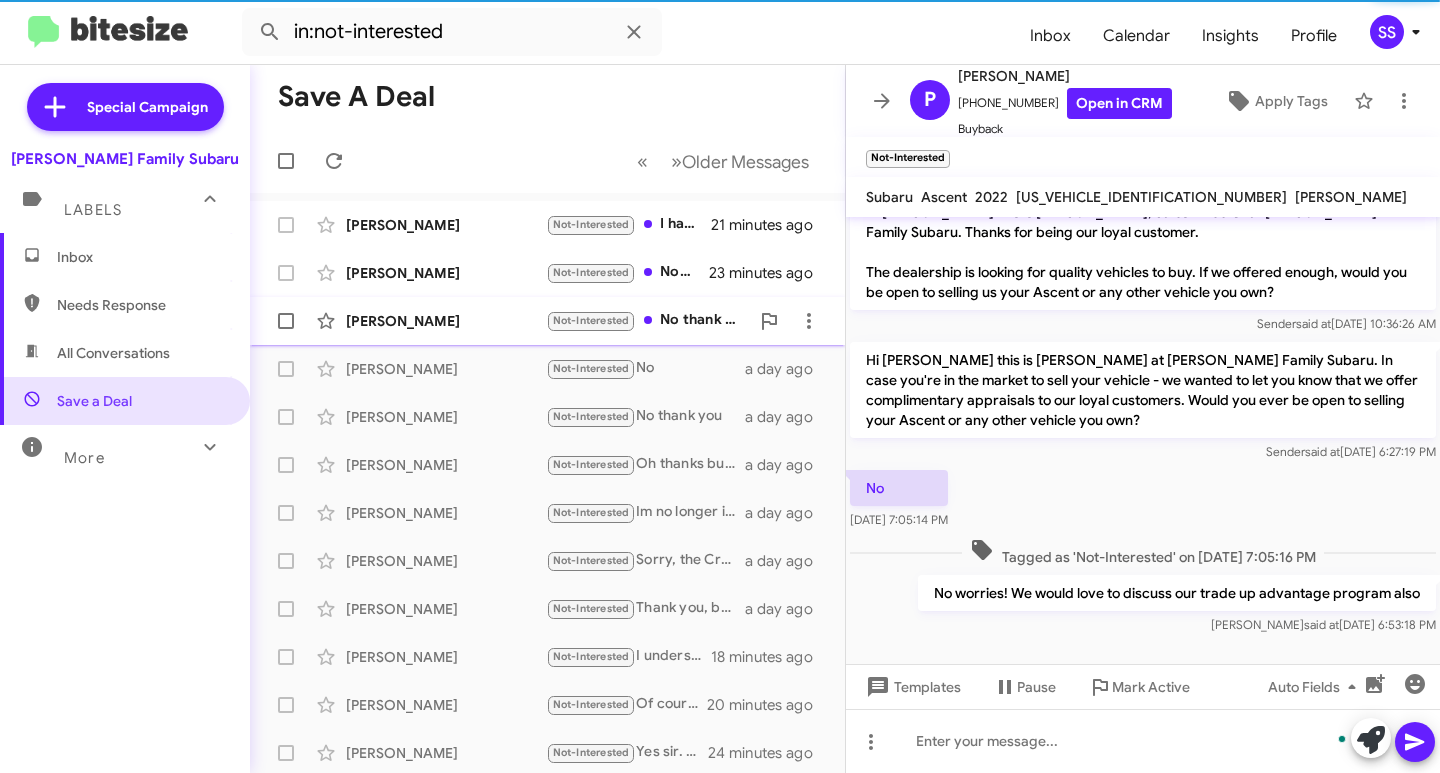 click on "[PERSON_NAME]  Not-Interested   No thank you.   8 hours ago" 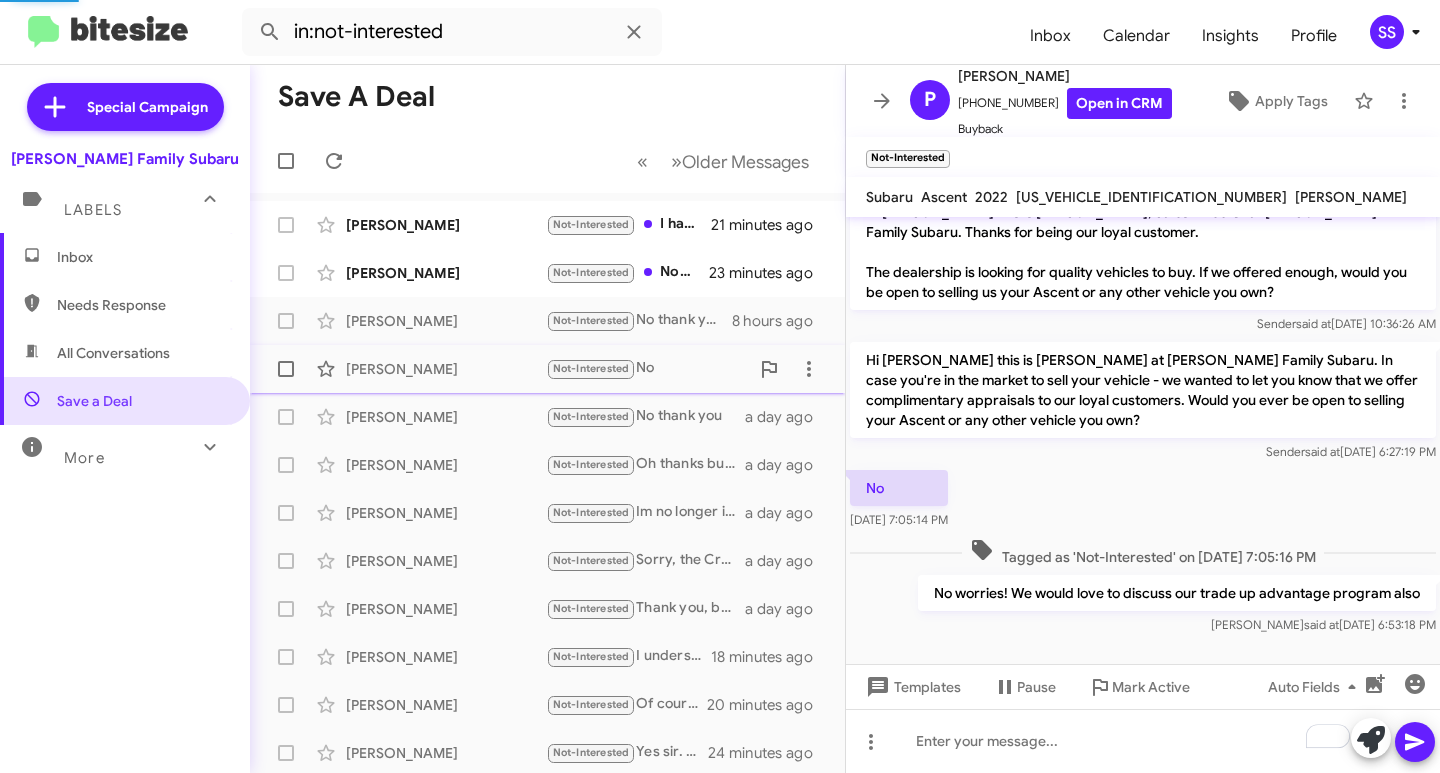scroll, scrollTop: 0, scrollLeft: 0, axis: both 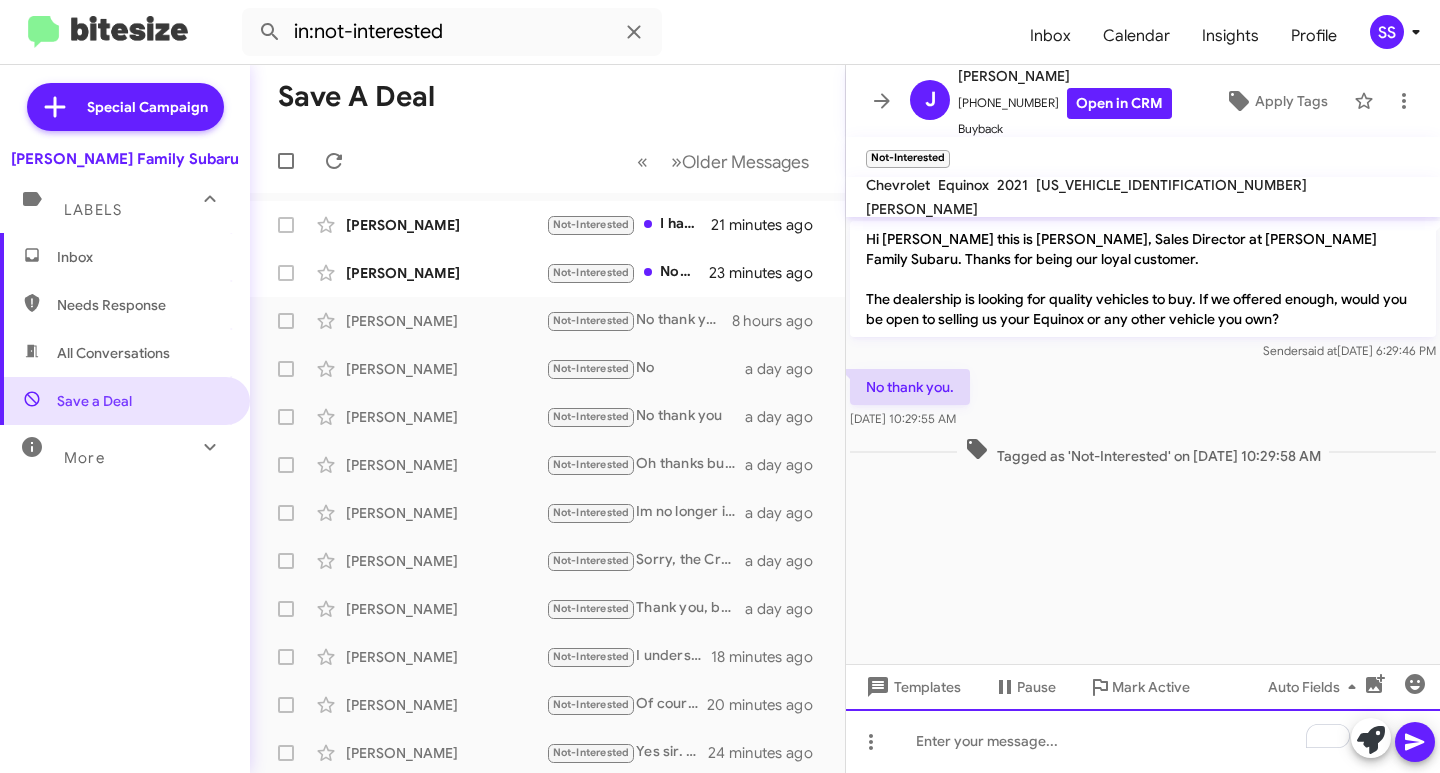 click 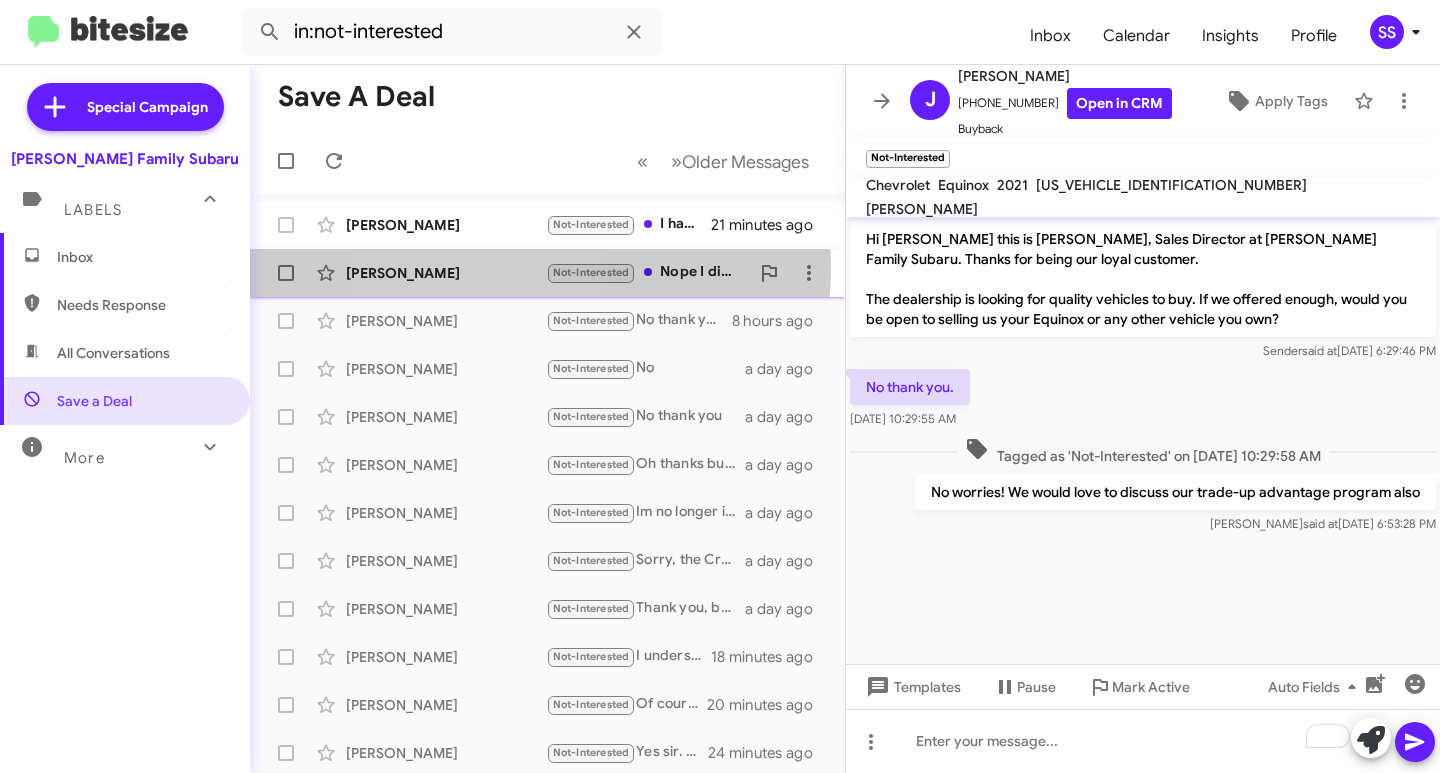 click on "[PERSON_NAME]" 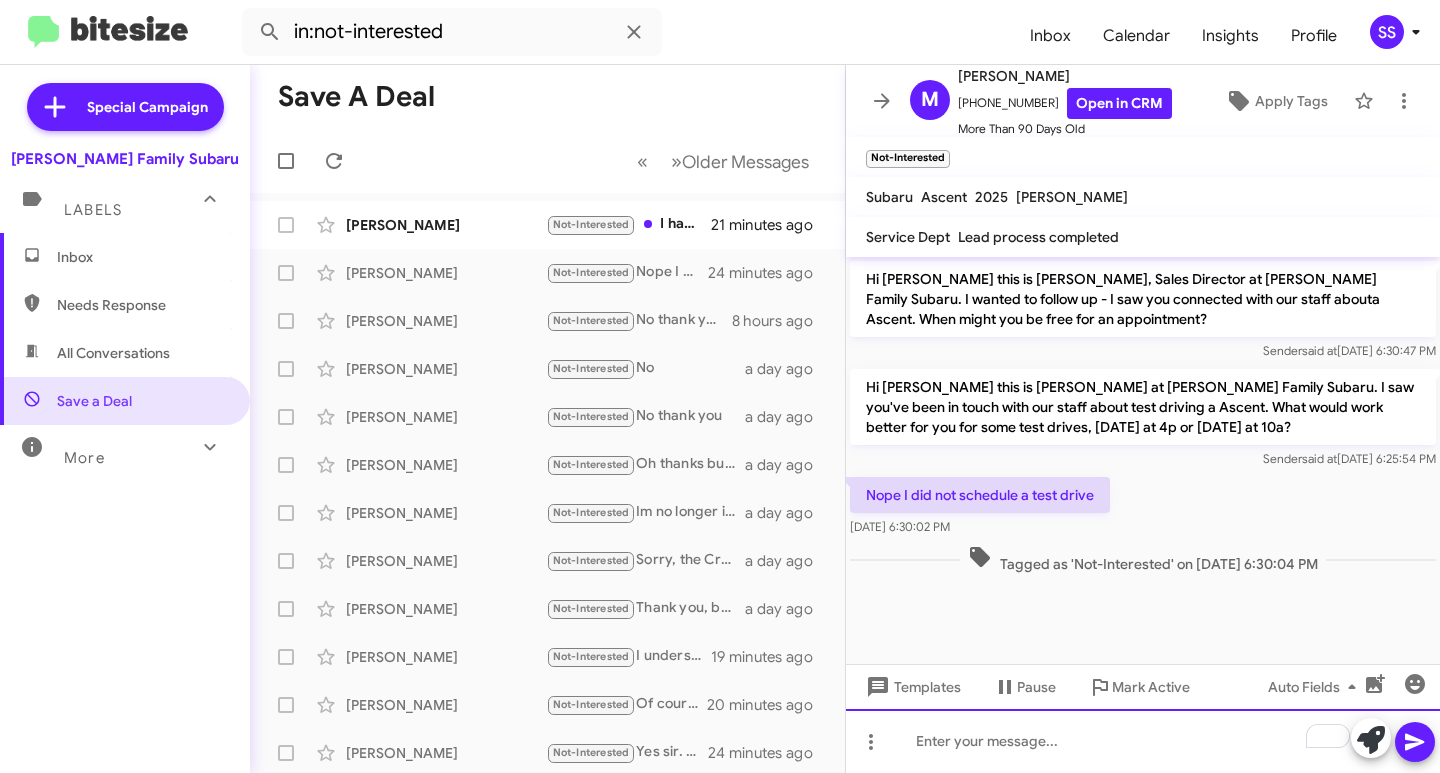 click 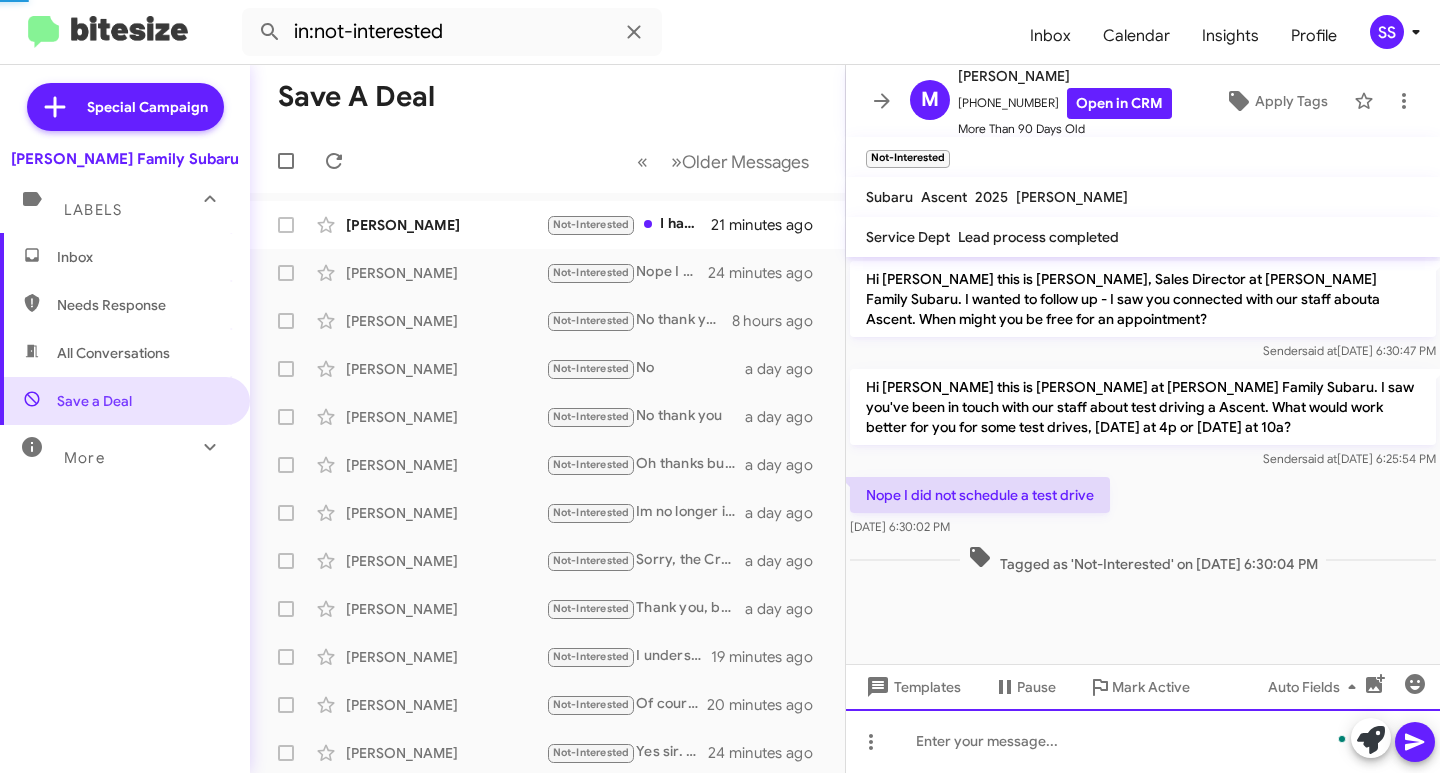 scroll, scrollTop: 27, scrollLeft: 0, axis: vertical 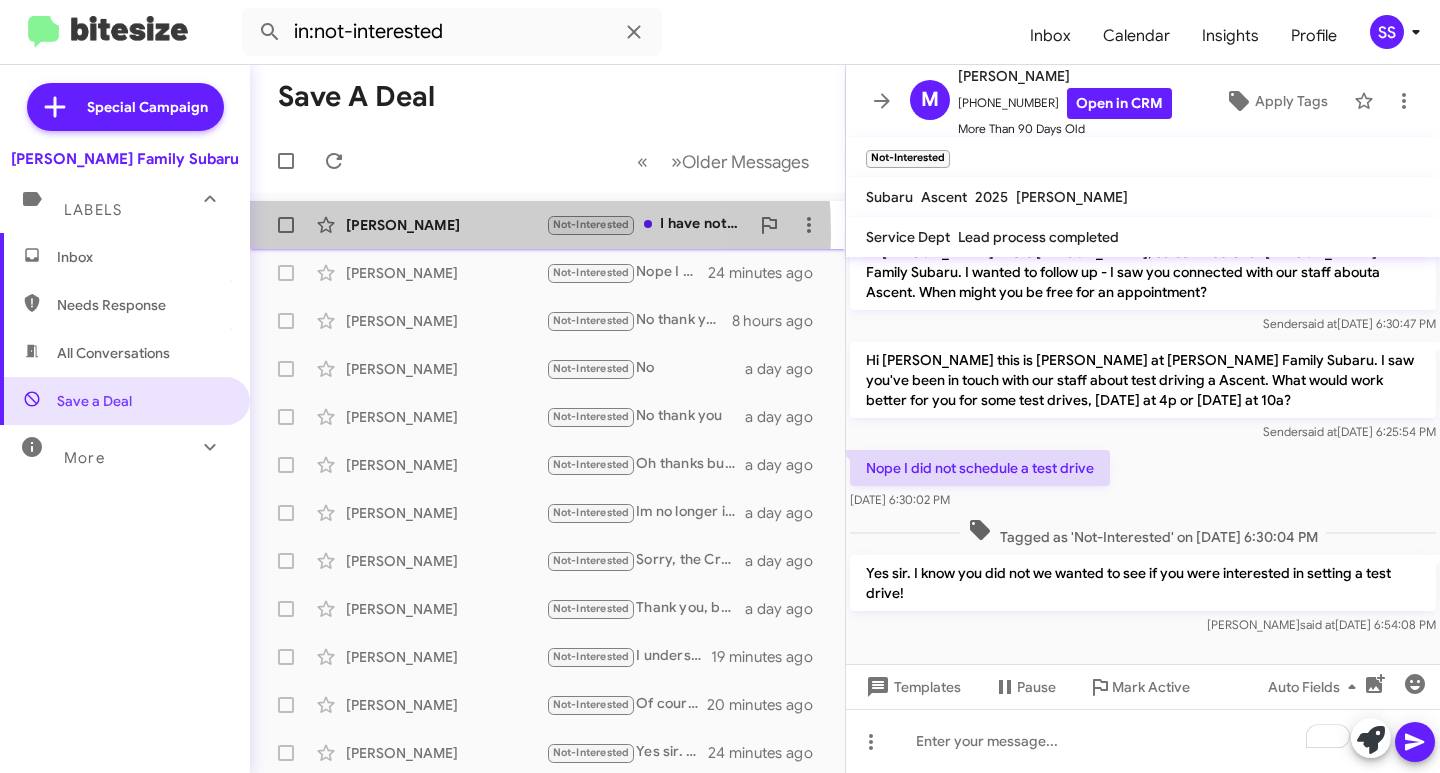 click on "[PERSON_NAME]" 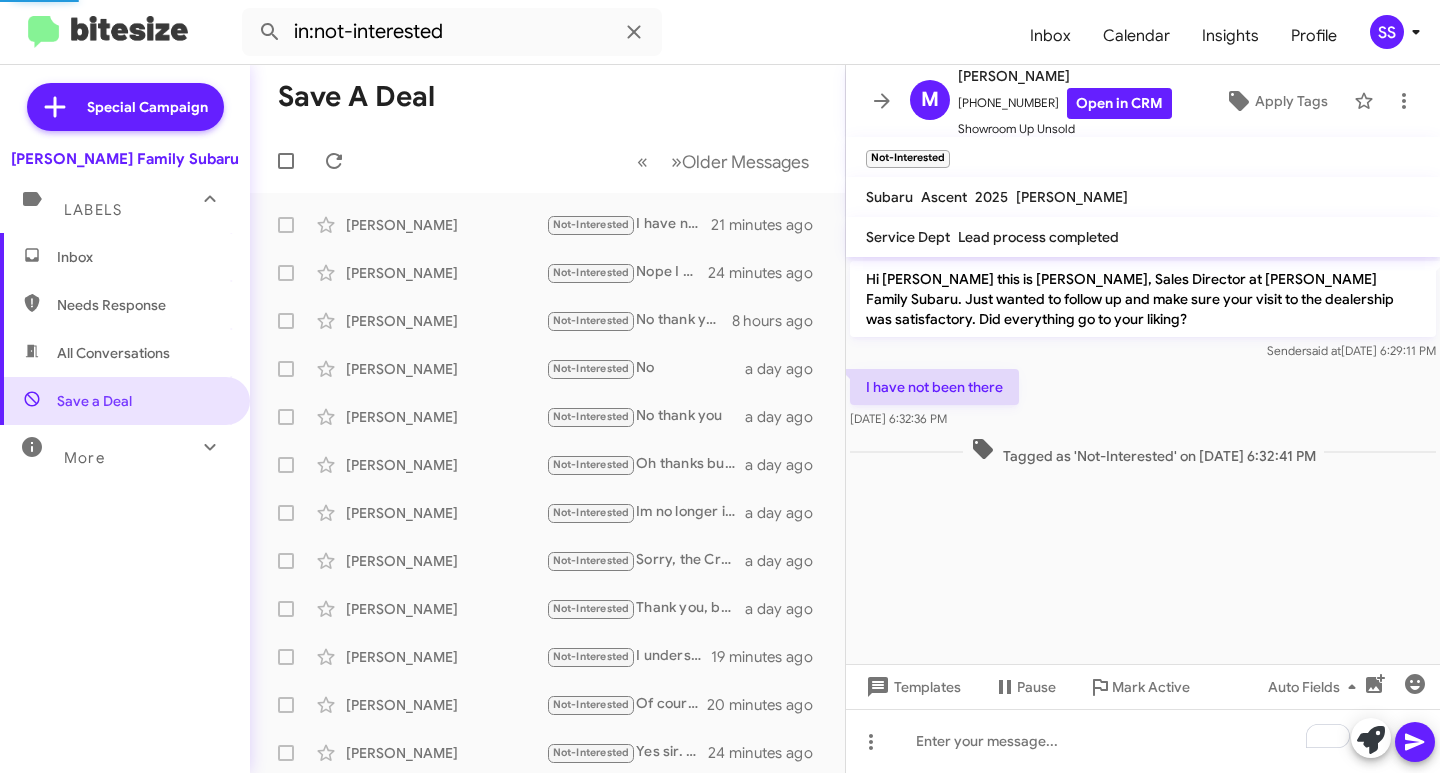 scroll, scrollTop: 0, scrollLeft: 0, axis: both 